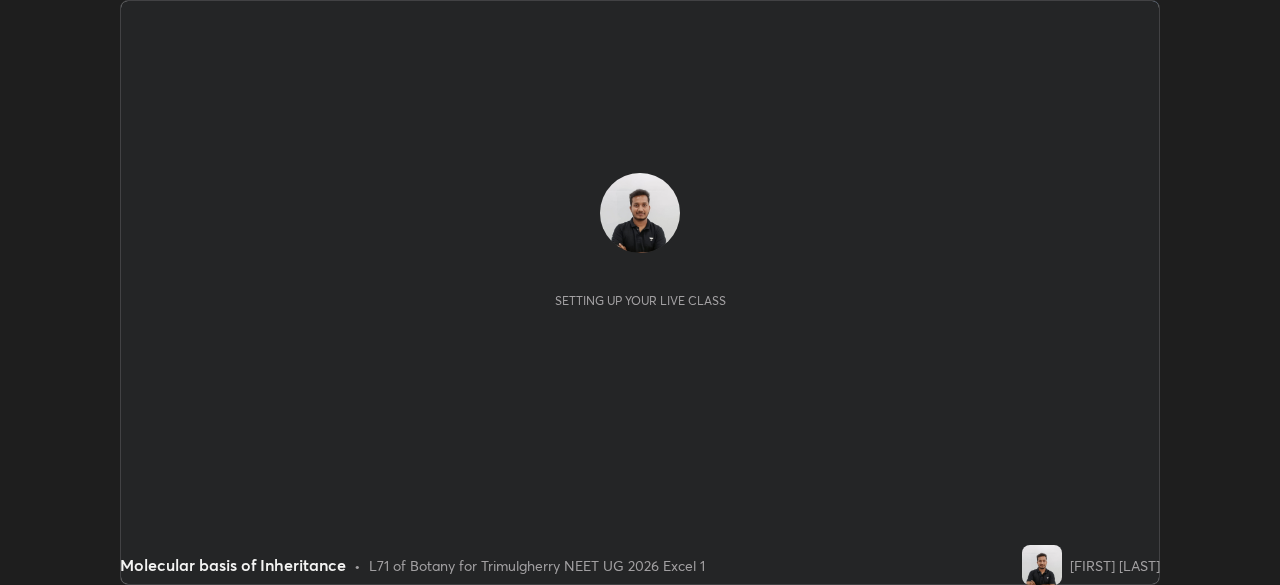 scroll, scrollTop: 0, scrollLeft: 0, axis: both 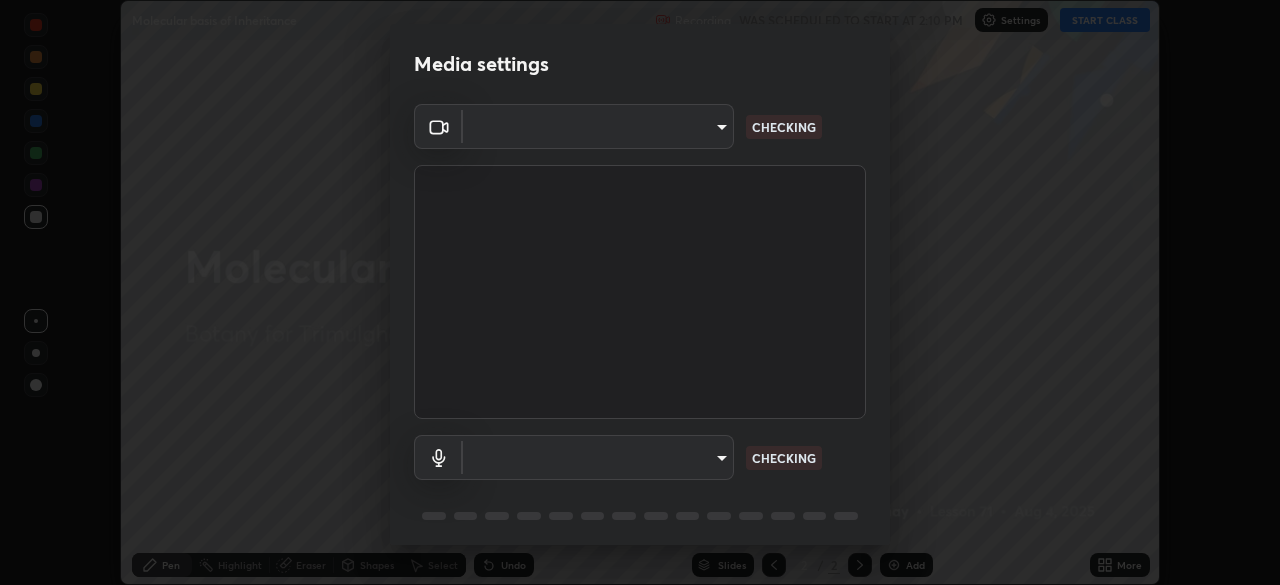 type on "fcf4d0096f443ddc4c8080c08426217f711b91229530393b6898498e20240c5e" 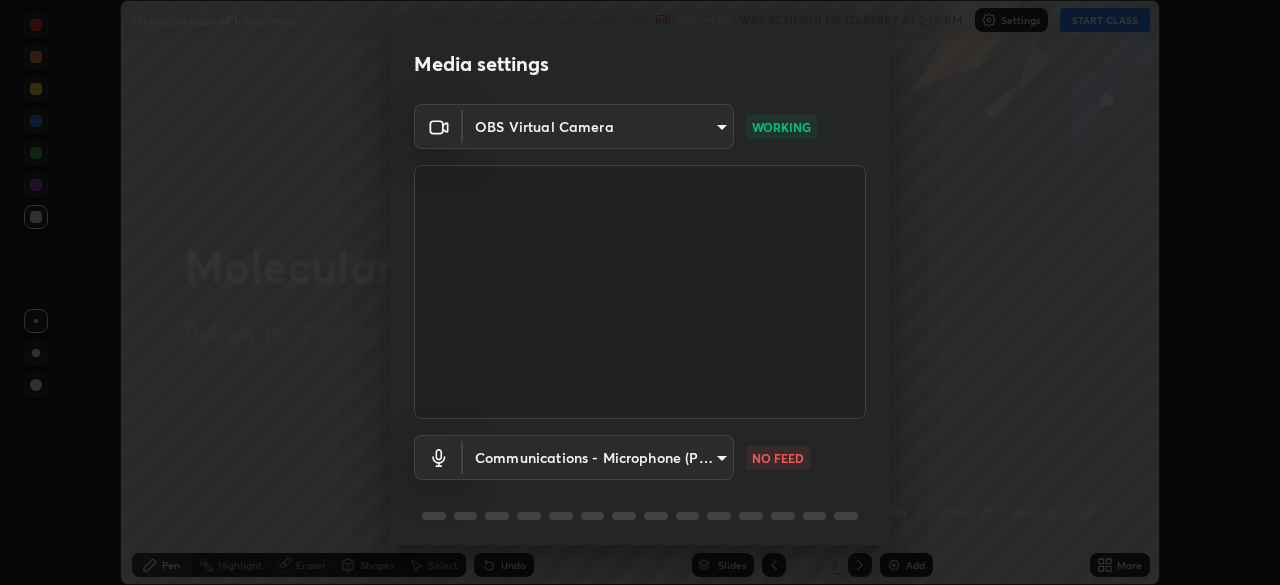 click on "Erase all Molecular basis of Inheritance Recording WAS SCHEDULED TO START AT  2:10 PM Settings START CLASS Setting up your live class Molecular basis of Inheritance • L71 of Botany for Trimulgherry NEET UG 2026 Excel 1 [FIRST] [LAST] Pen Highlight Eraser Shapes Select Undo Slides 2 / 2 Add More No doubts shared Encourage your learners to ask a doubt for better clarity Report an issue Reason for reporting Buffering Chat not working Audio - Video sync issue Educator video quality low ​ Attach an image Report Media settings OBS Virtual Camera fcf4d0096f443ddc4c8080c08426217f711b91229530393b6898498e20240c5e WORKING Communications - Microphone (POROSVOC) communications NO FEED 1 / 5 Next" at bounding box center [640, 292] 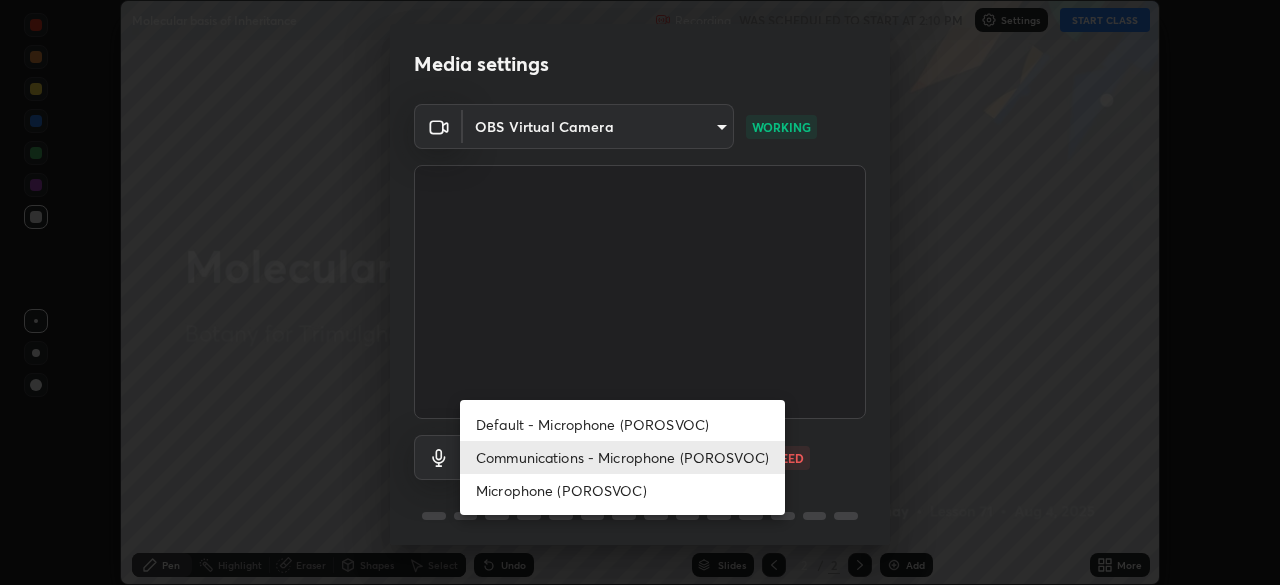 click on "Default - Microphone (POROSVOC)" at bounding box center [622, 424] 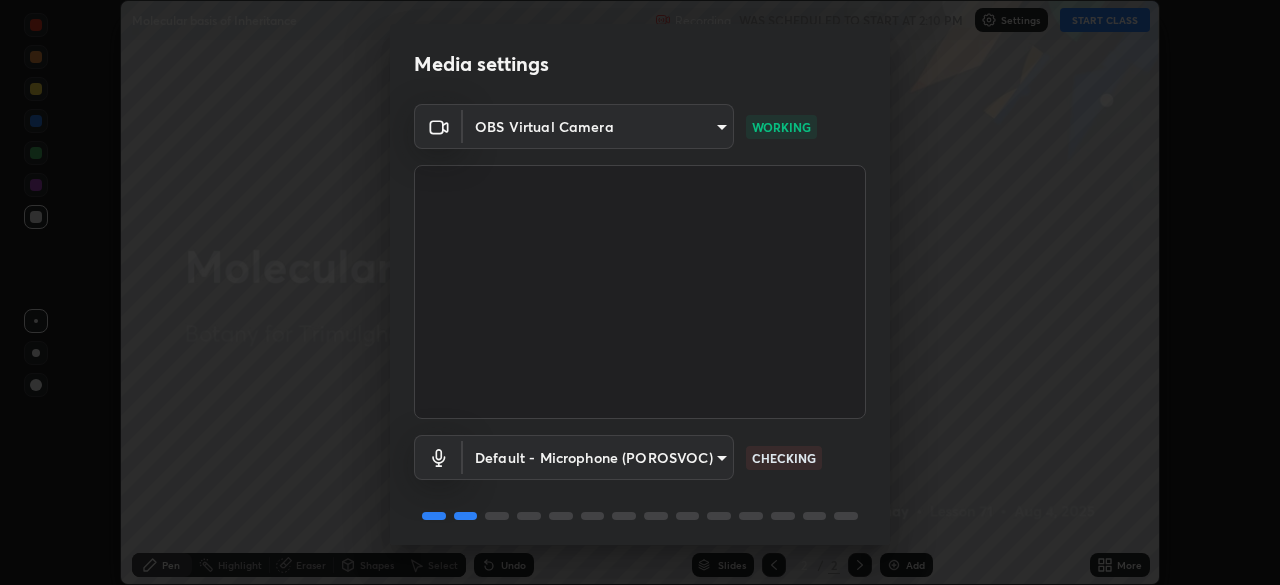 scroll, scrollTop: 71, scrollLeft: 0, axis: vertical 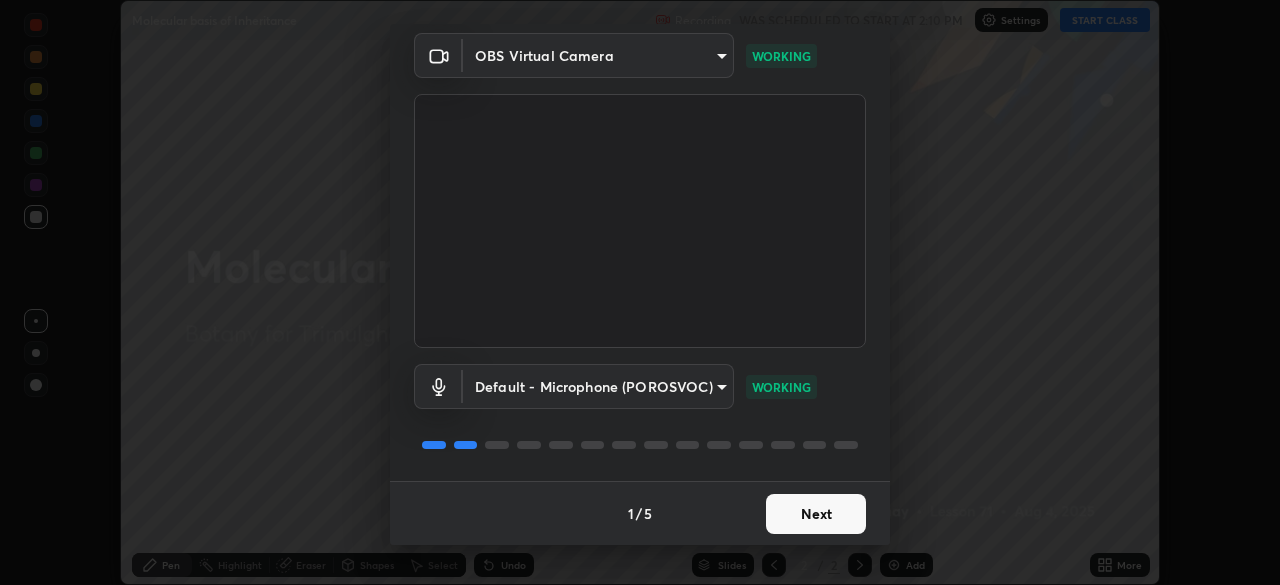 click on "Next" at bounding box center (816, 514) 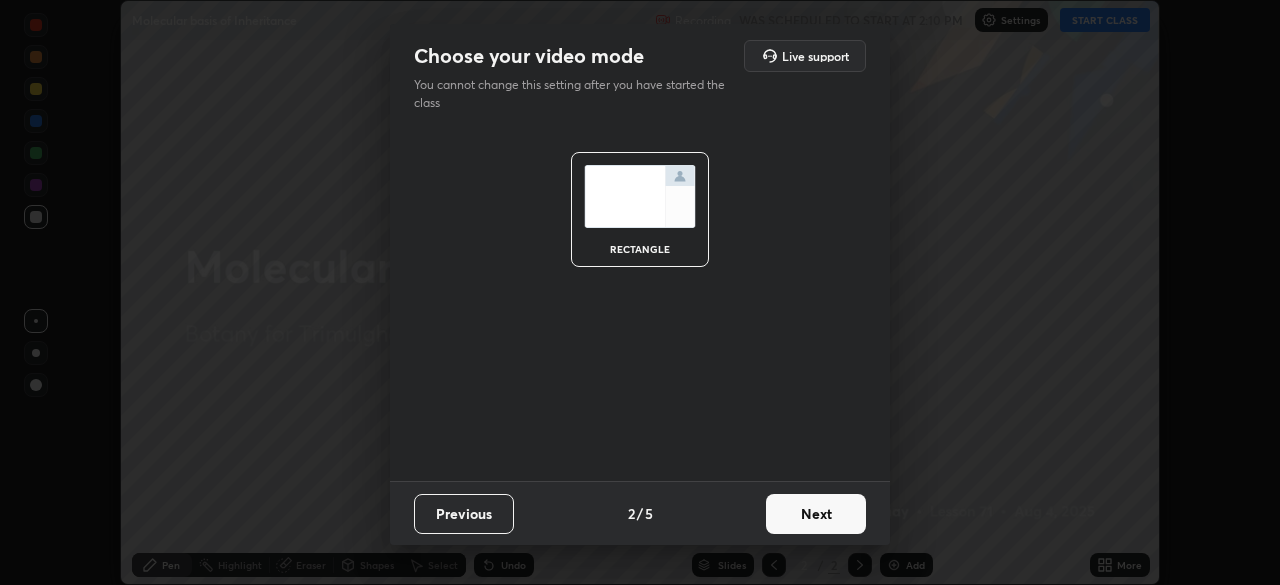 scroll, scrollTop: 0, scrollLeft: 0, axis: both 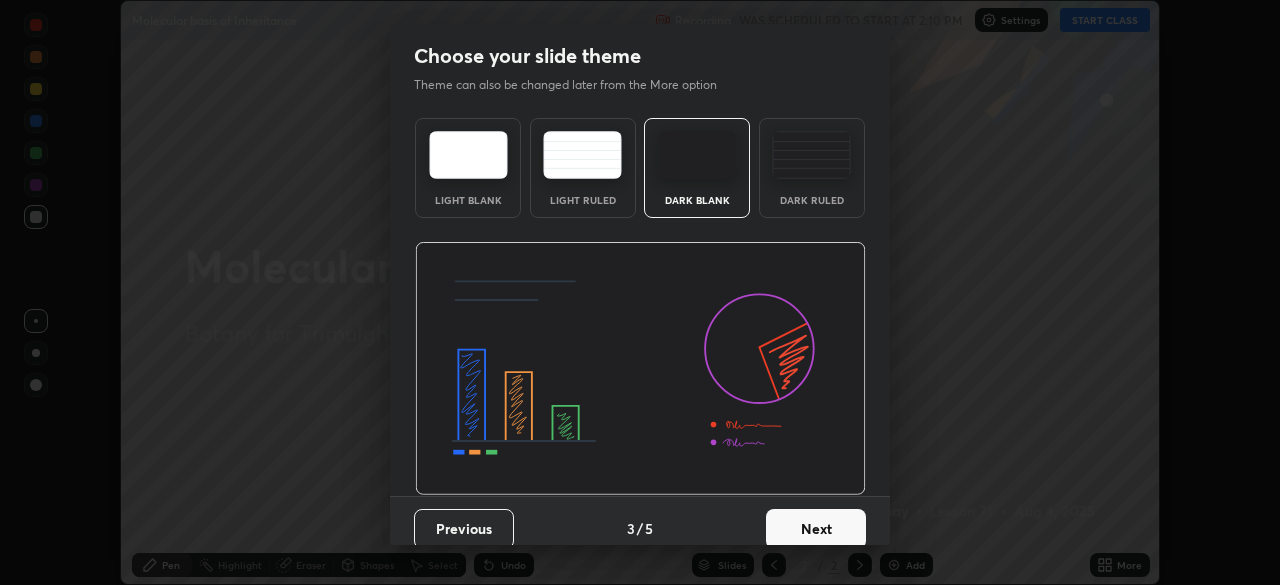 click on "Next" at bounding box center [816, 529] 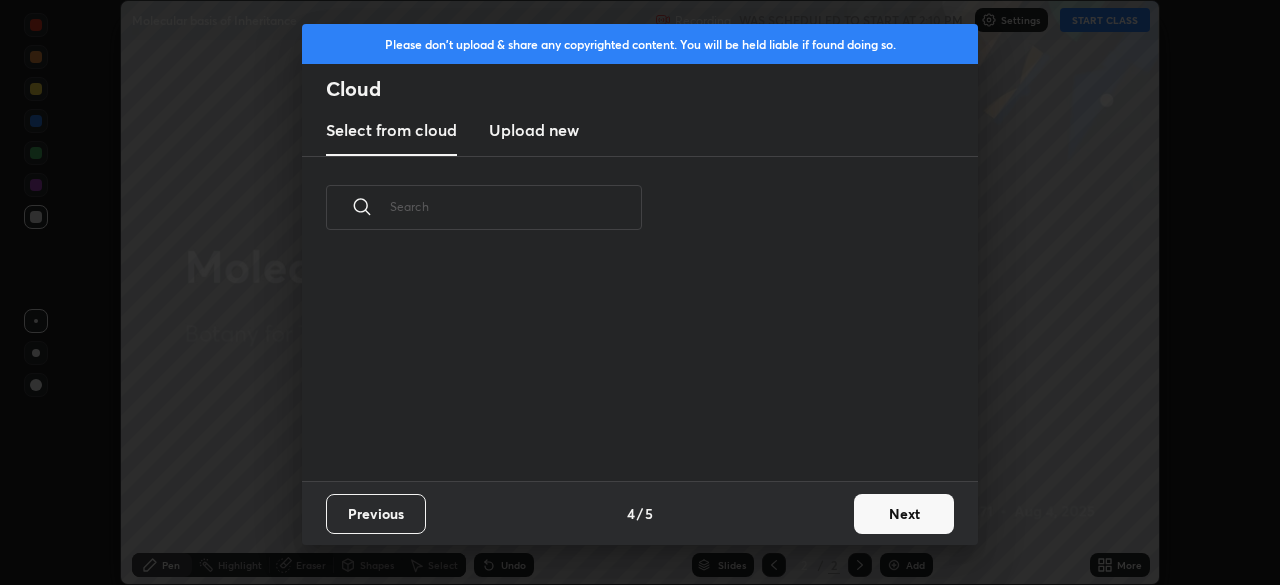 click on "Previous 4 / 5 Next" at bounding box center [640, 513] 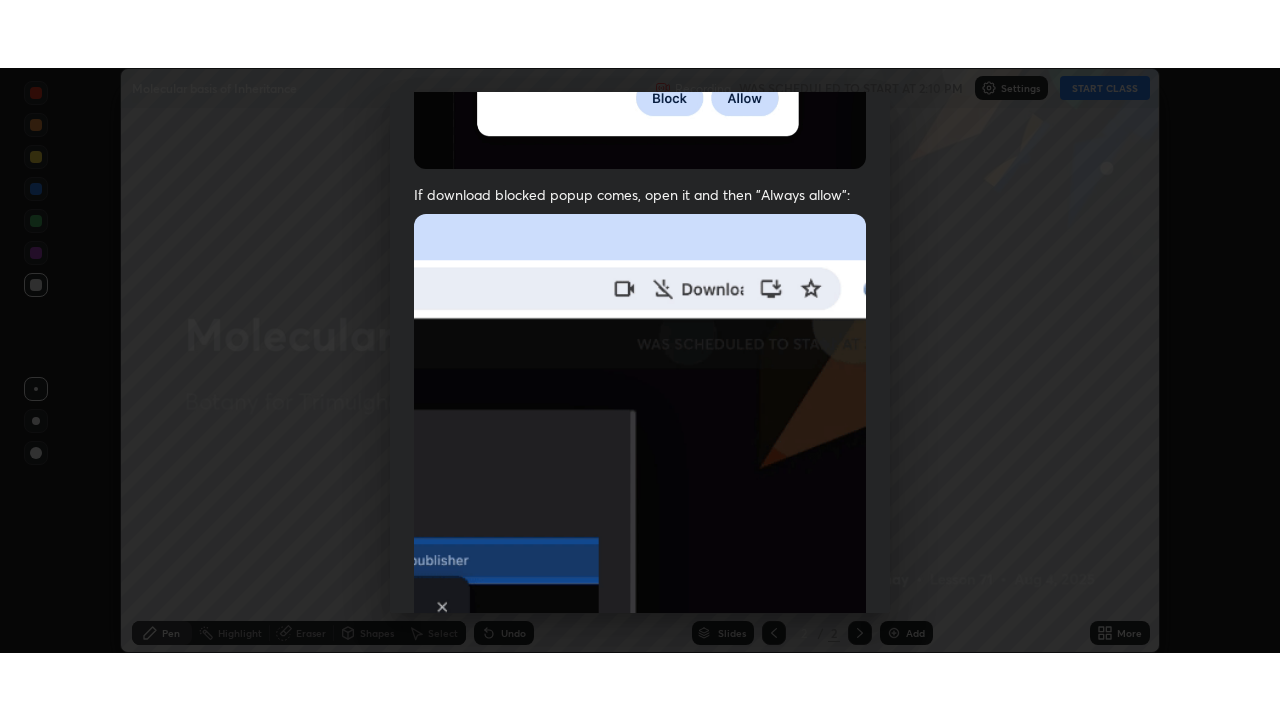 scroll, scrollTop: 479, scrollLeft: 0, axis: vertical 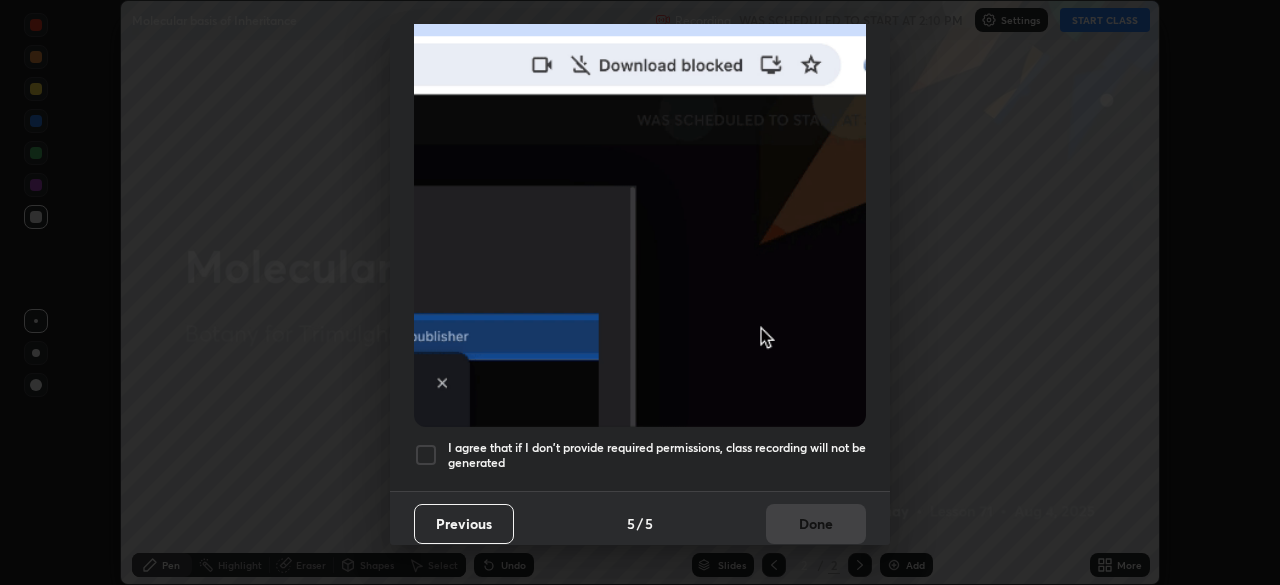 click at bounding box center [426, 455] 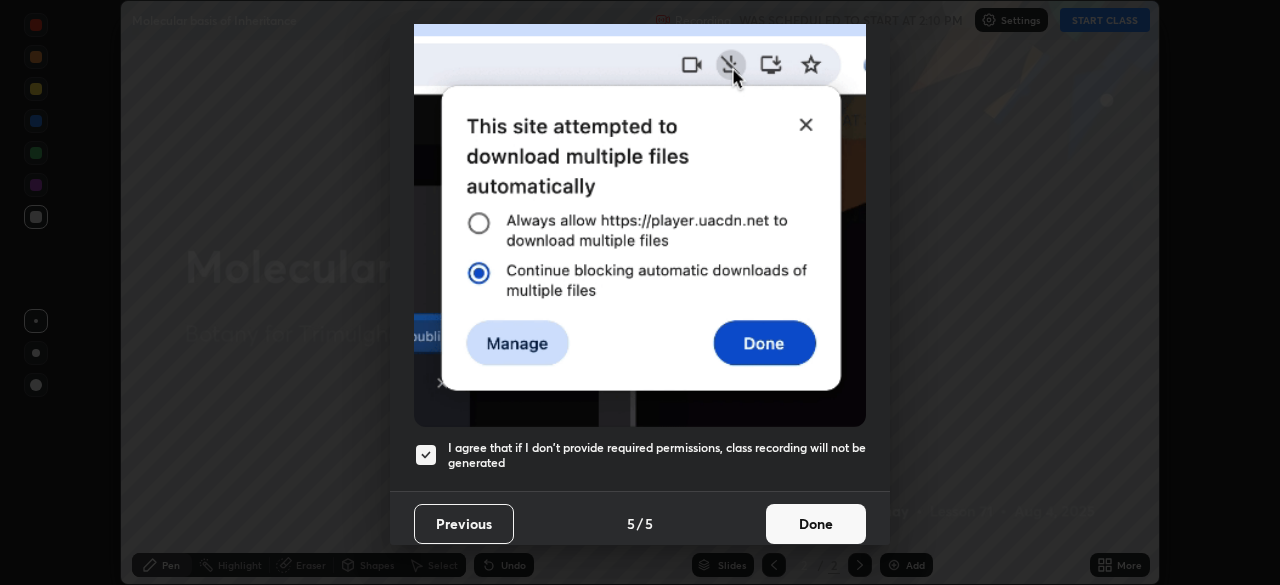 click on "Done" at bounding box center (816, 524) 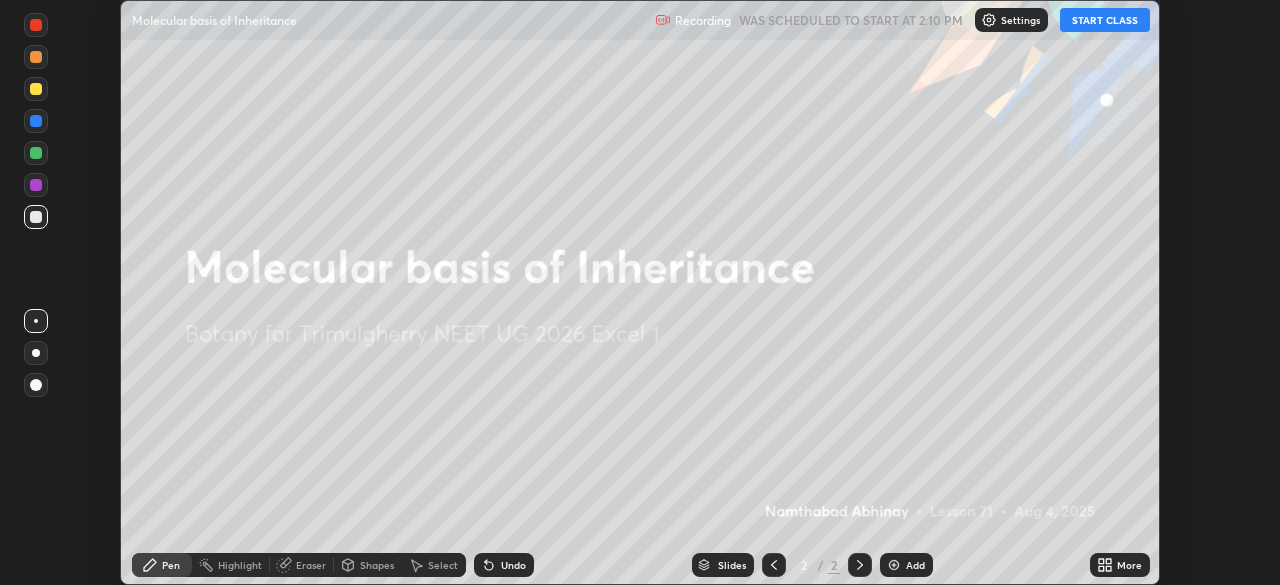 click on "START CLASS" at bounding box center (1105, 20) 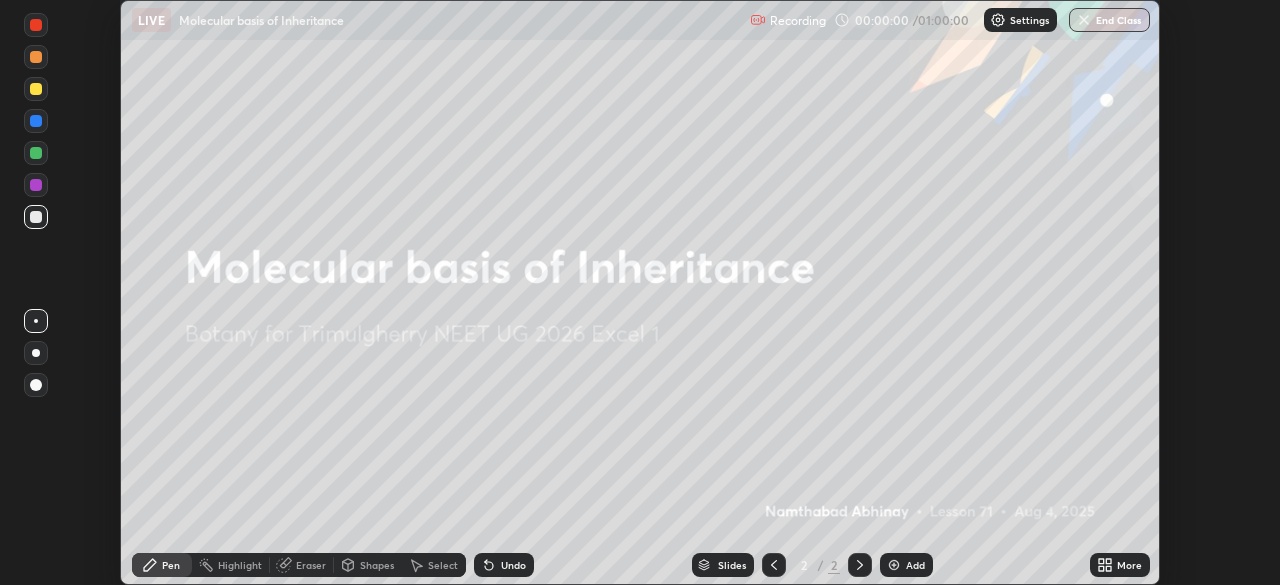 click 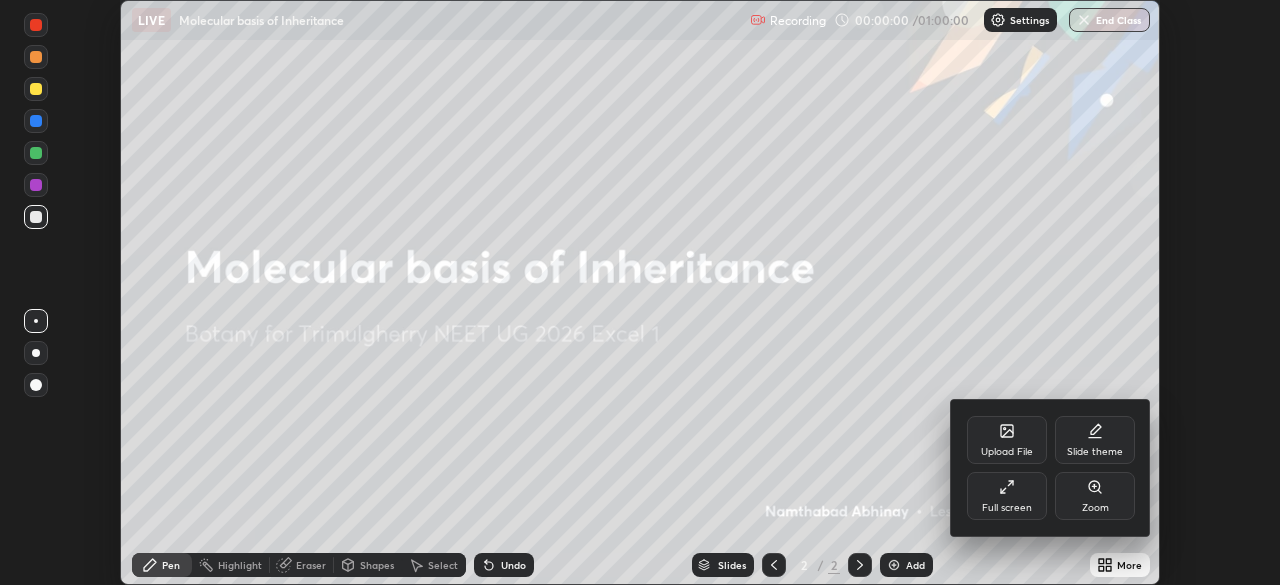 click on "Full screen" at bounding box center [1007, 508] 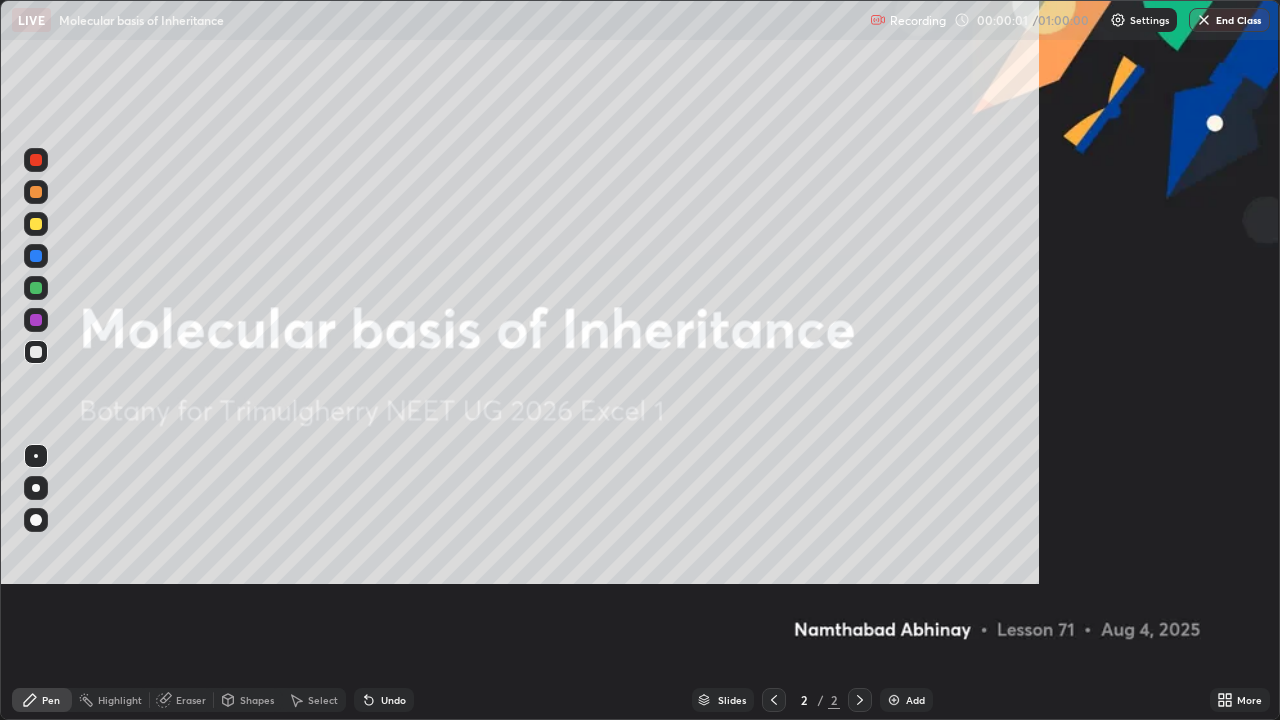 scroll, scrollTop: 99280, scrollLeft: 98720, axis: both 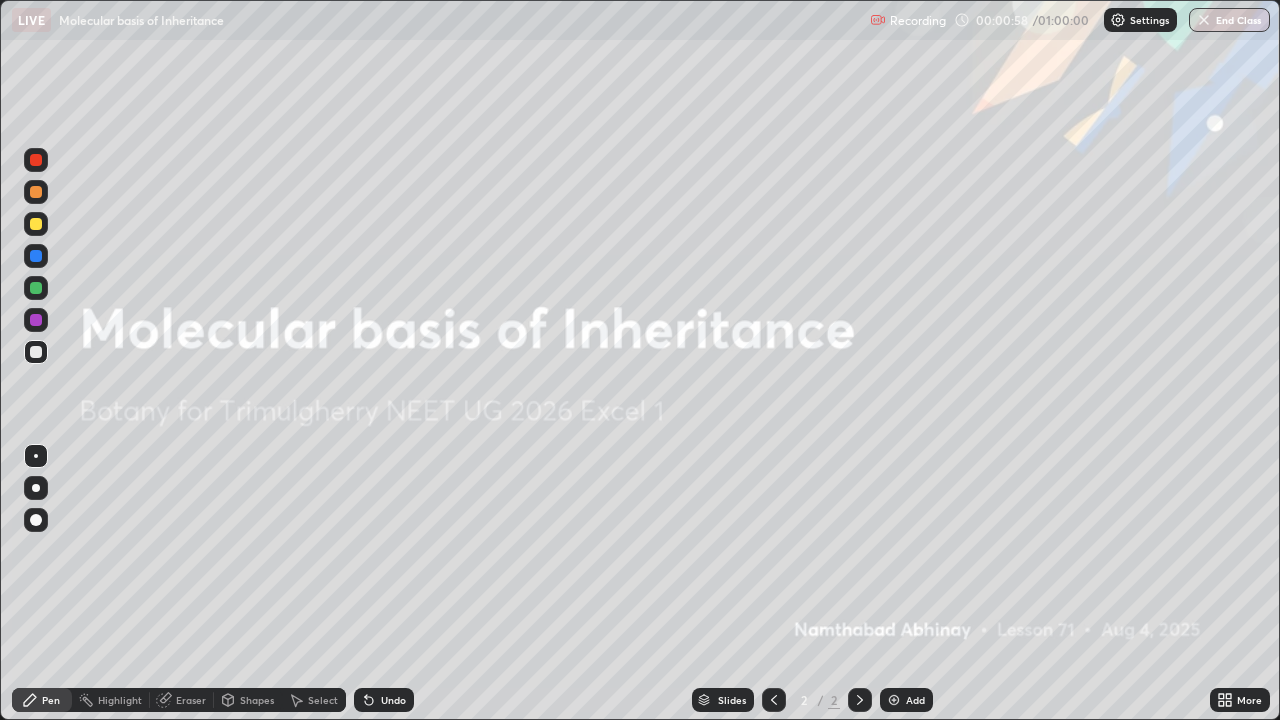 click on "Add" at bounding box center (906, 700) 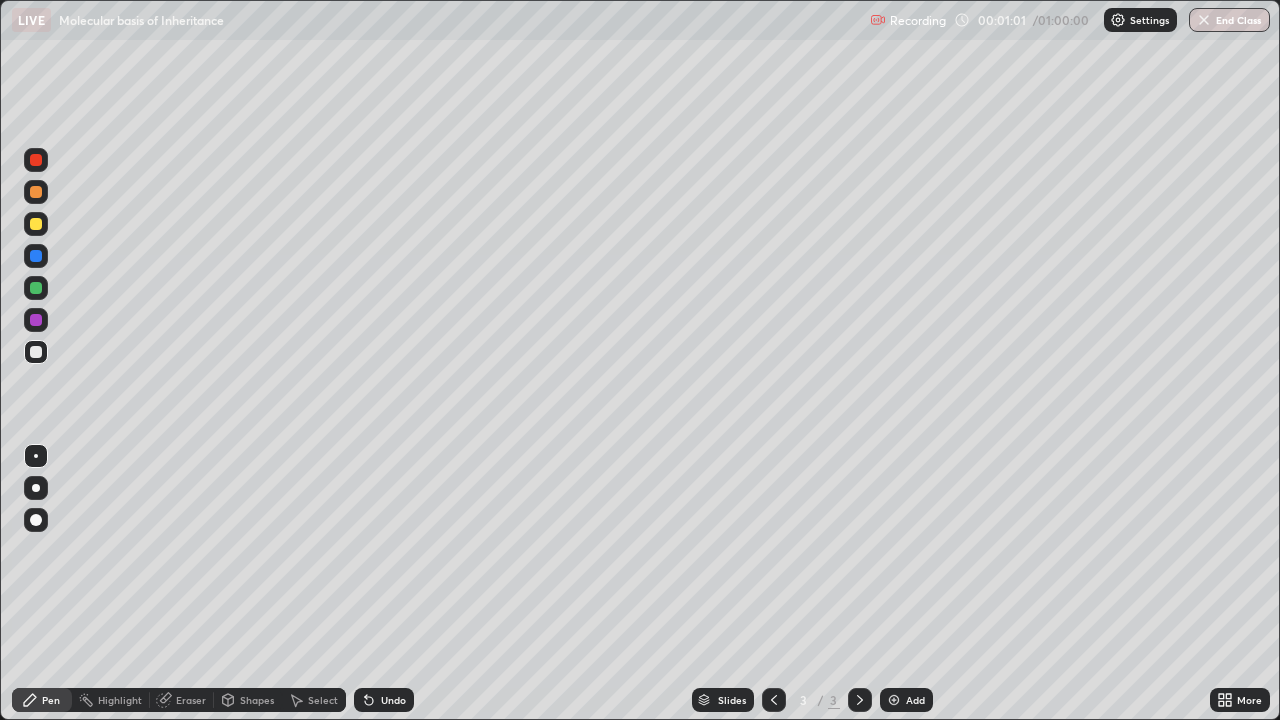 click on "More" at bounding box center [1240, 700] 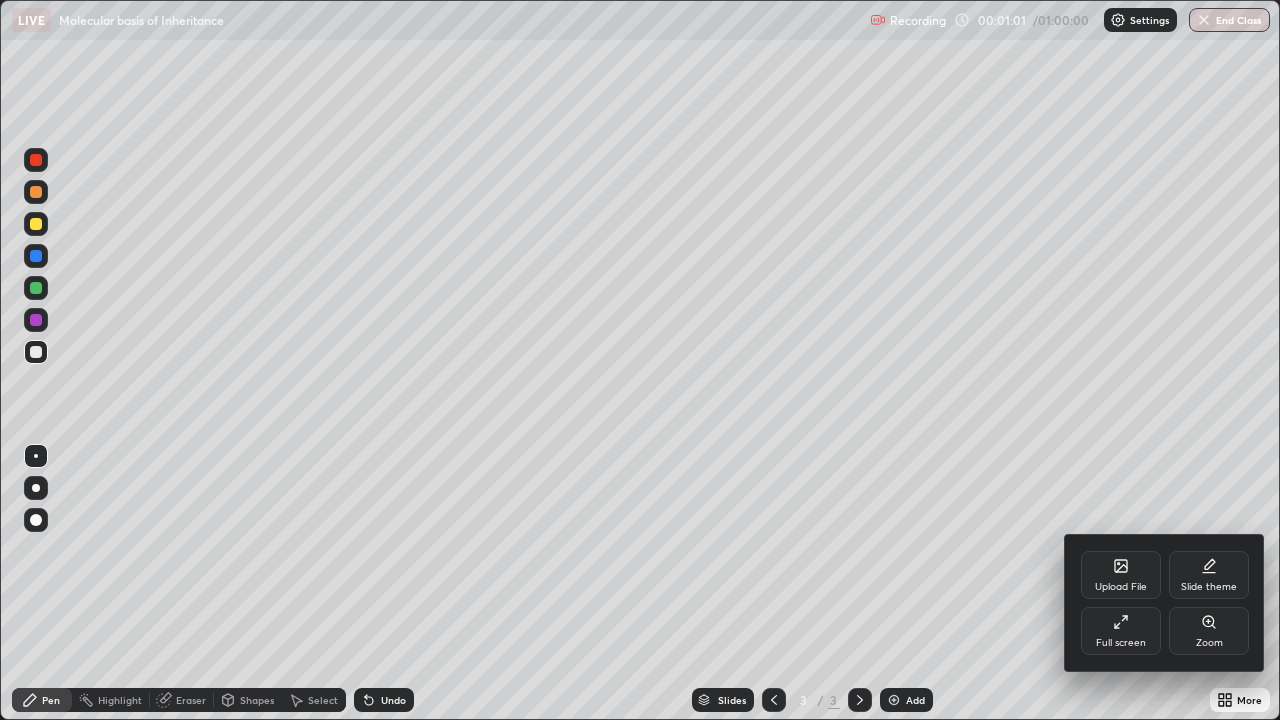 click on "Zoom" at bounding box center (1209, 643) 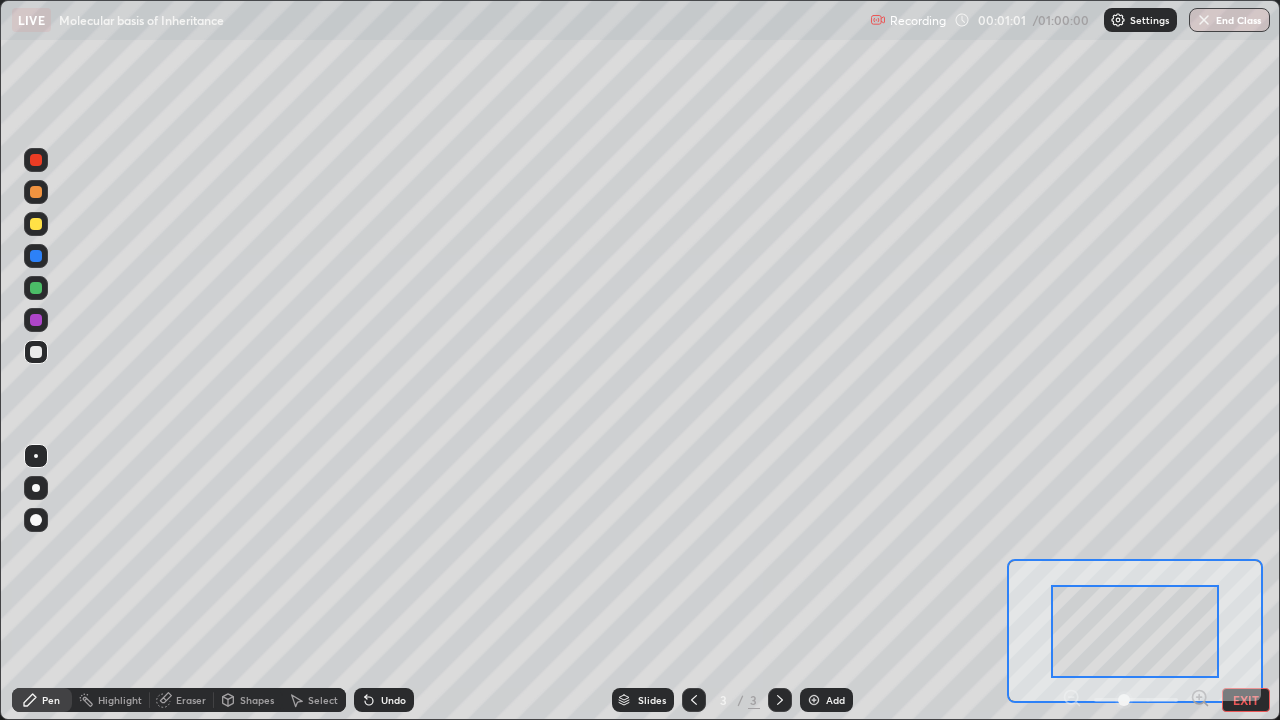 click 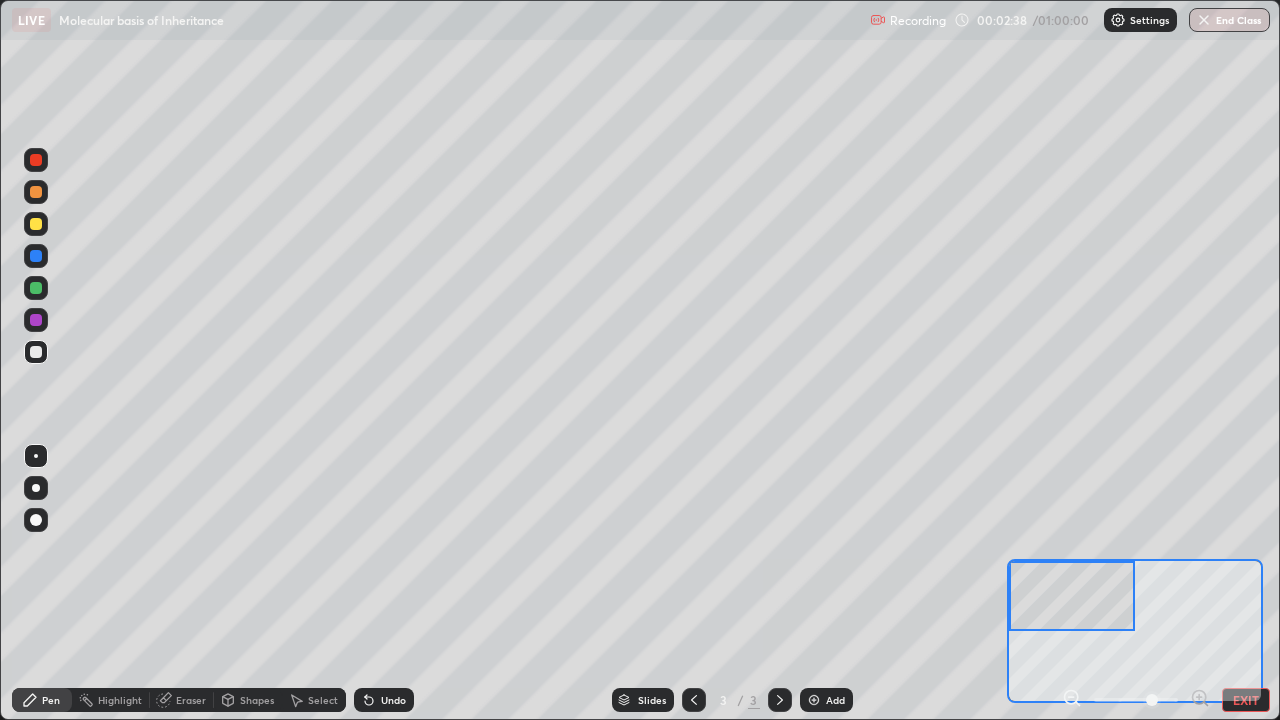 click at bounding box center (36, 160) 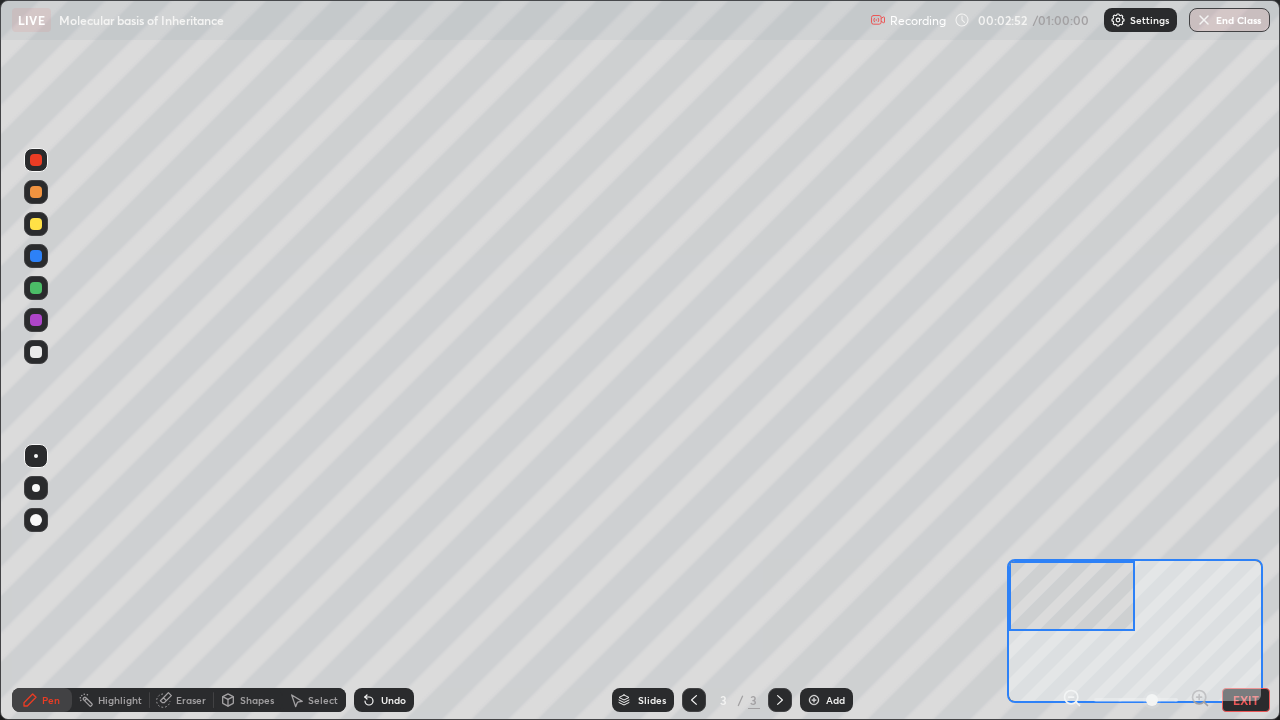 click on "Eraser" at bounding box center (191, 700) 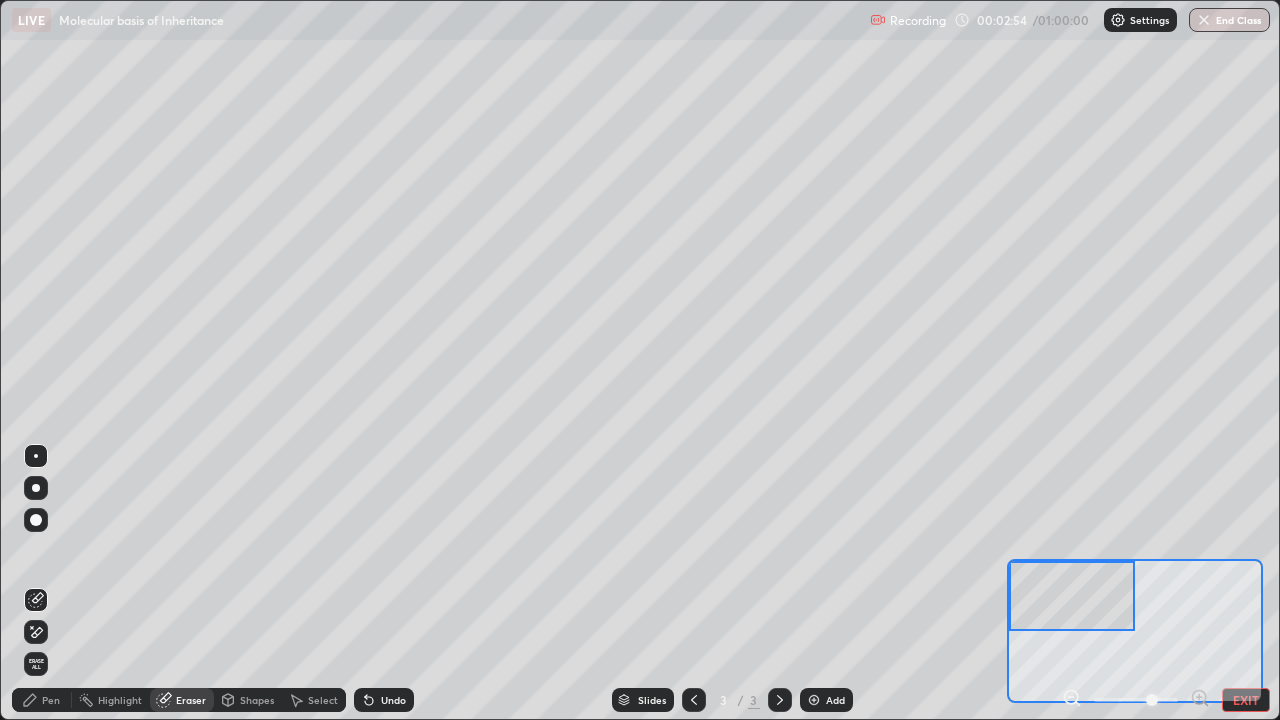 click on "Pen" at bounding box center (51, 700) 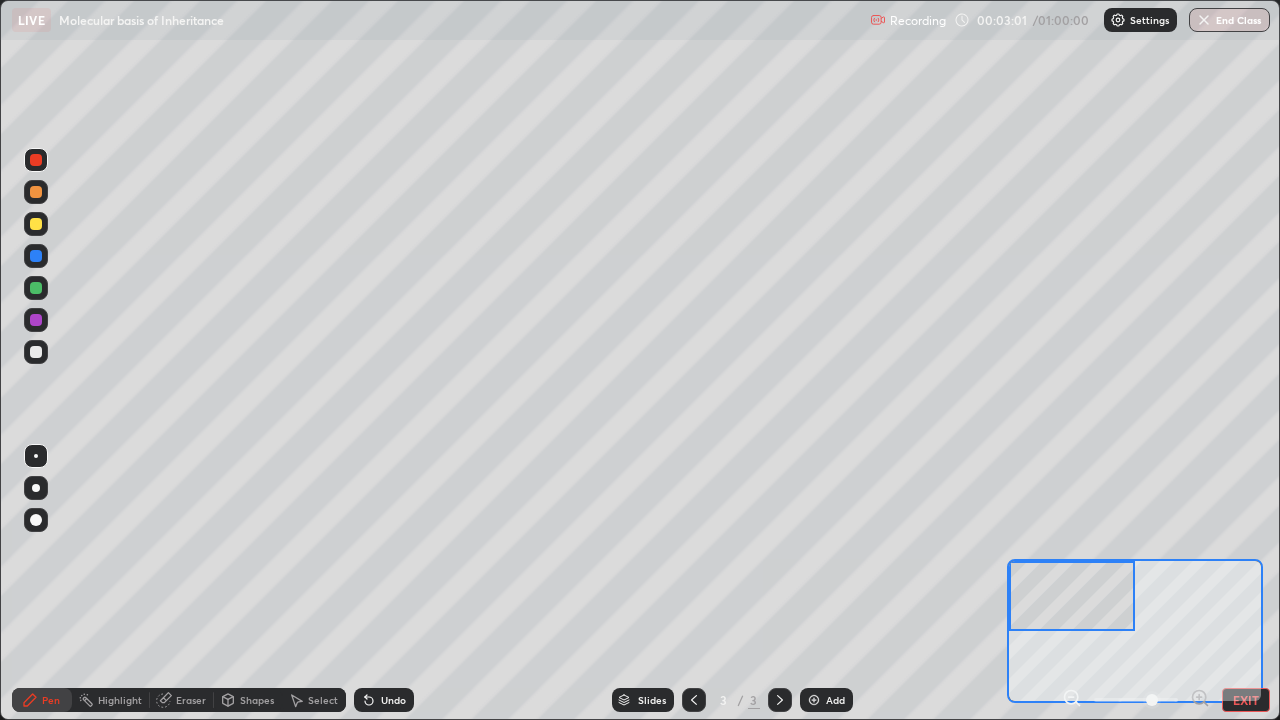 click at bounding box center [36, 352] 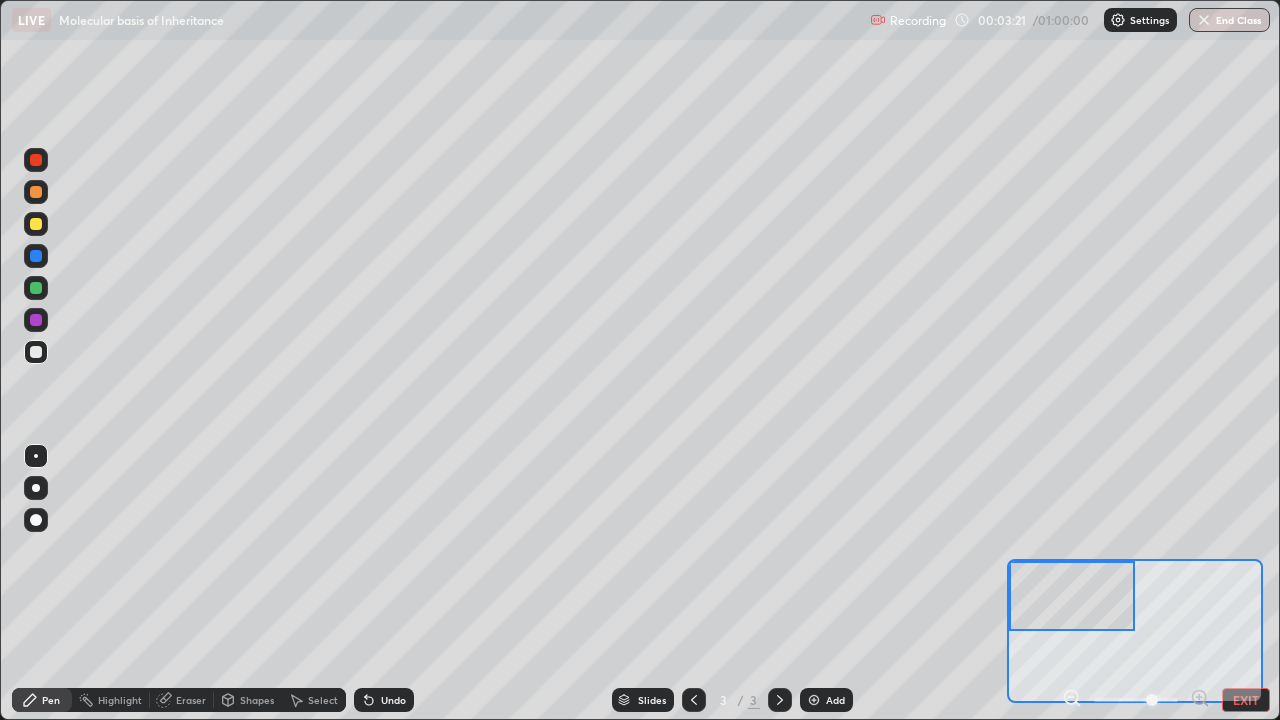 click at bounding box center (36, 224) 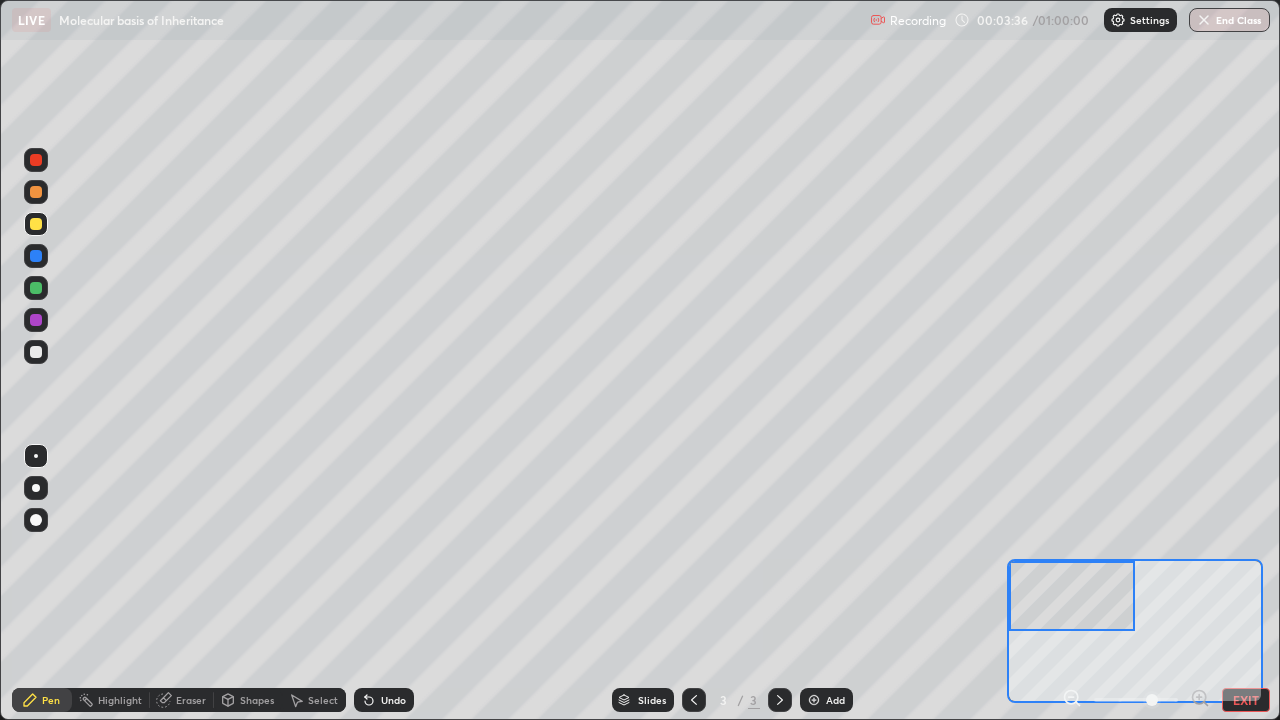 click at bounding box center [36, 224] 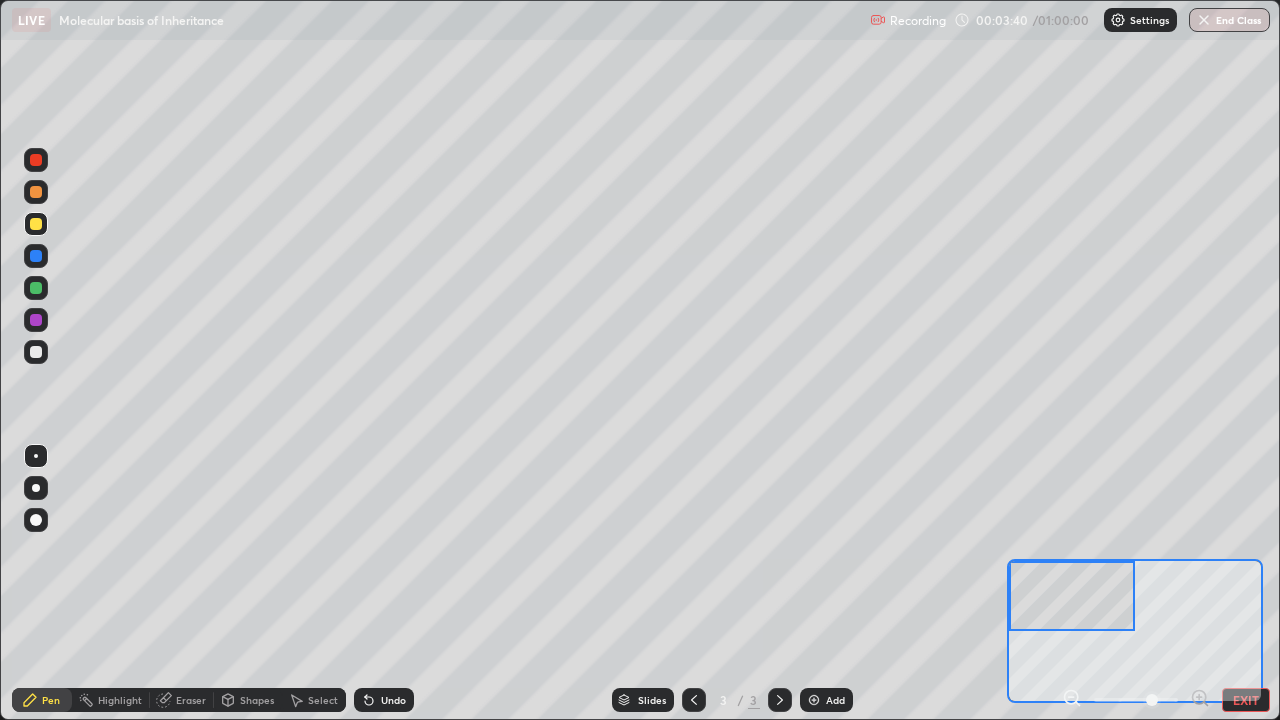 click at bounding box center (36, 352) 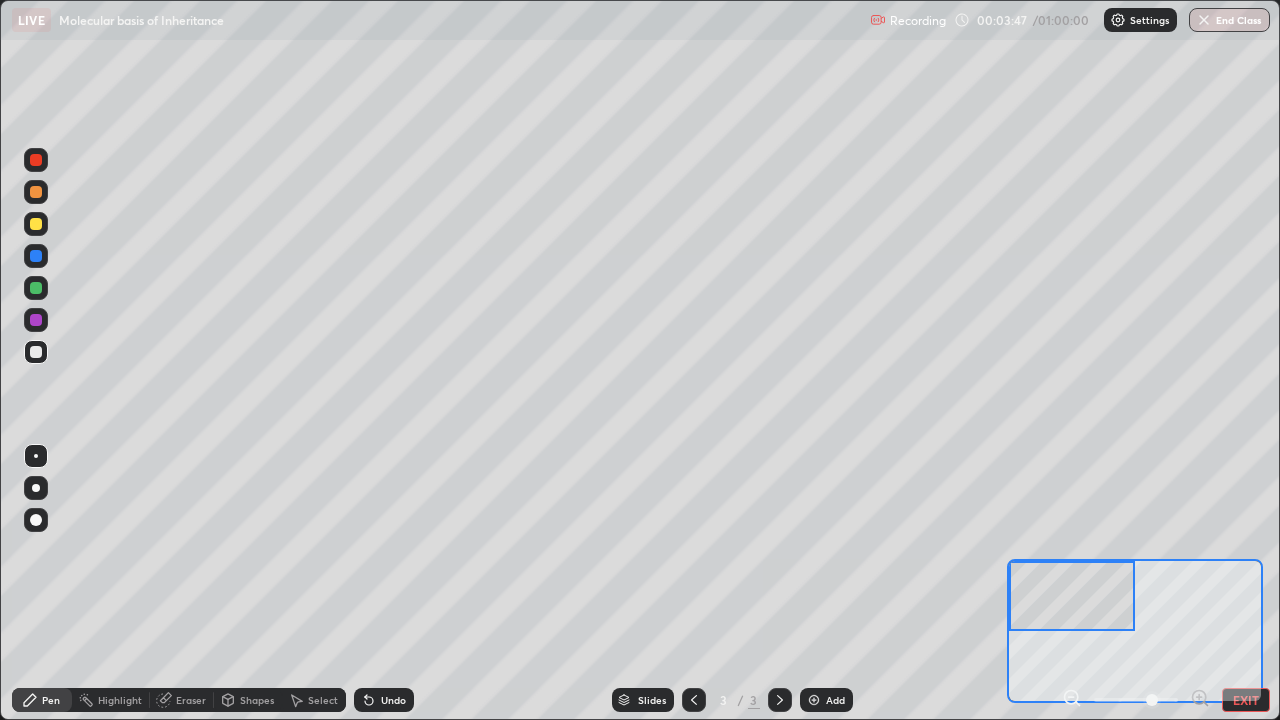 click at bounding box center (36, 288) 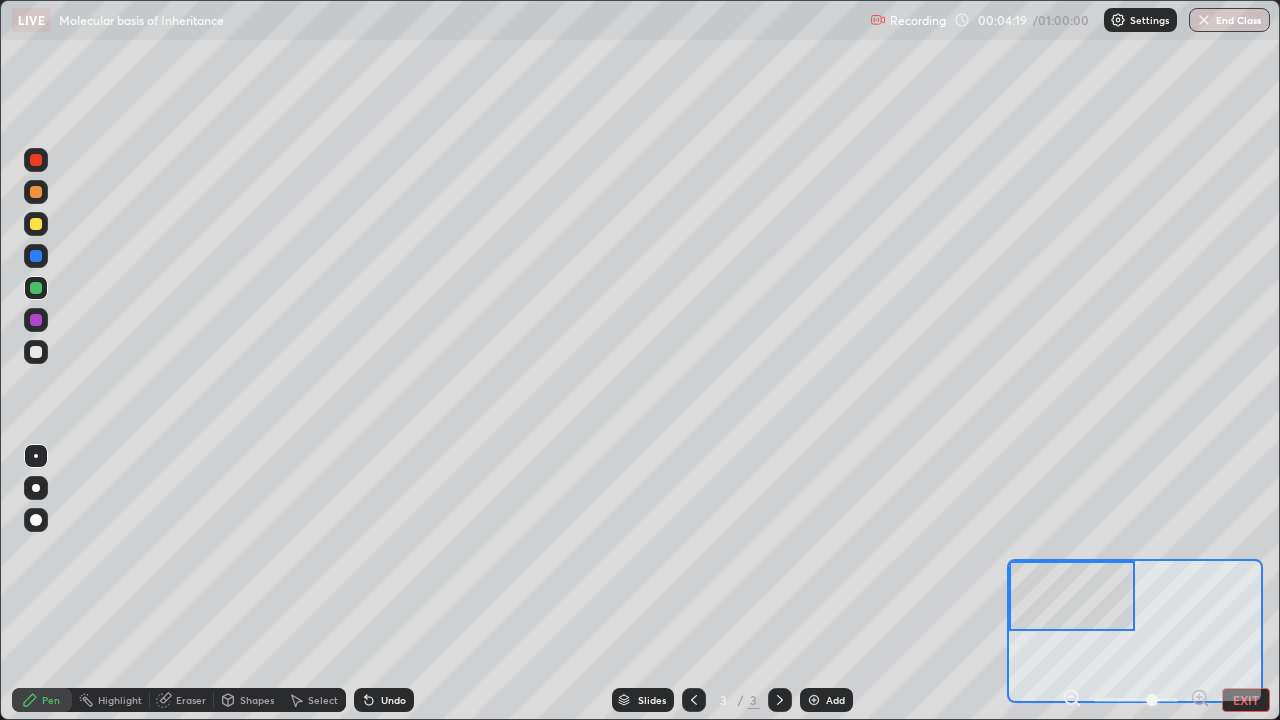 click on "Eraser" at bounding box center [191, 700] 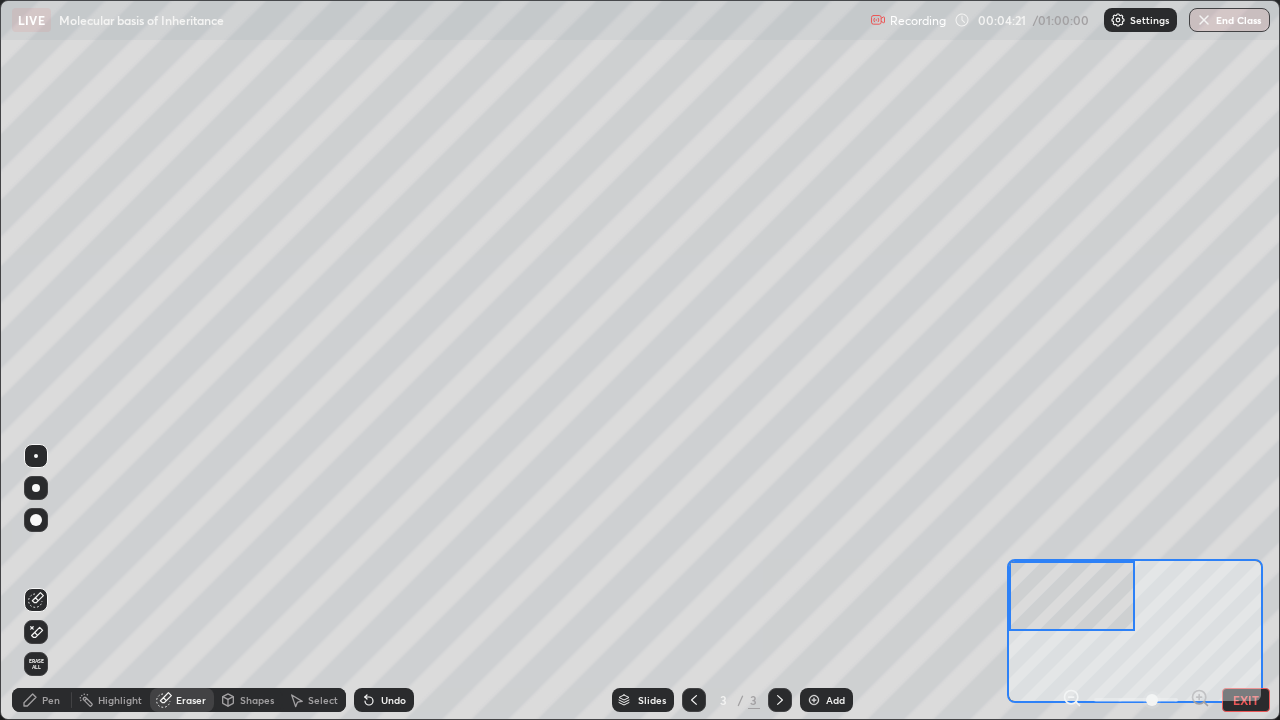 click on "Pen" at bounding box center [51, 700] 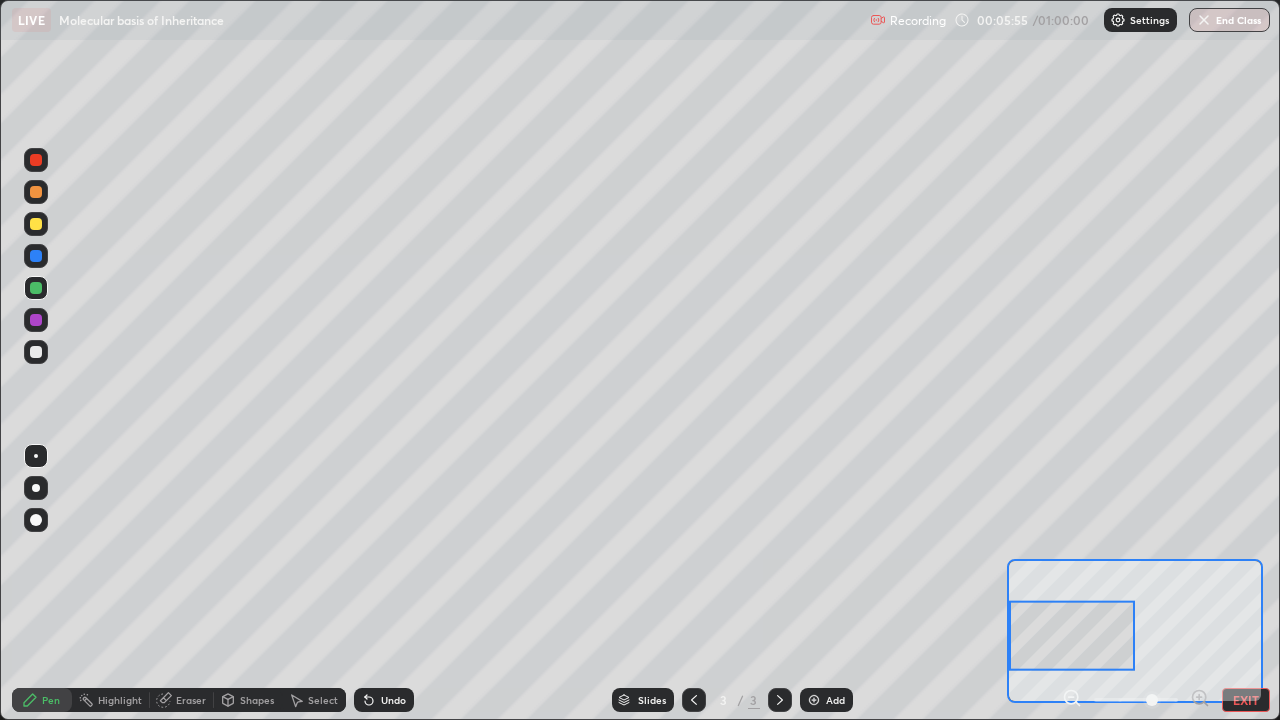 click at bounding box center [36, 160] 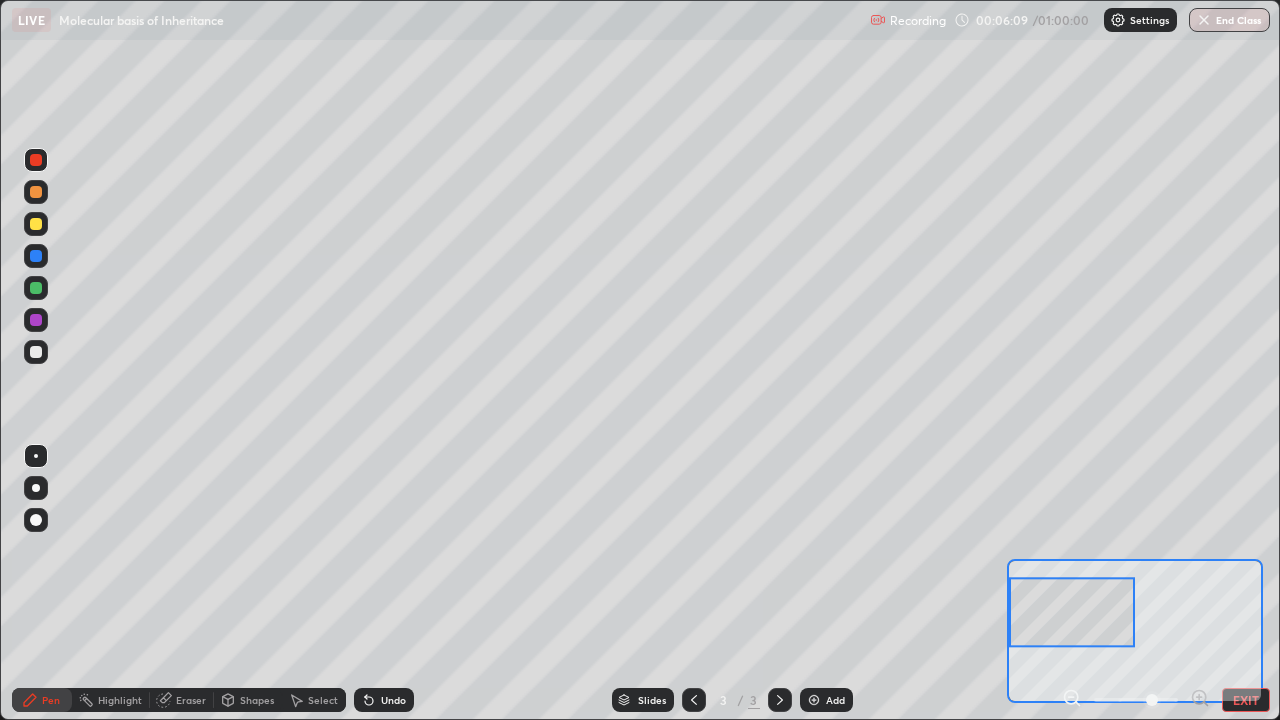 click at bounding box center (36, 288) 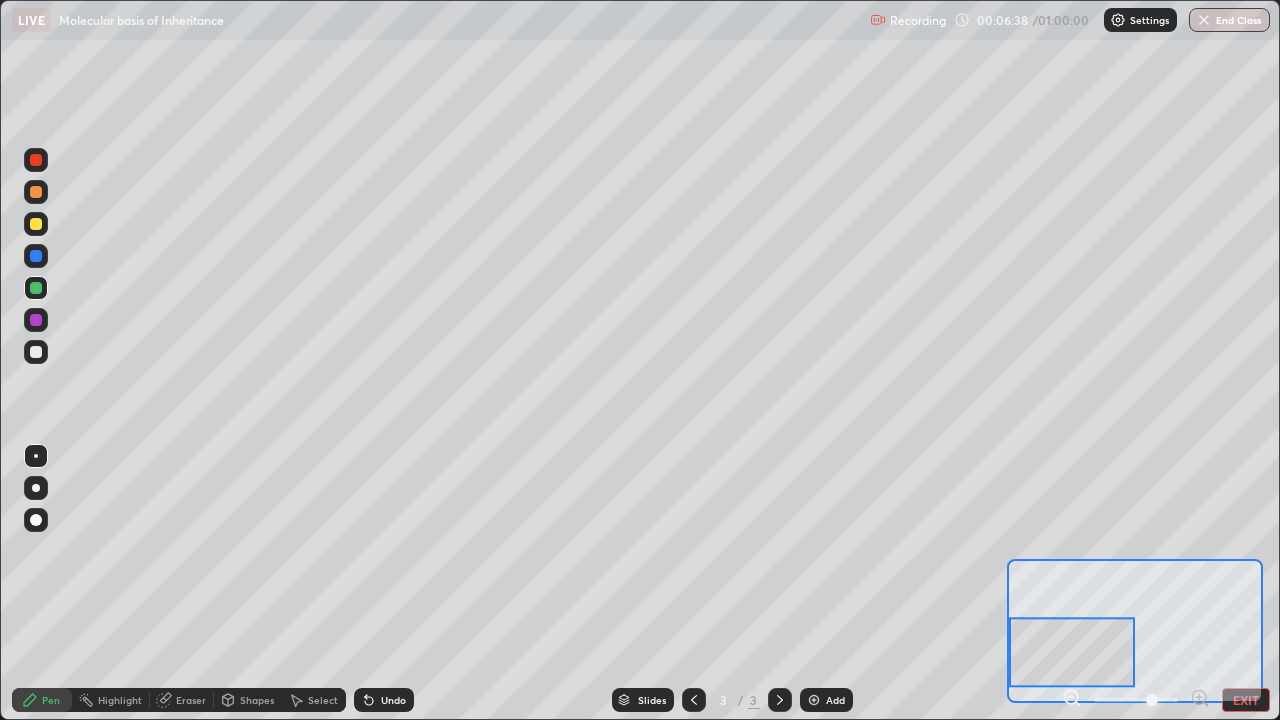 click at bounding box center [36, 320] 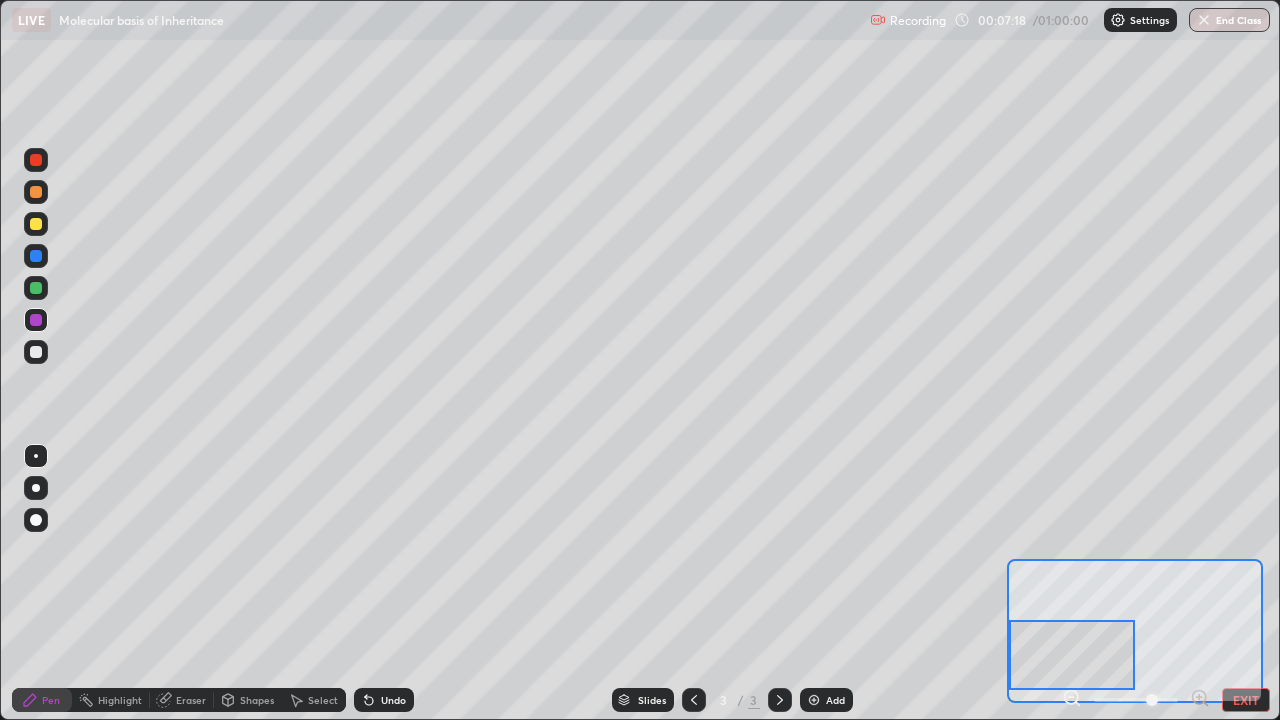 click at bounding box center [36, 224] 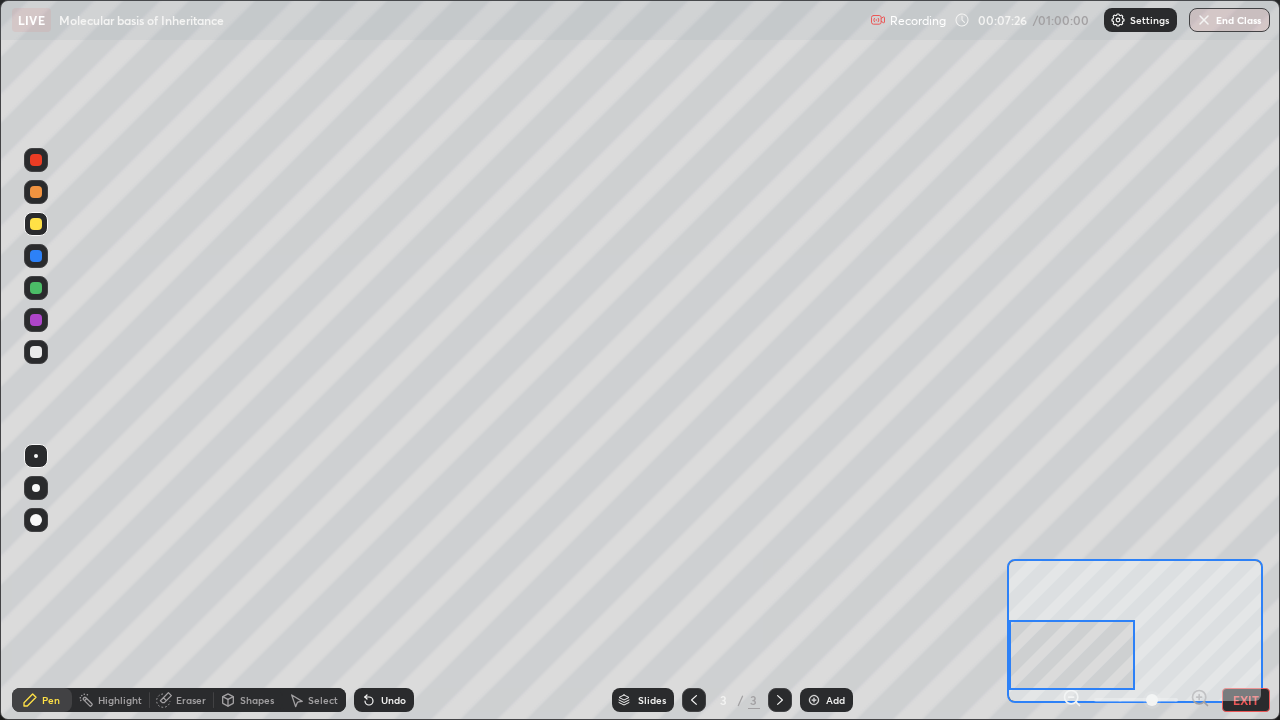 click on "Eraser" at bounding box center (182, 700) 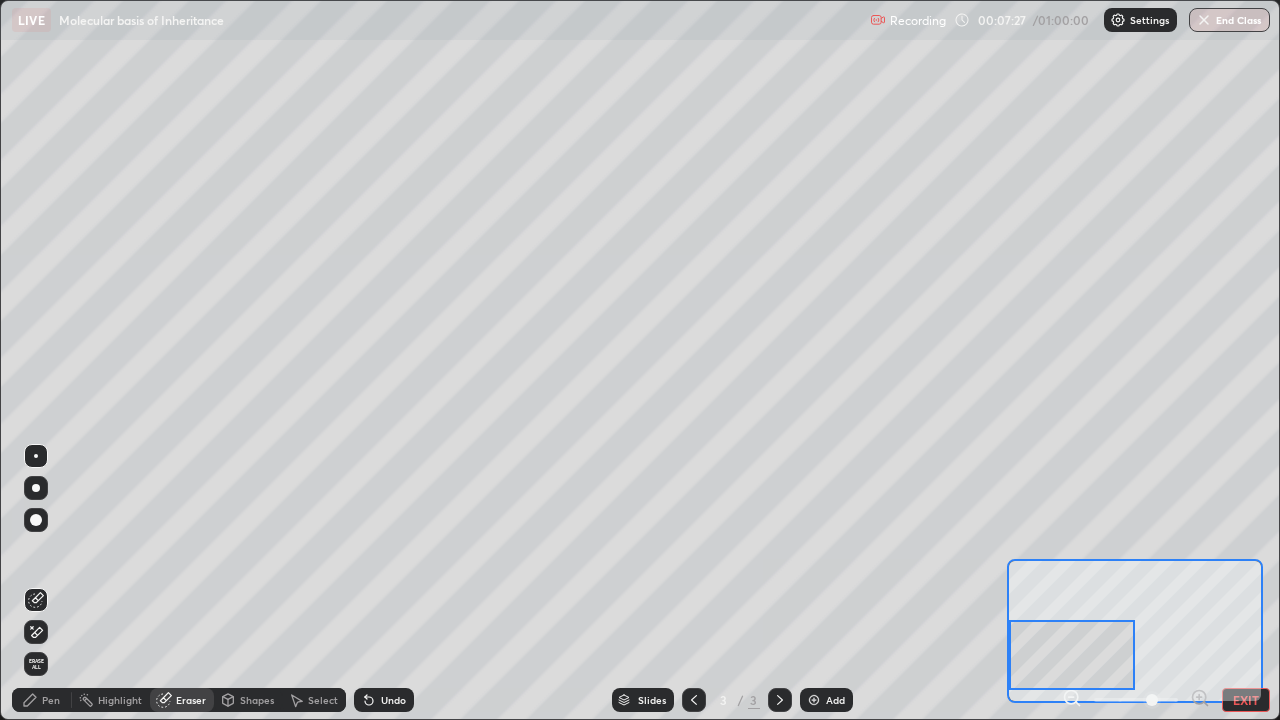 click on "Pen" at bounding box center [51, 700] 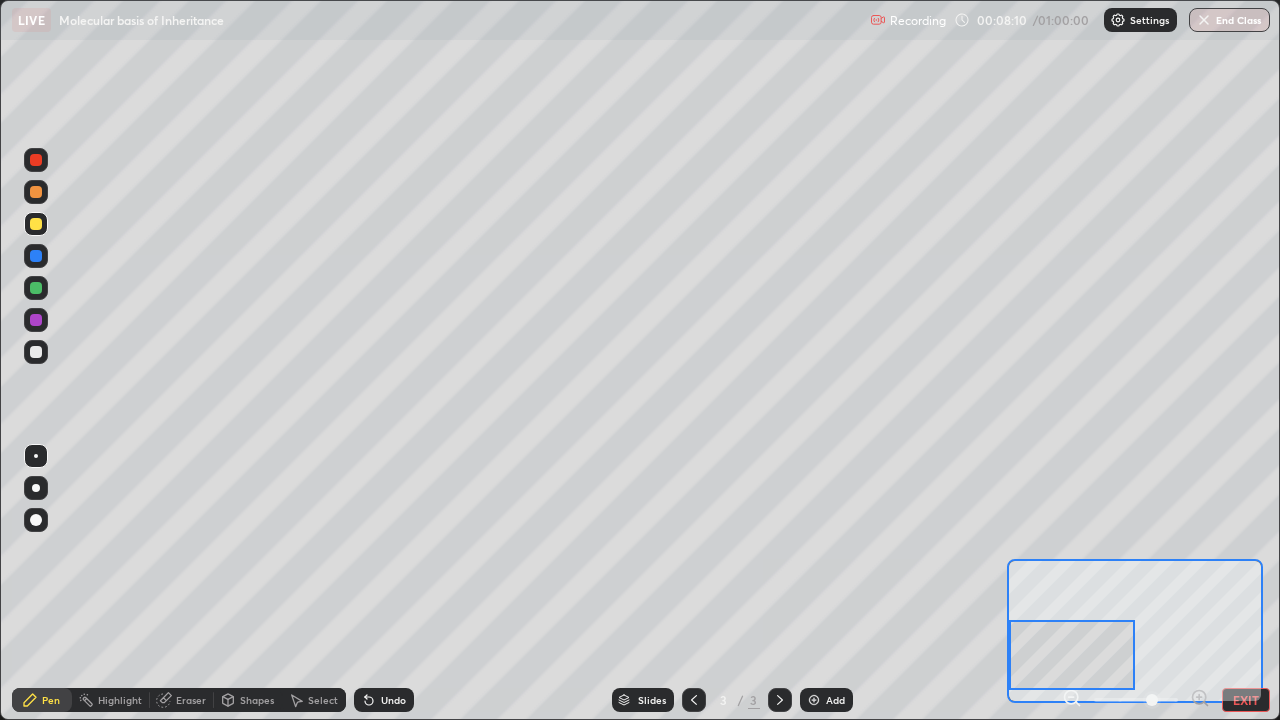 click on "Eraser" at bounding box center (191, 700) 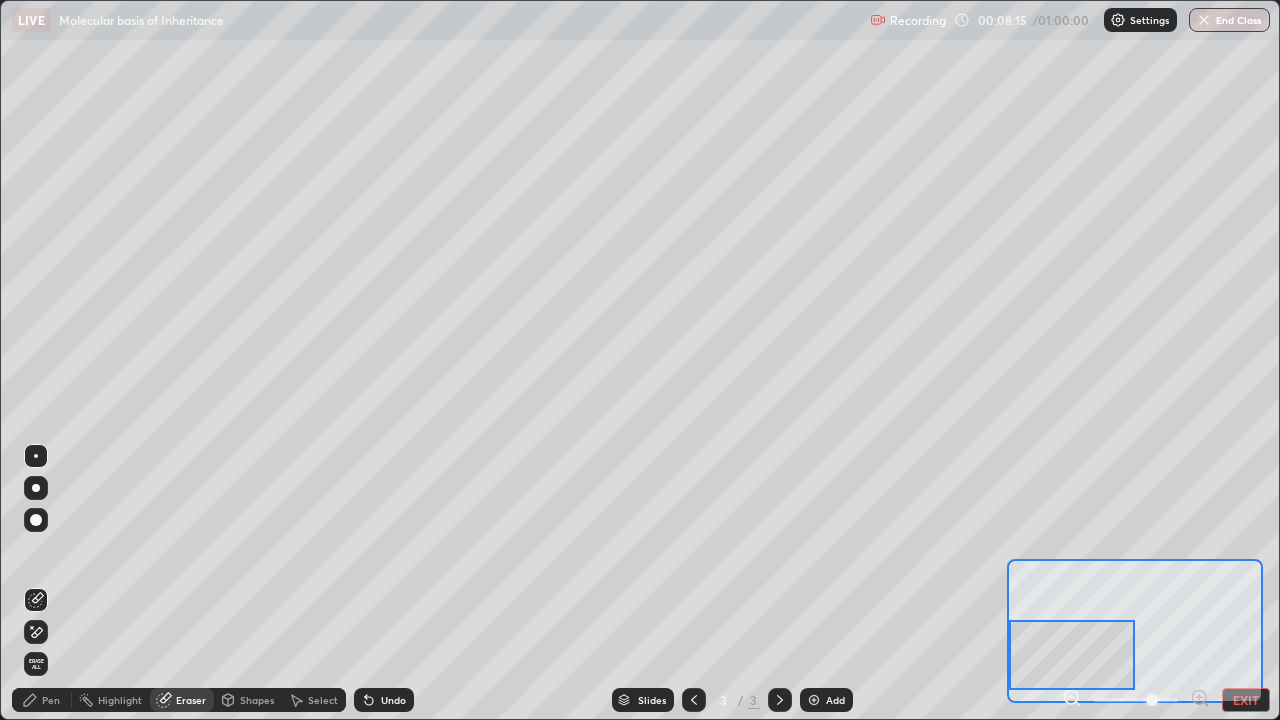 click on "Pen" at bounding box center [51, 700] 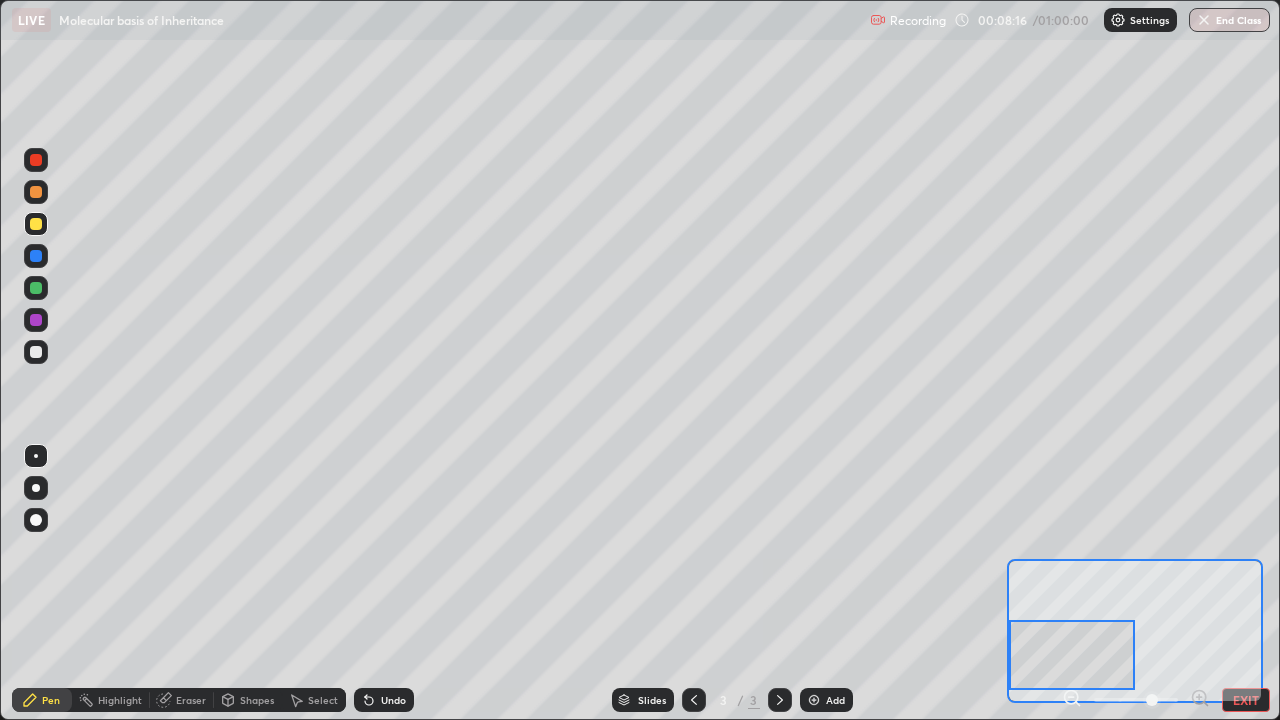 click 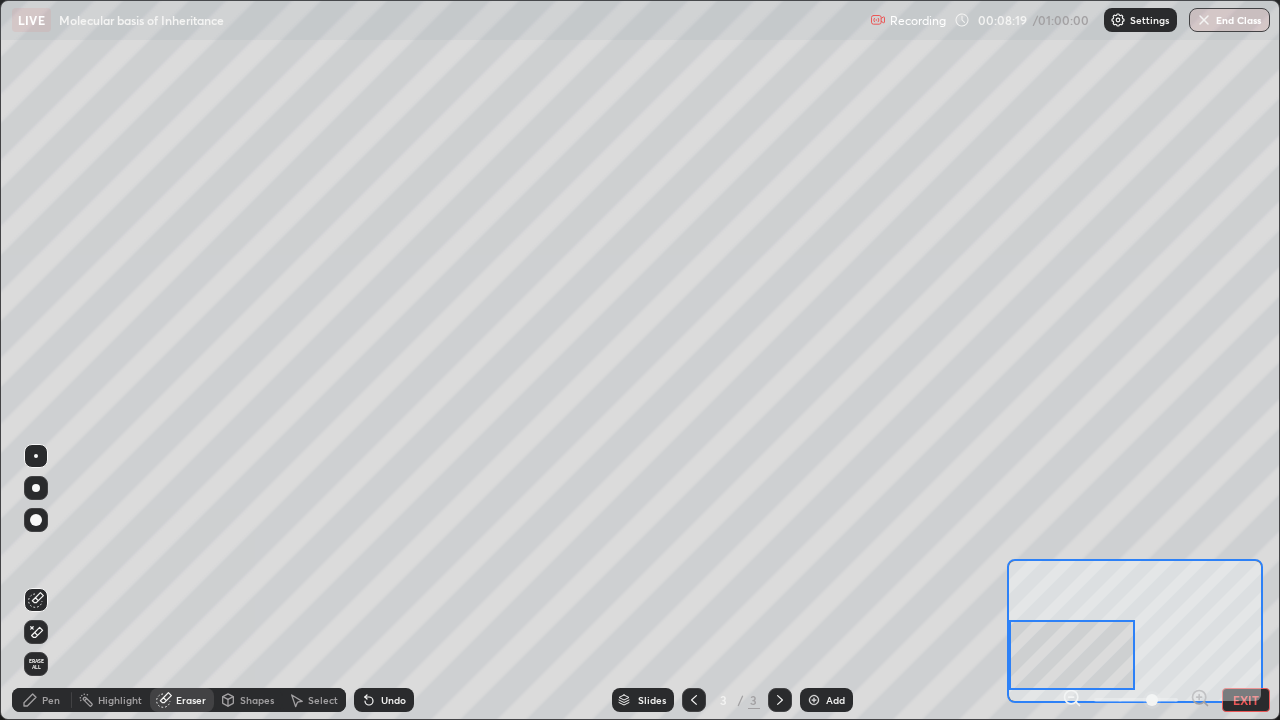 click on "Pen" at bounding box center (51, 700) 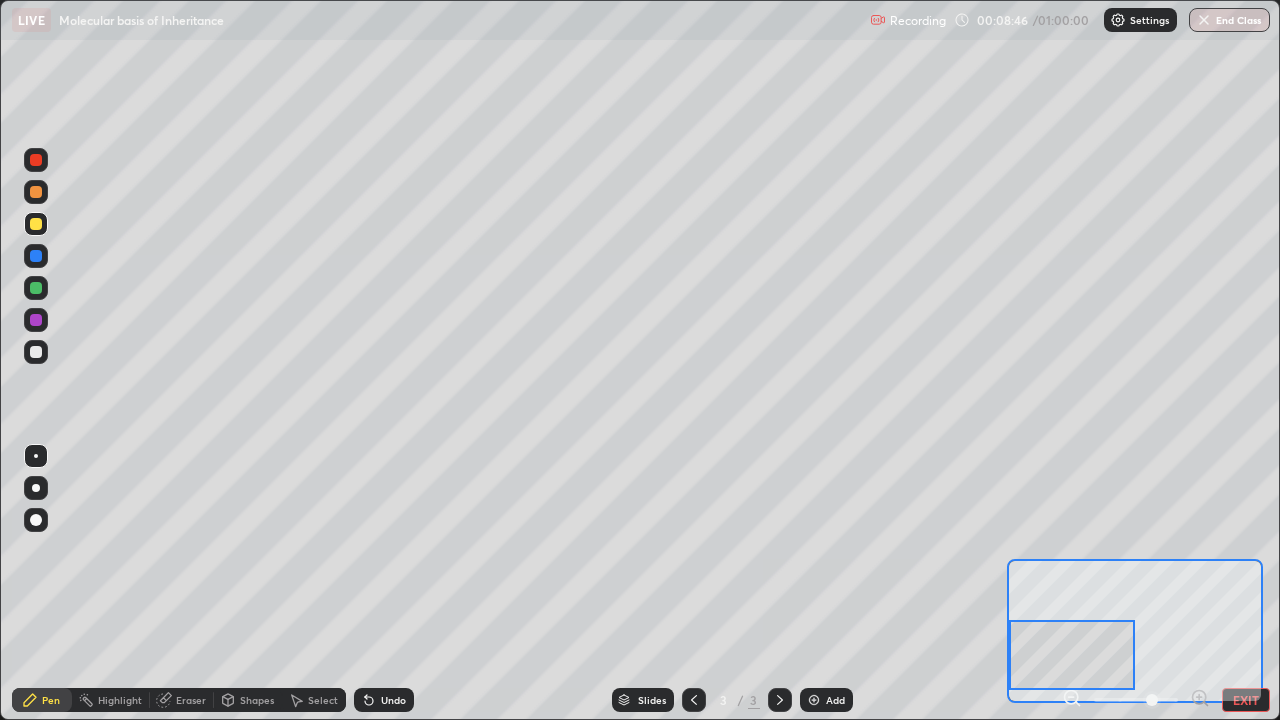 click at bounding box center (36, 352) 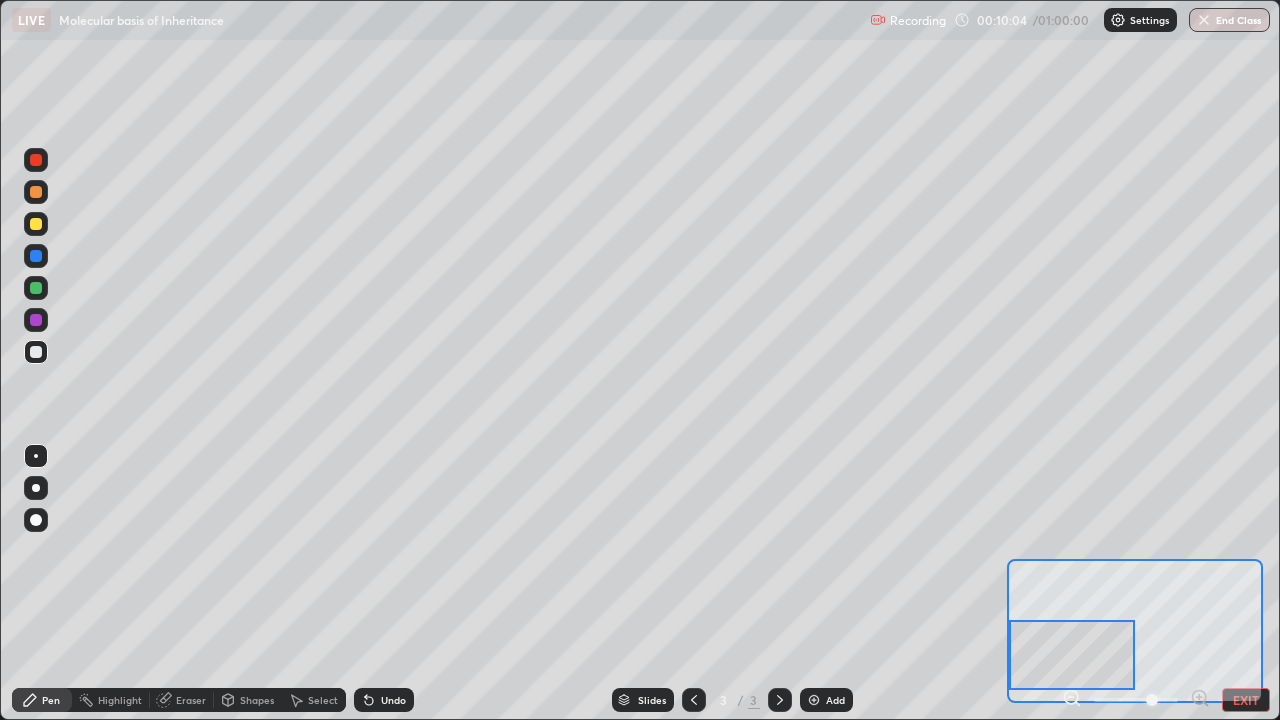 click at bounding box center [36, 320] 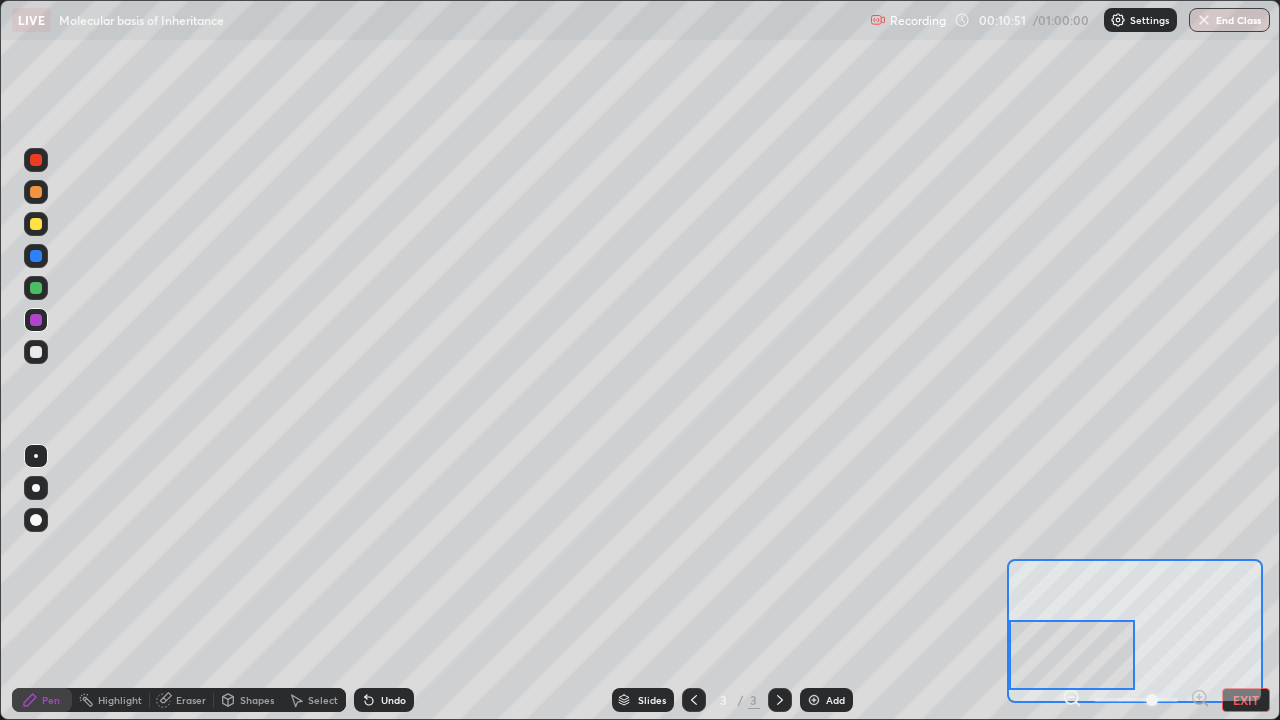 click at bounding box center [36, 256] 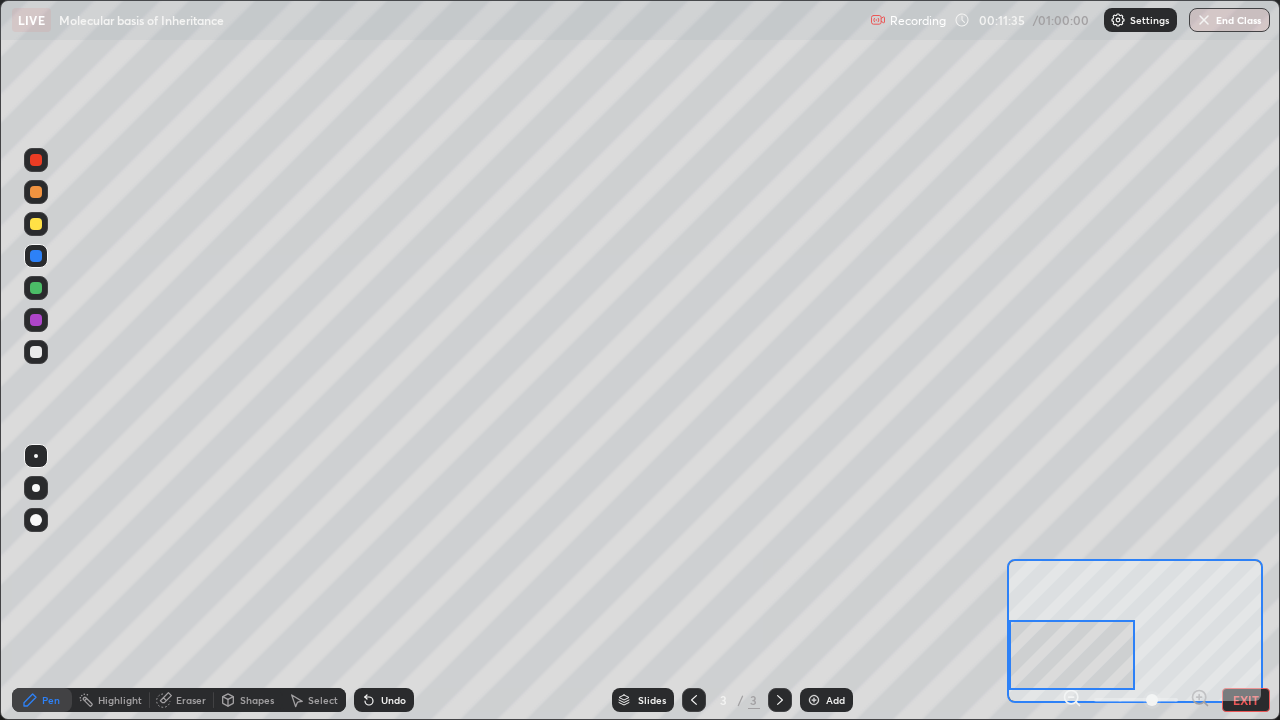 click on "Eraser" at bounding box center [191, 700] 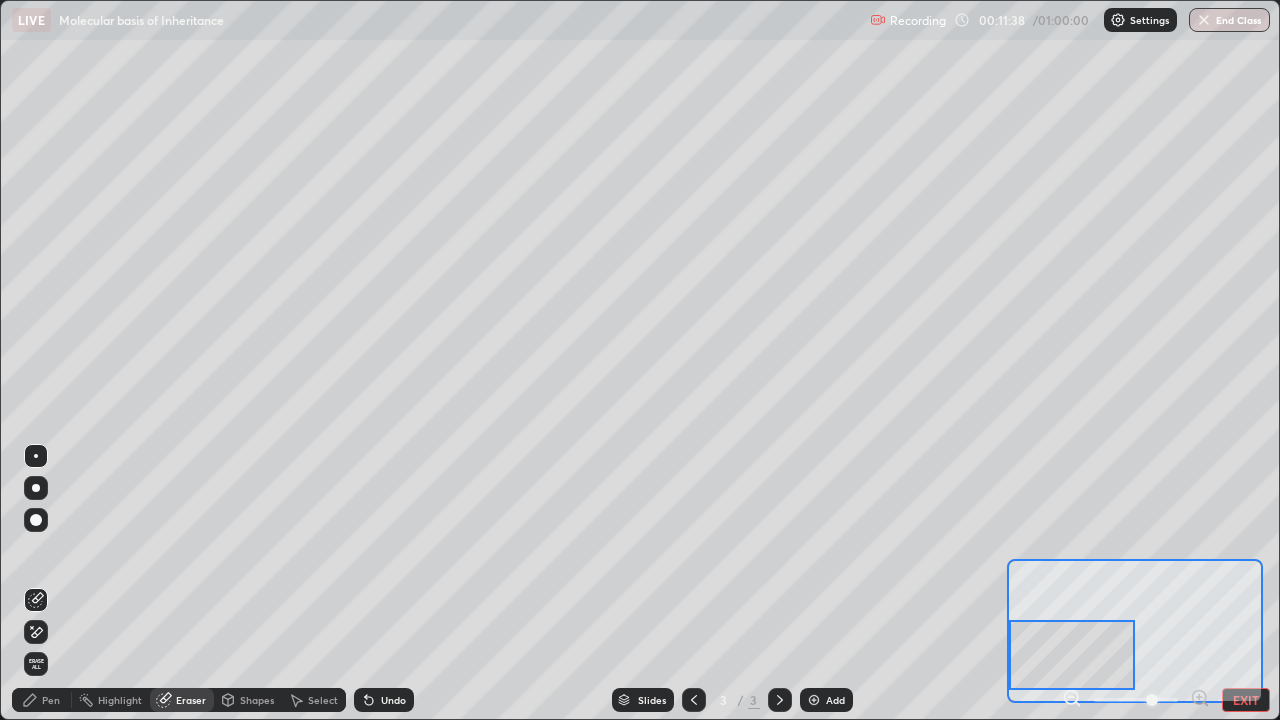click 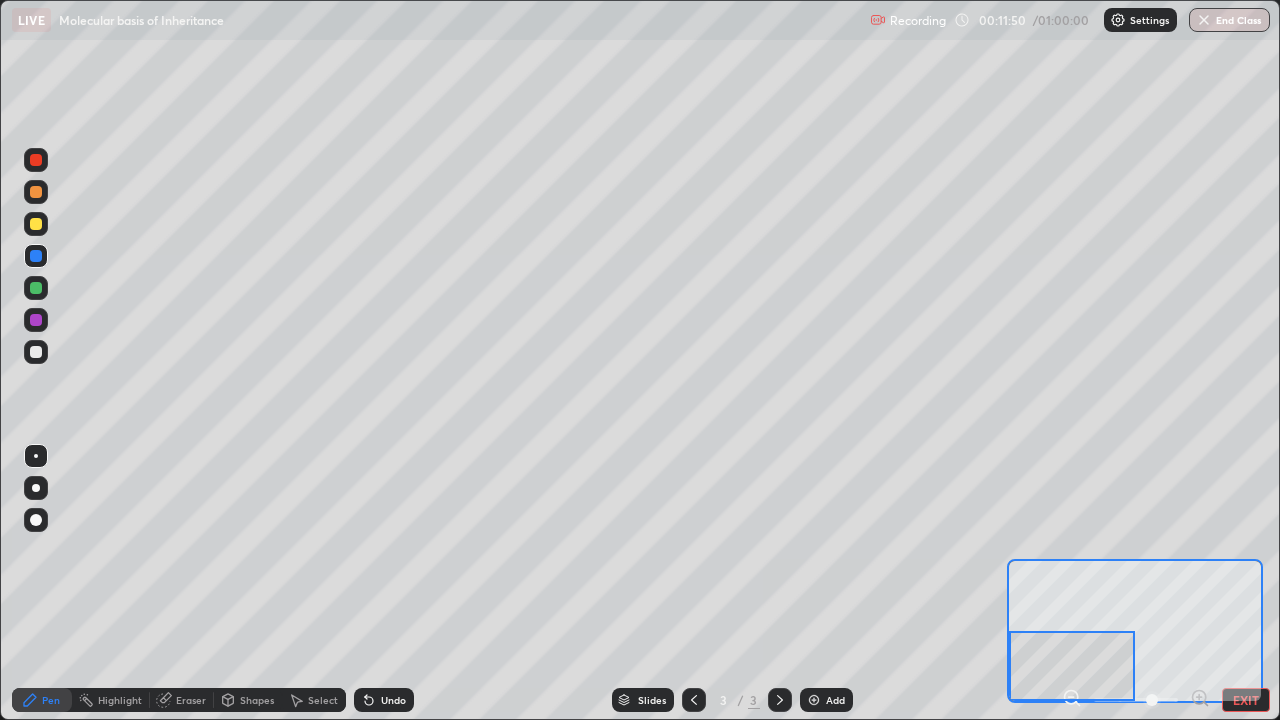 click at bounding box center [36, 288] 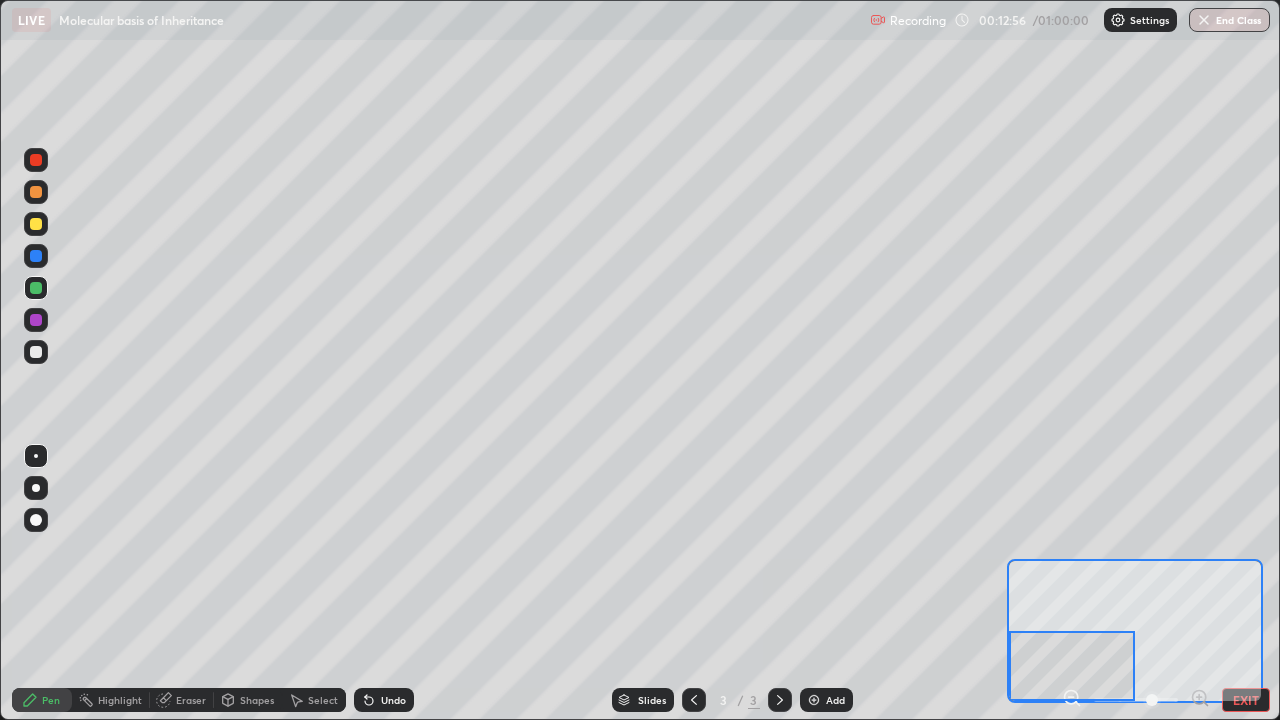 click at bounding box center [36, 256] 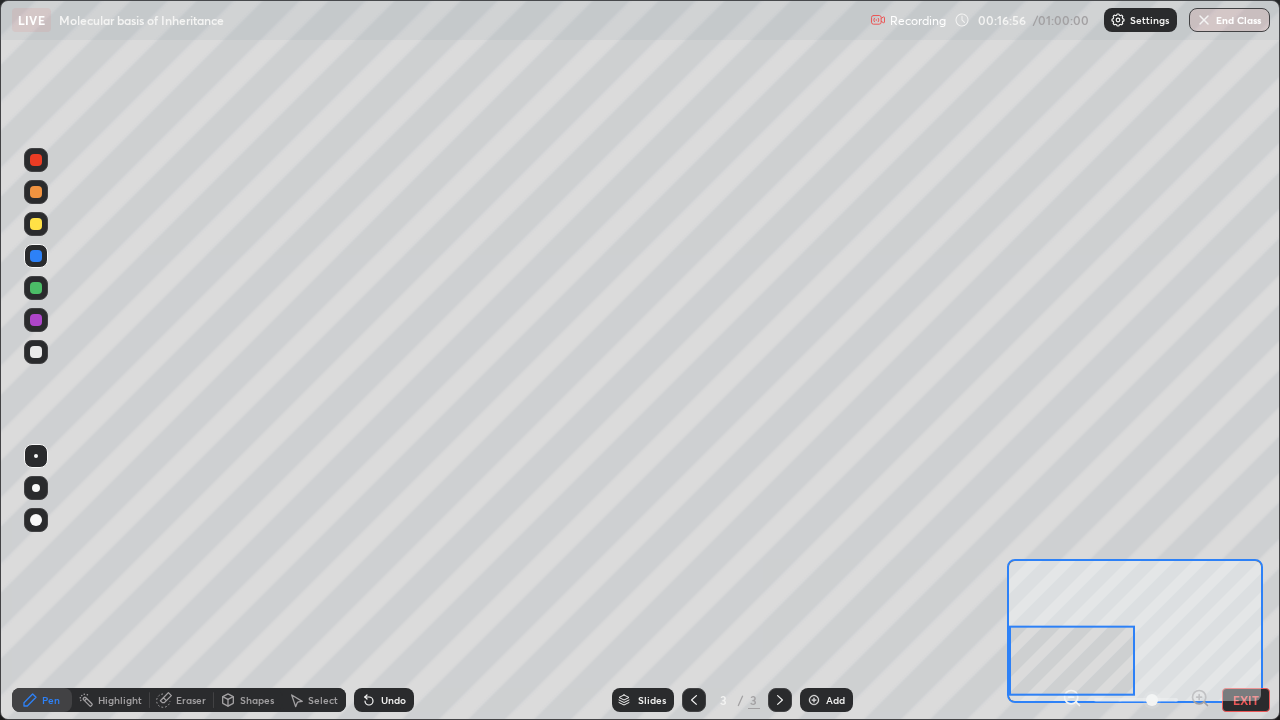 click at bounding box center (36, 320) 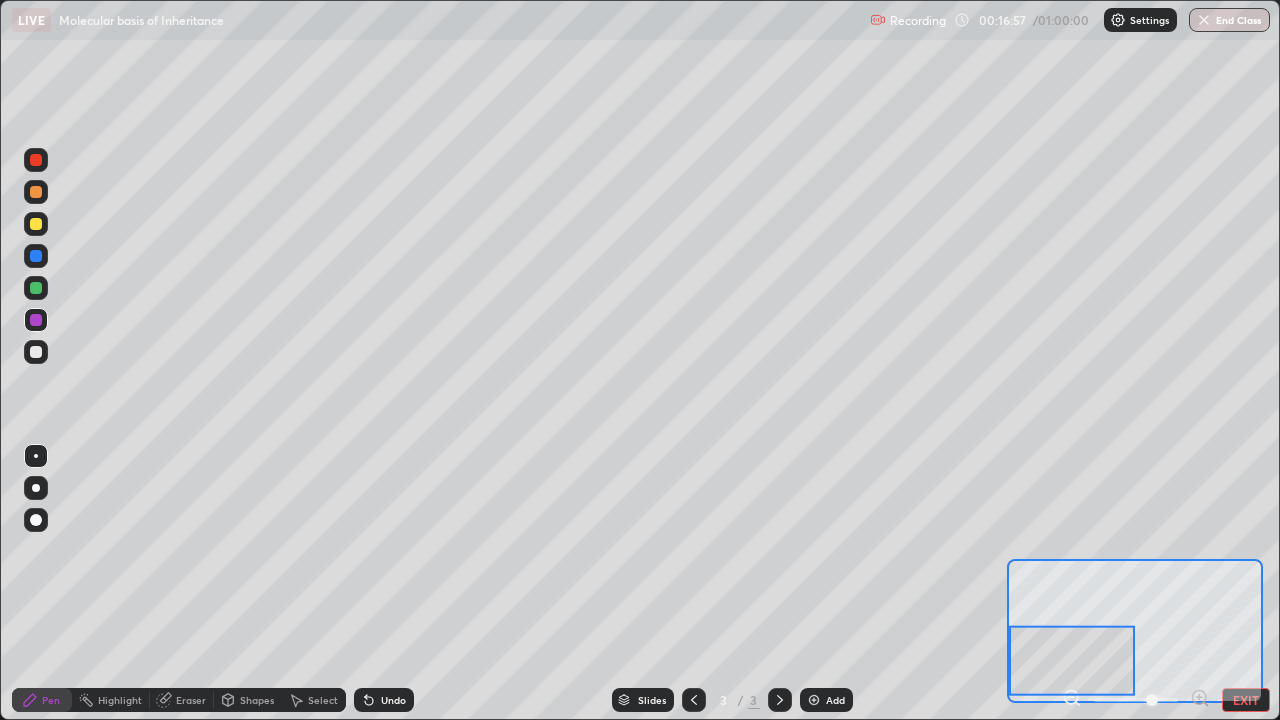 click at bounding box center (36, 256) 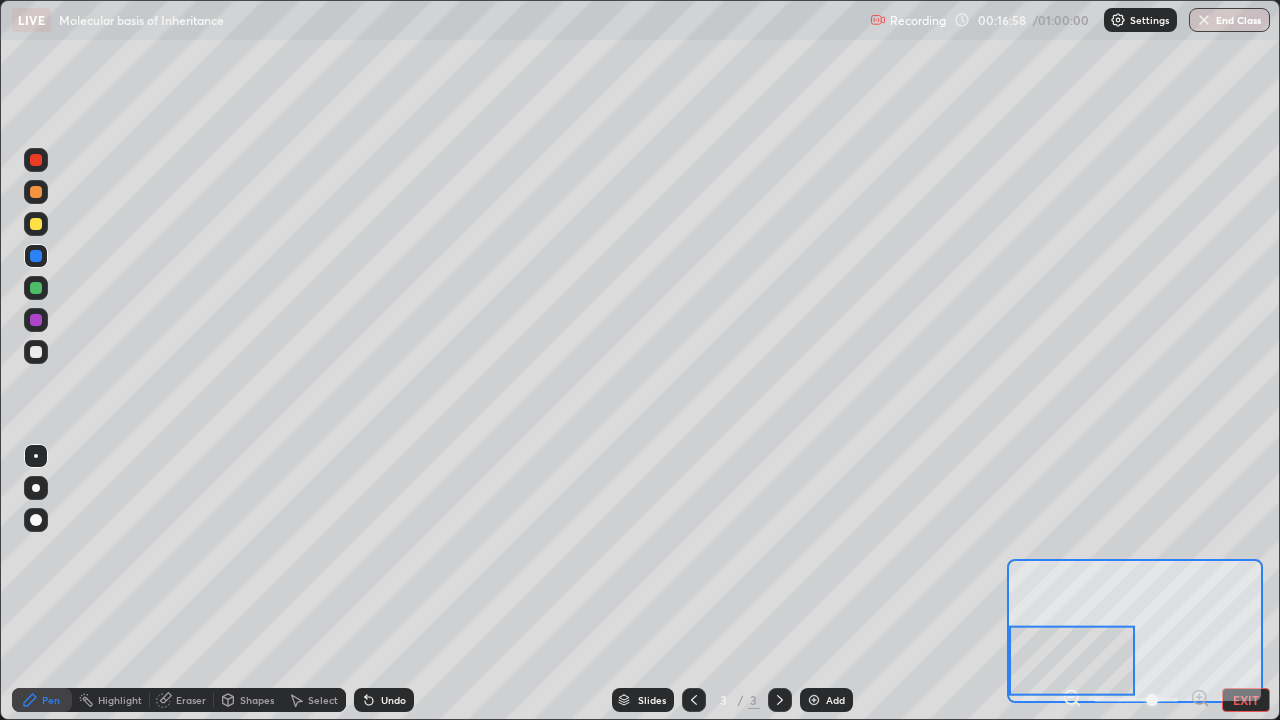 click at bounding box center [36, 224] 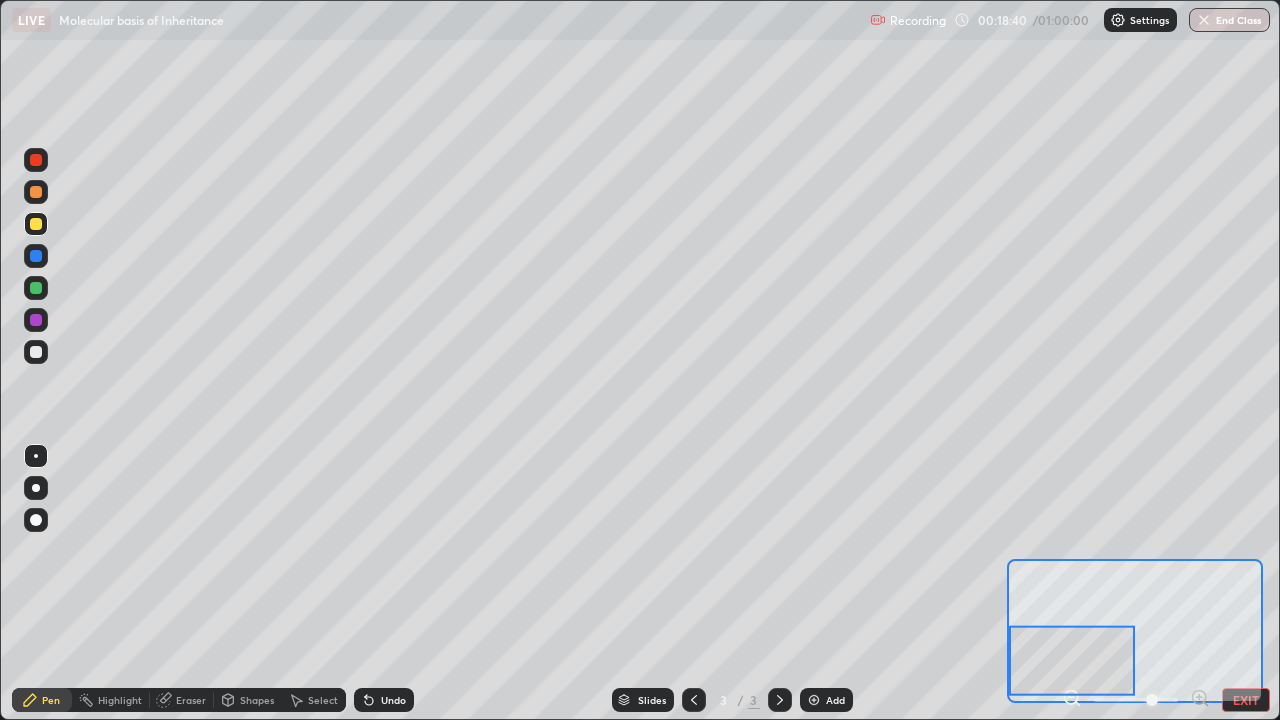click at bounding box center [36, 160] 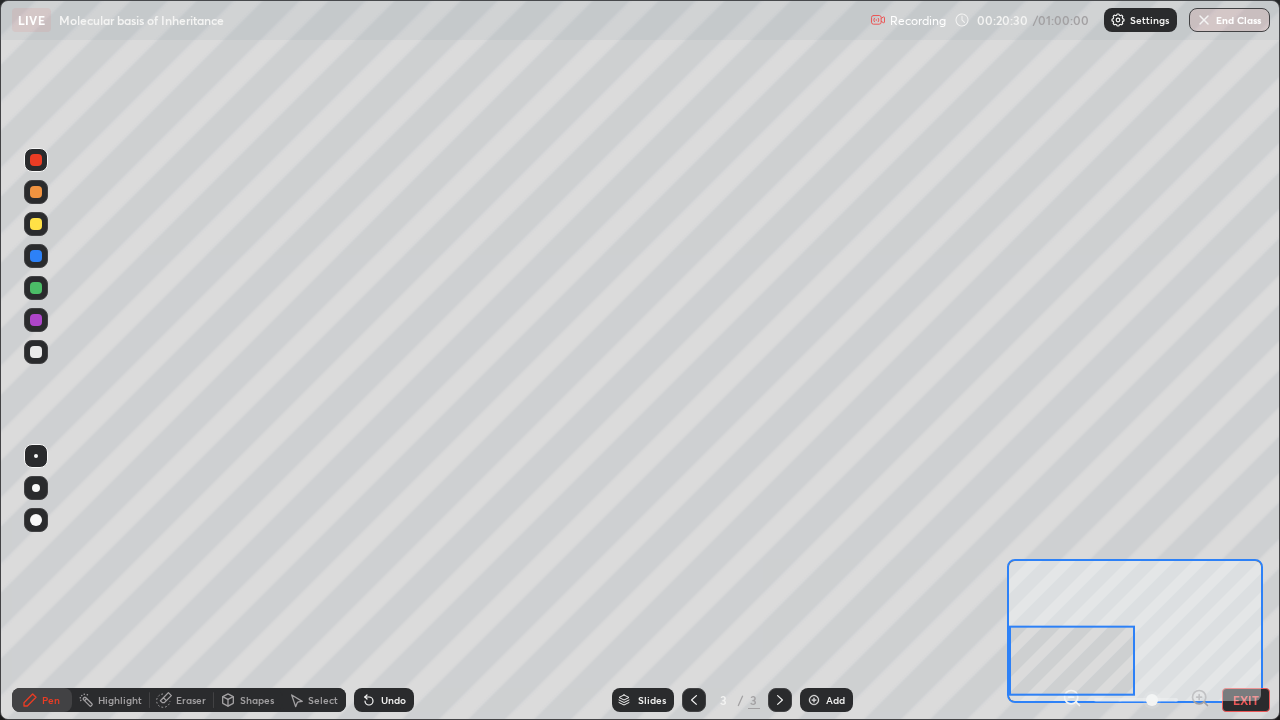 click on "Eraser" at bounding box center [191, 700] 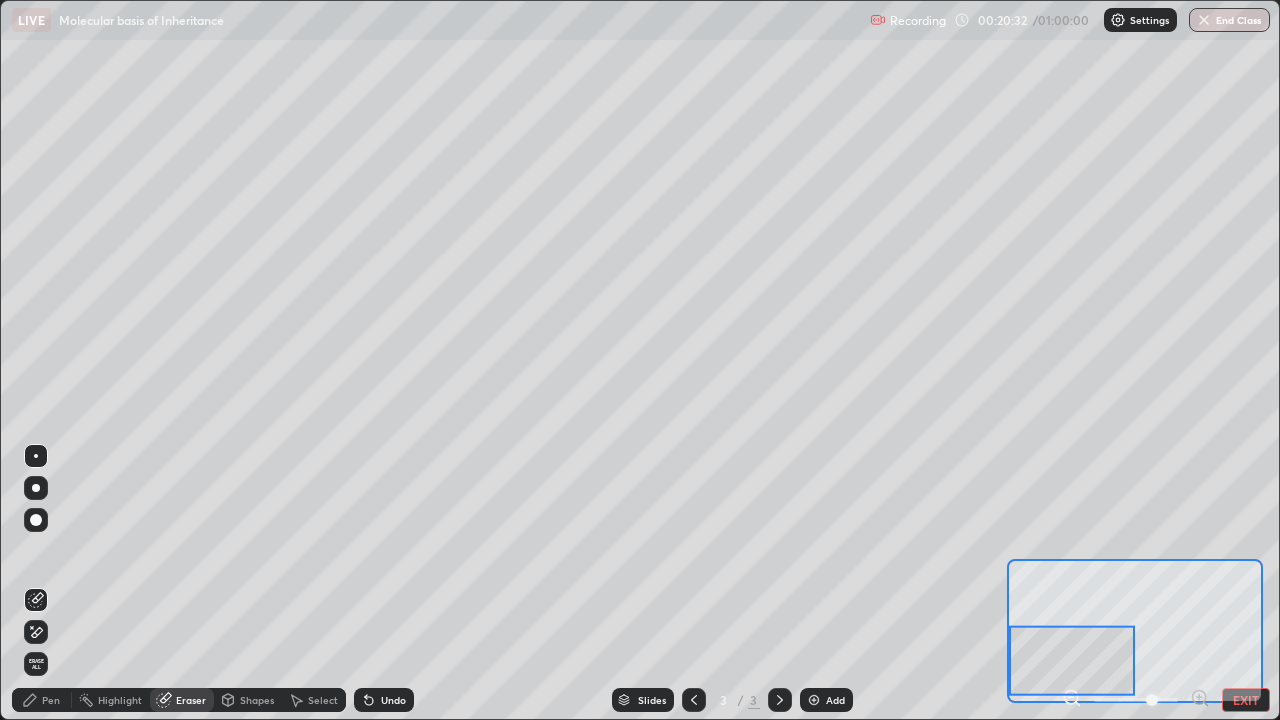 click on "Pen" at bounding box center [51, 700] 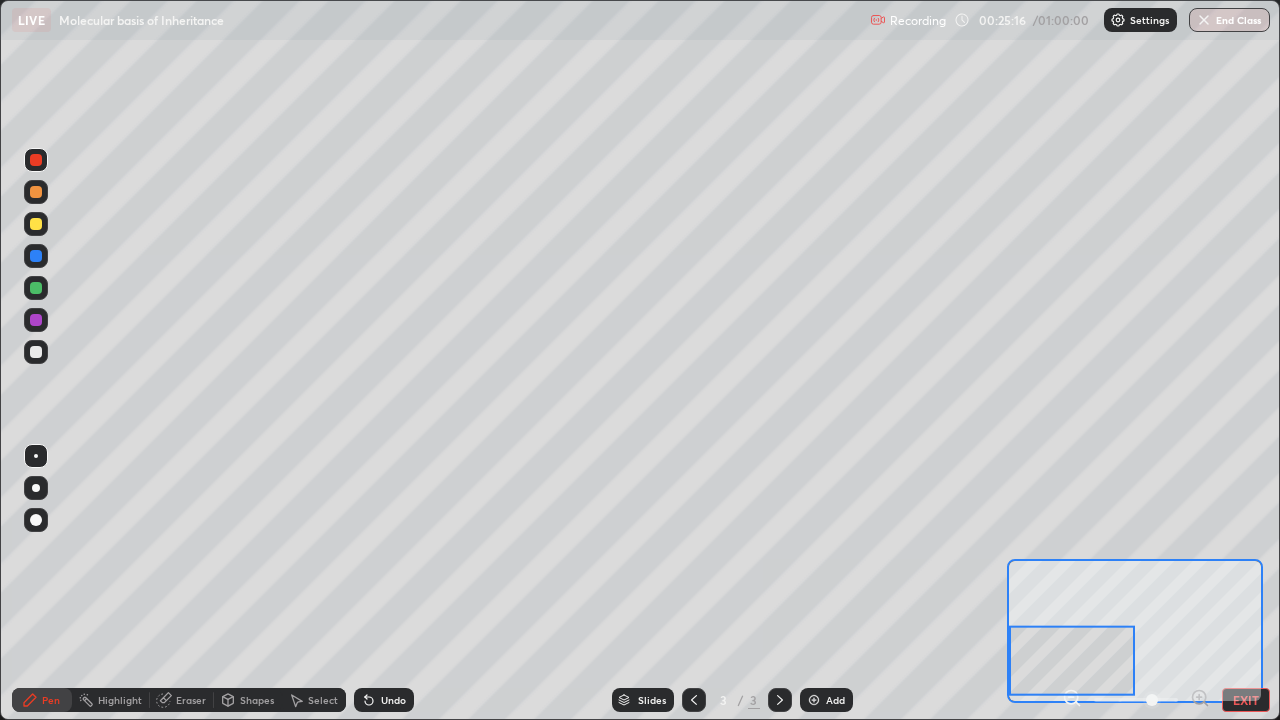 click at bounding box center [36, 288] 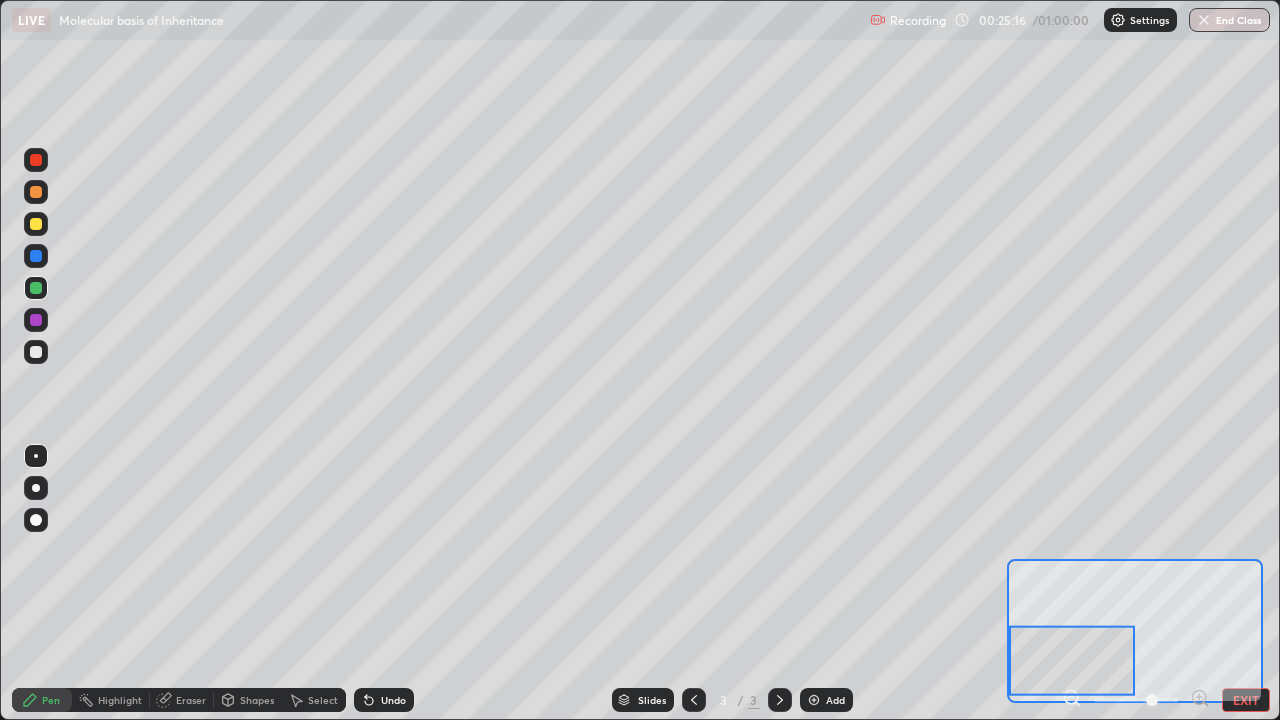click at bounding box center (36, 256) 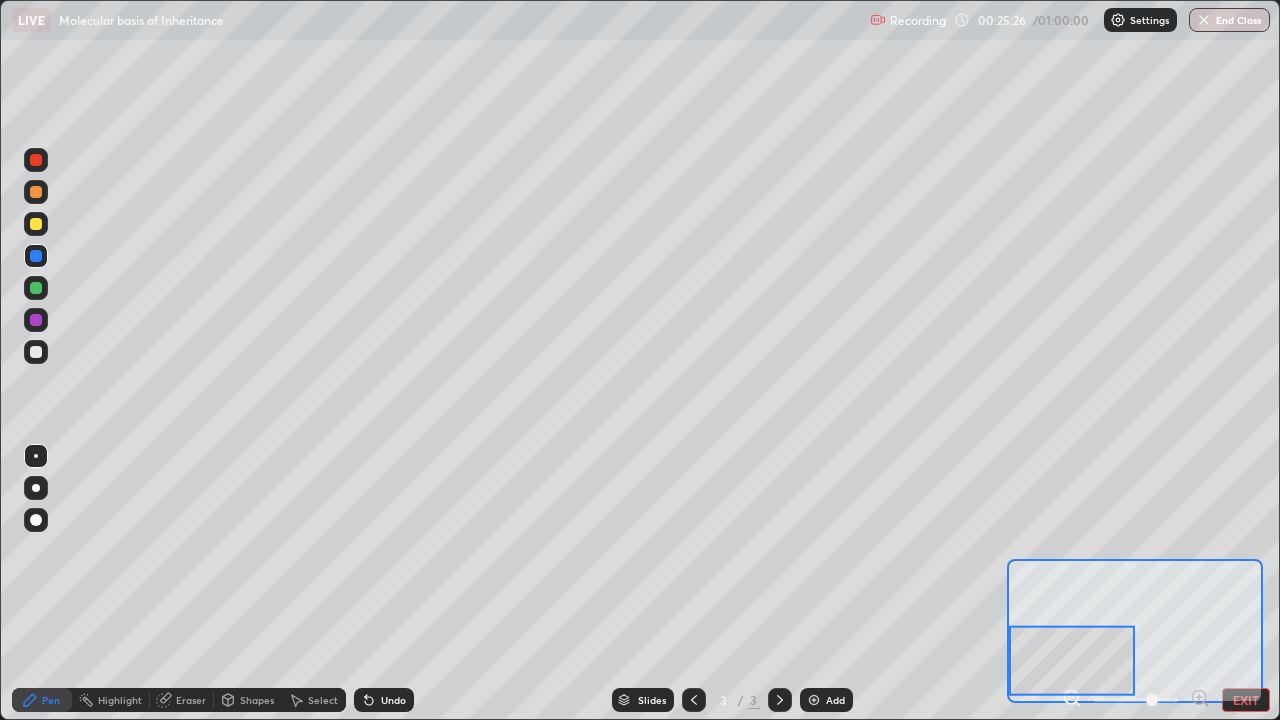 click at bounding box center (36, 288) 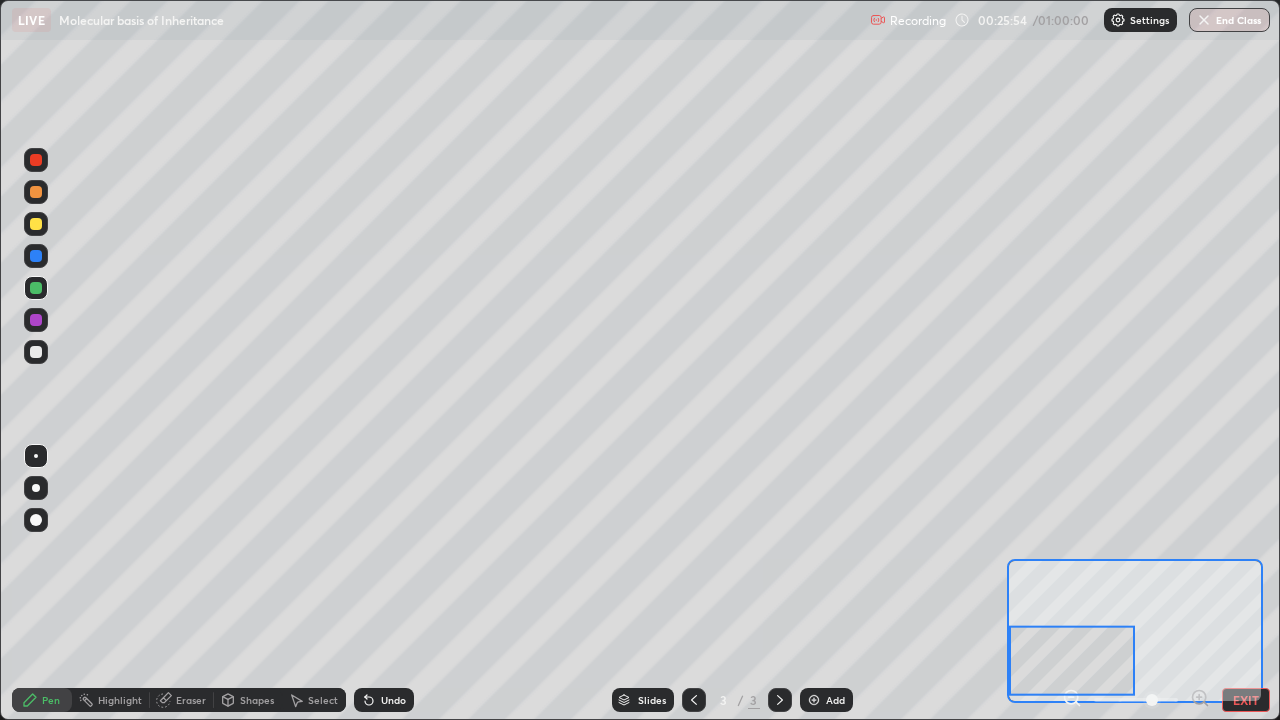 click at bounding box center (36, 224) 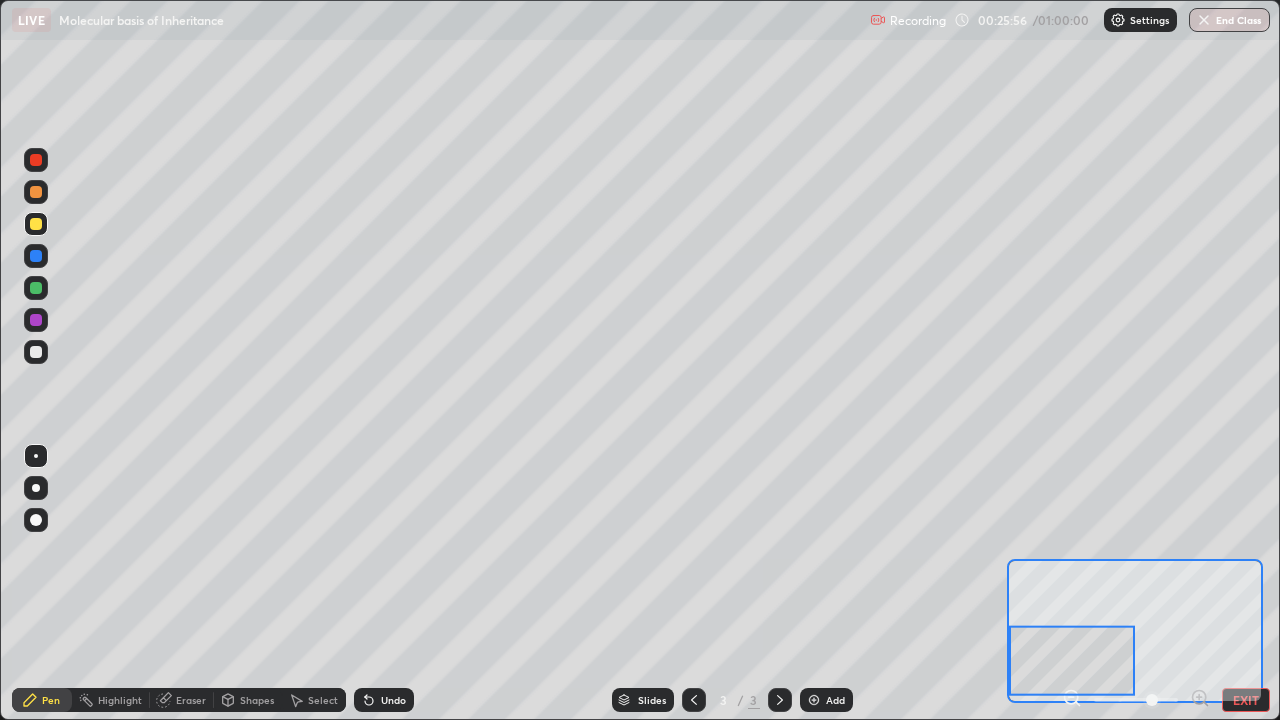 click at bounding box center (36, 320) 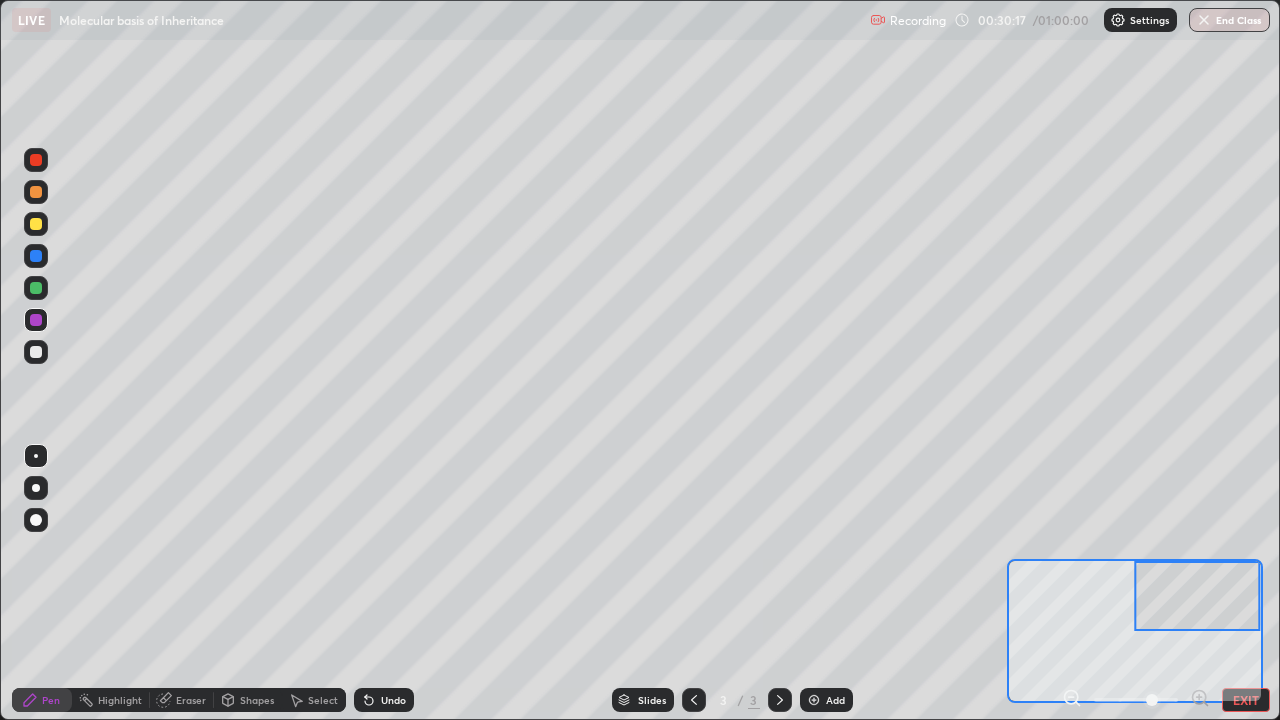 click at bounding box center [36, 160] 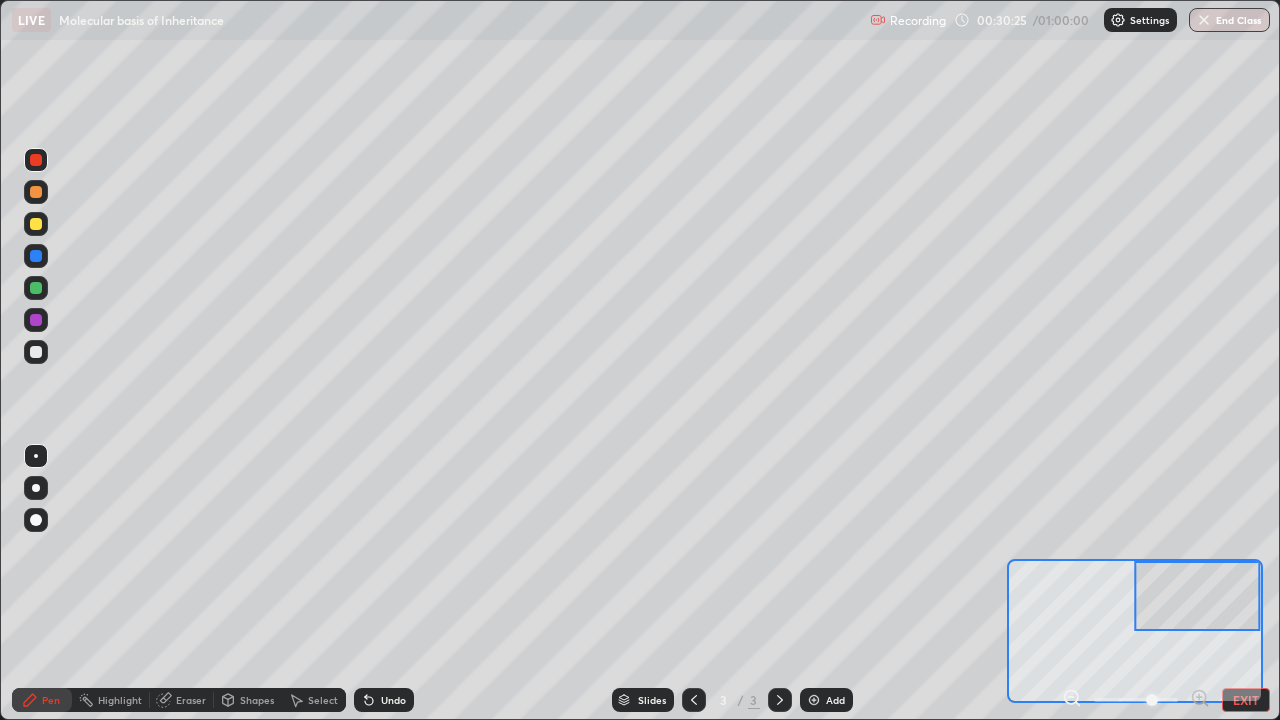 click at bounding box center (36, 256) 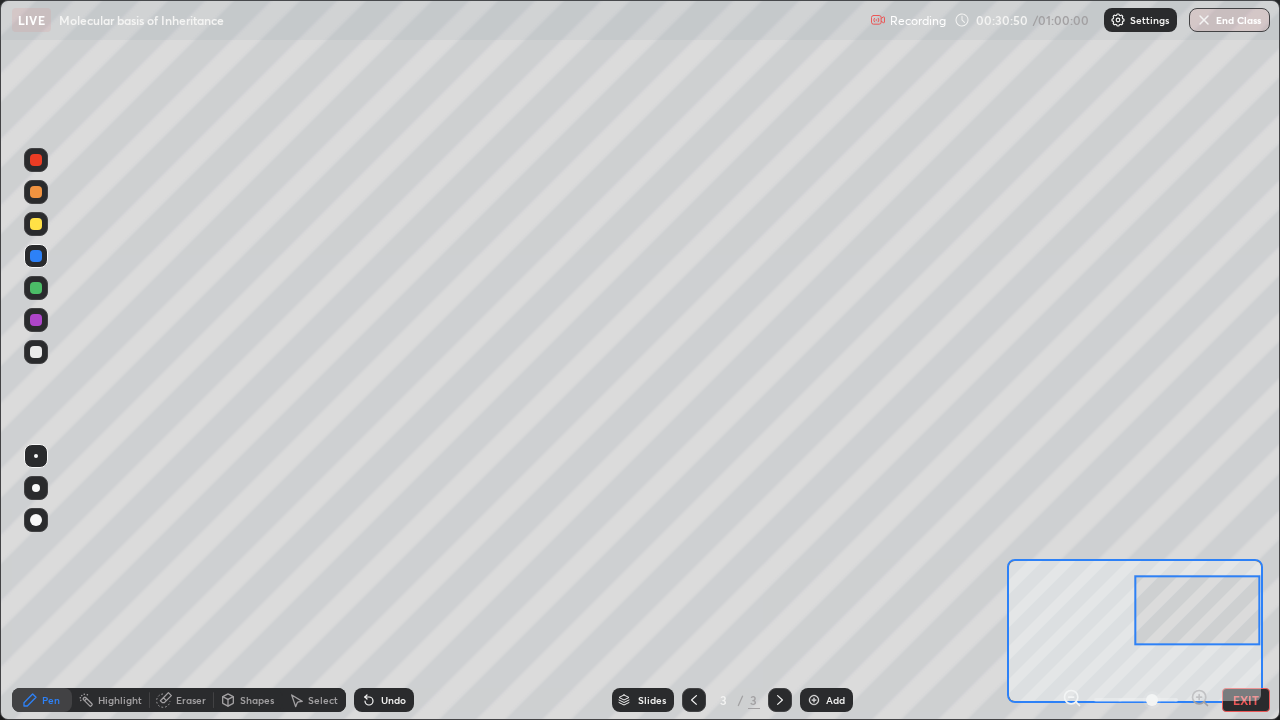 click at bounding box center [36, 160] 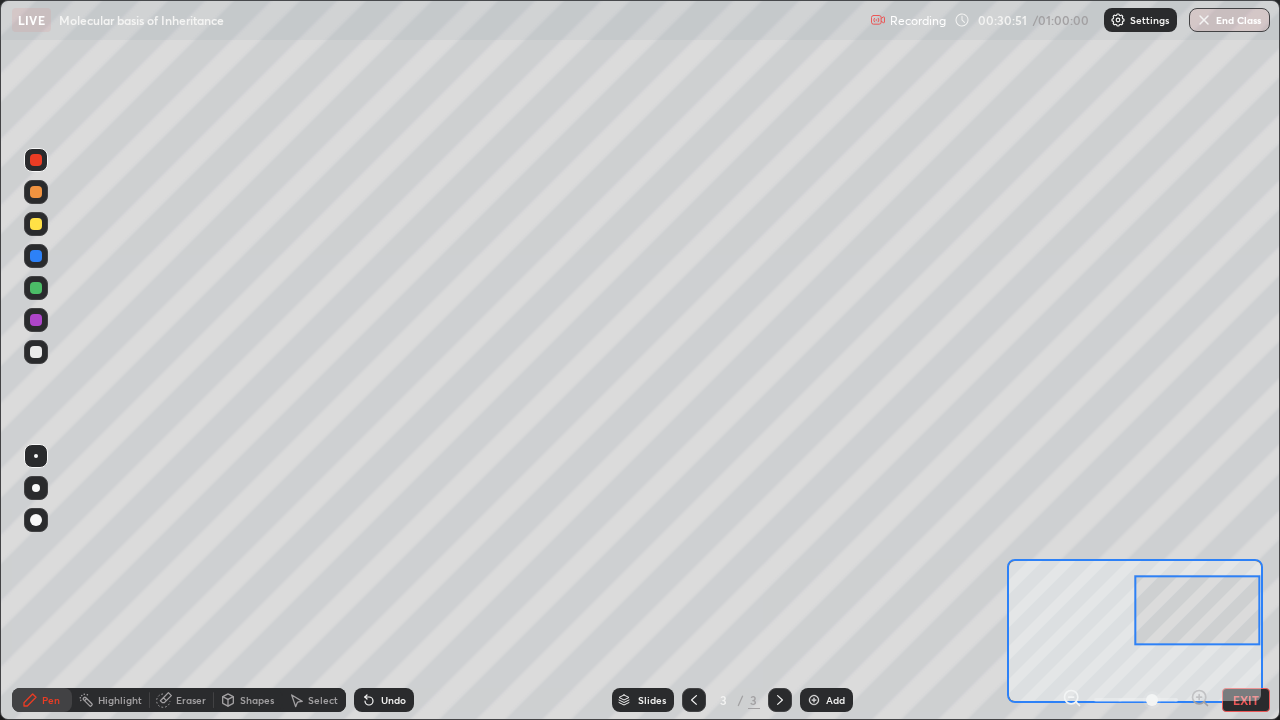 click at bounding box center (36, 488) 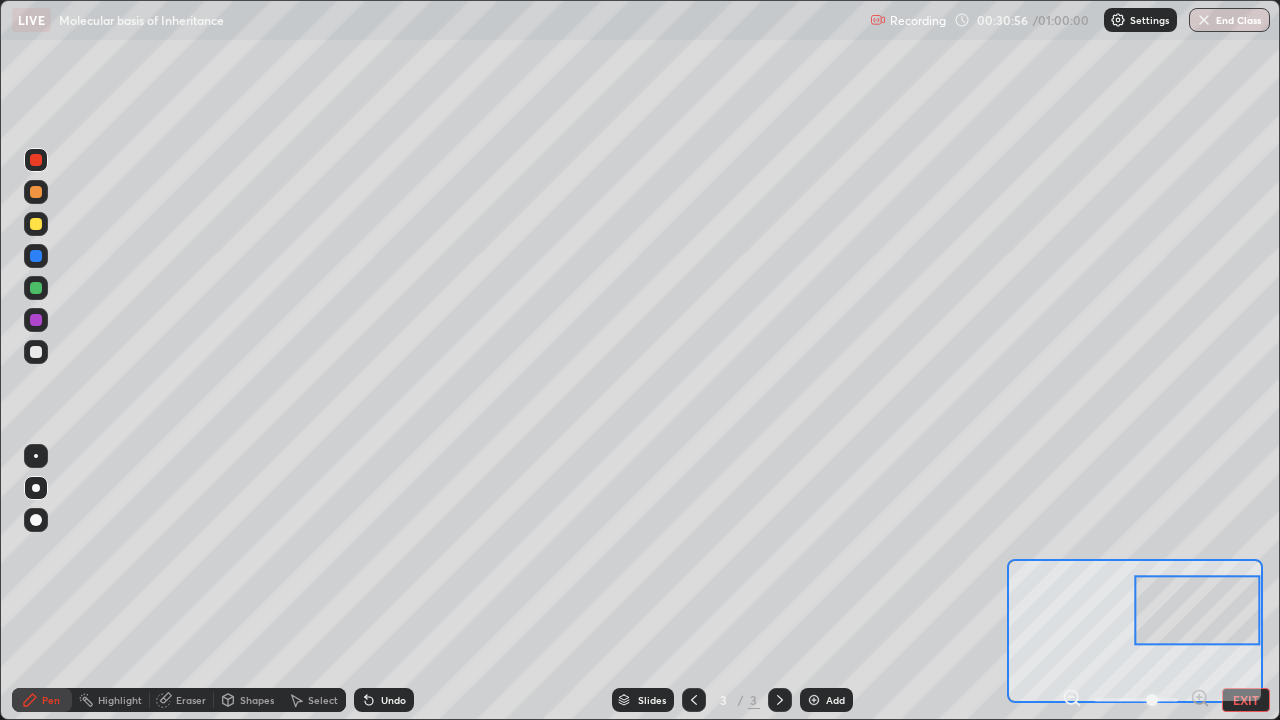 click on "Eraser" at bounding box center (191, 700) 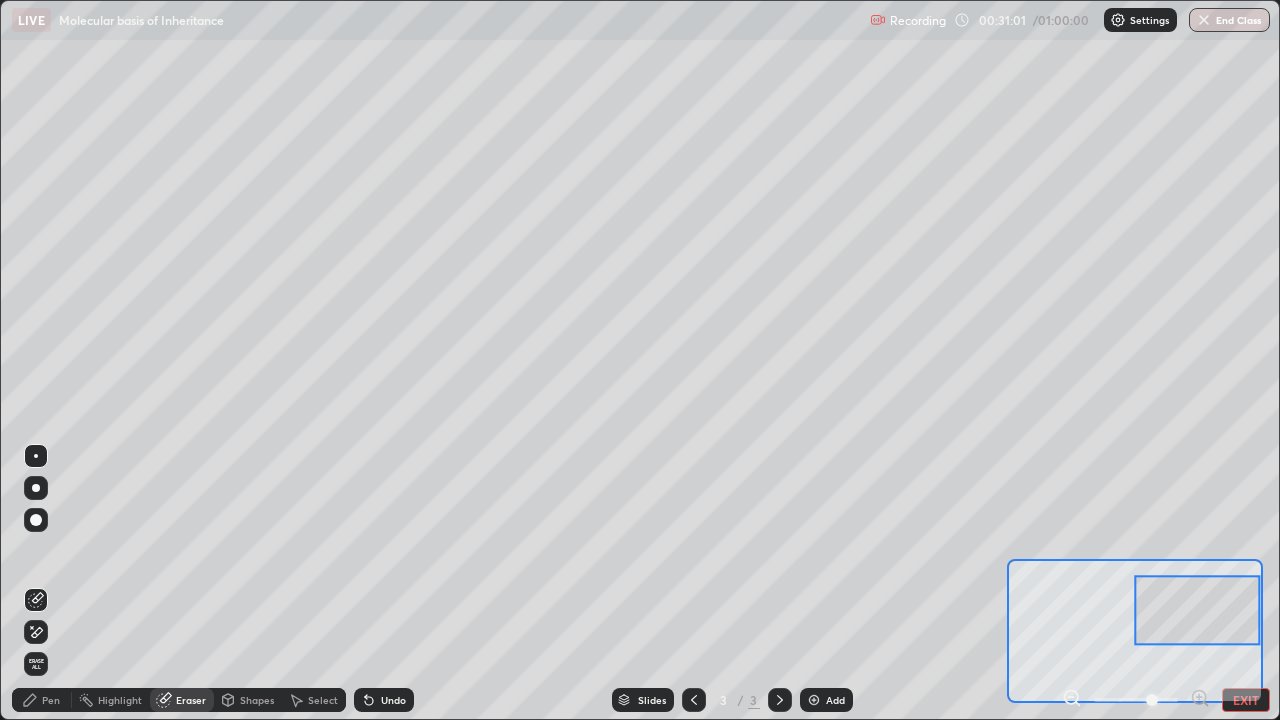 click on "Pen" at bounding box center [42, 700] 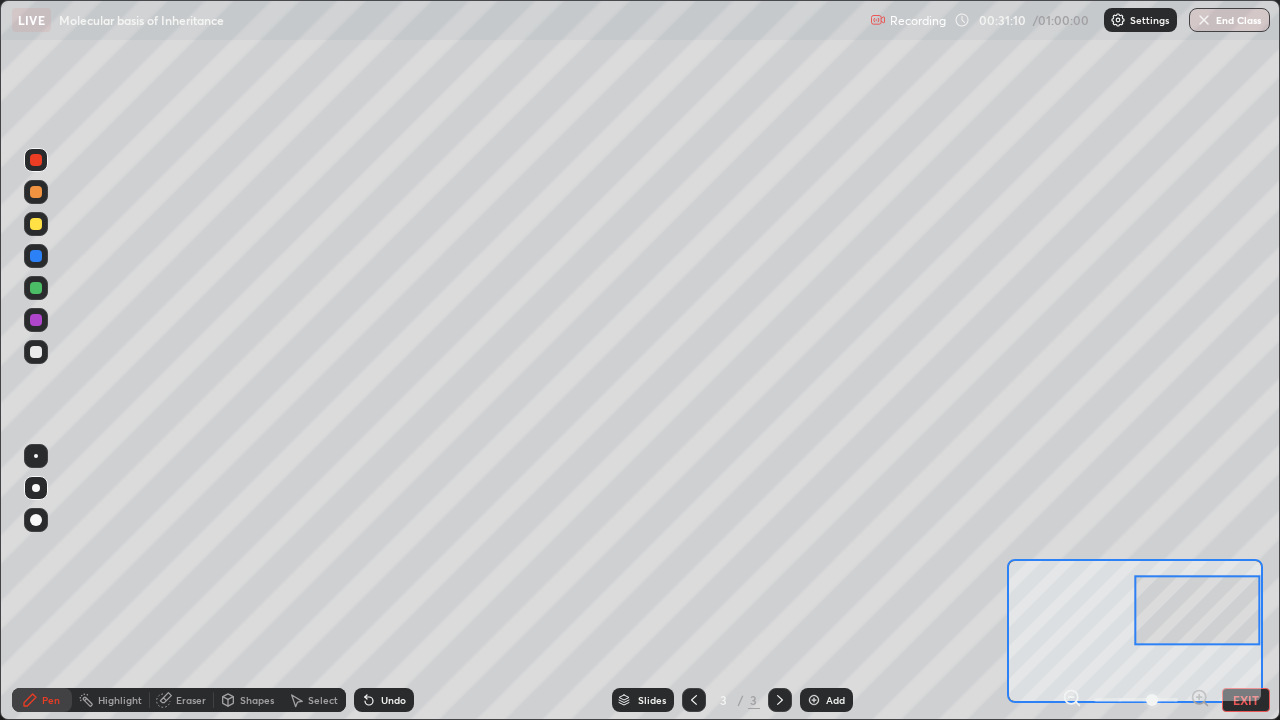 click at bounding box center (36, 352) 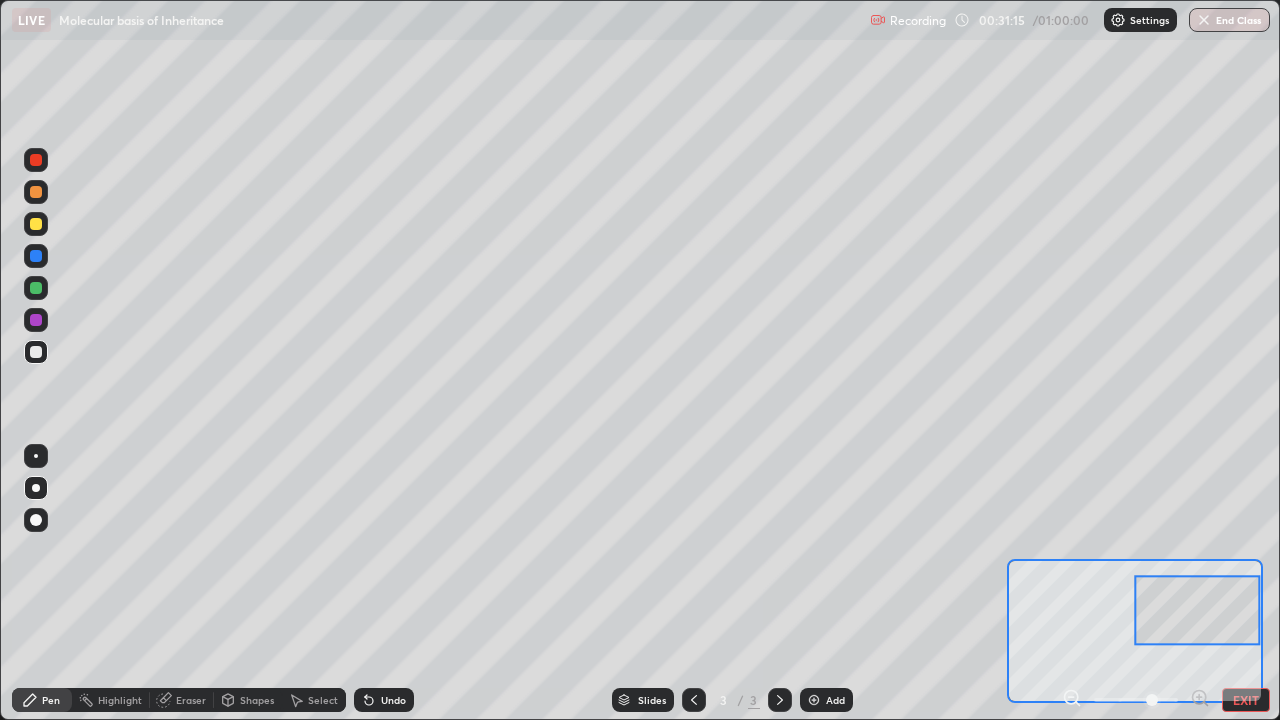 click at bounding box center (36, 456) 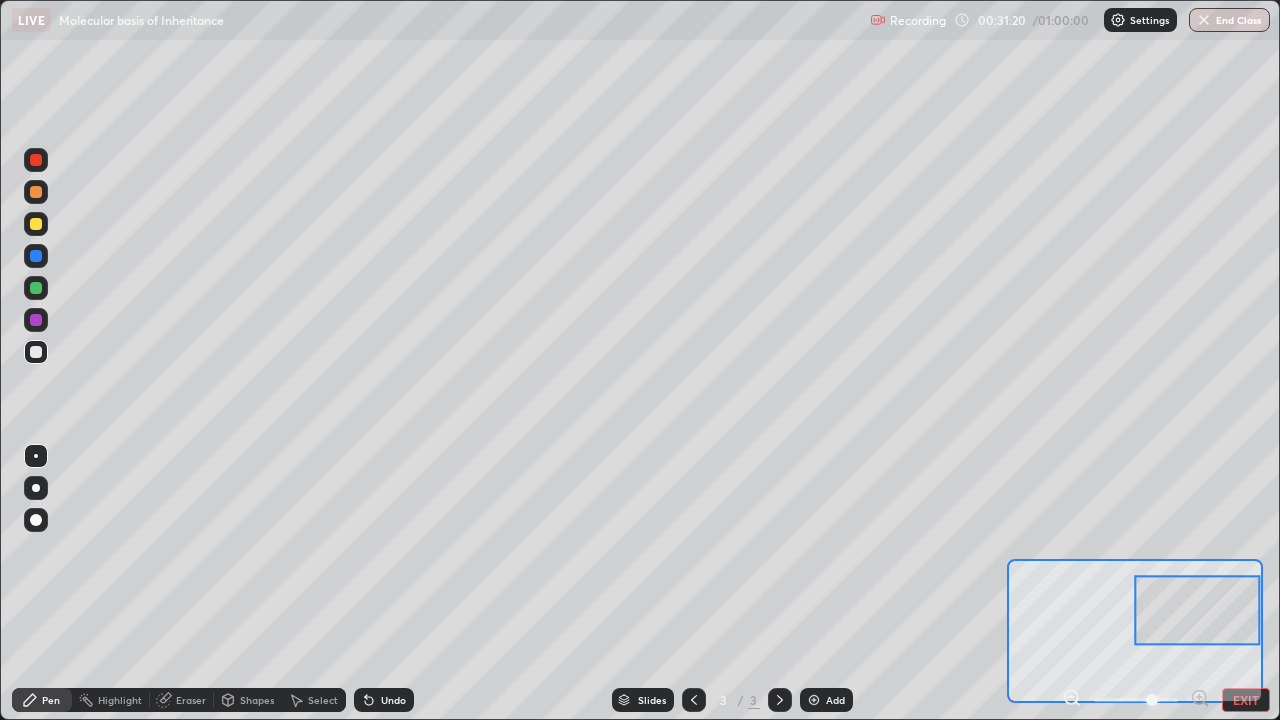 click at bounding box center [36, 224] 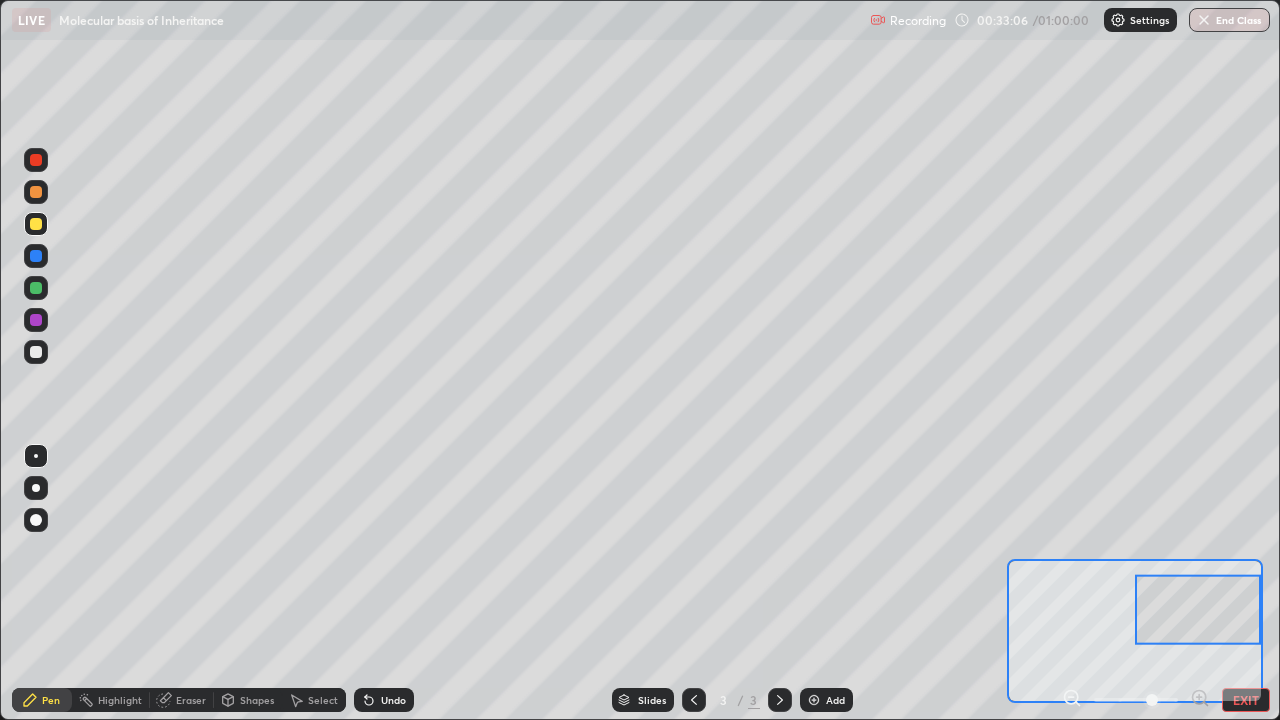 click at bounding box center [36, 256] 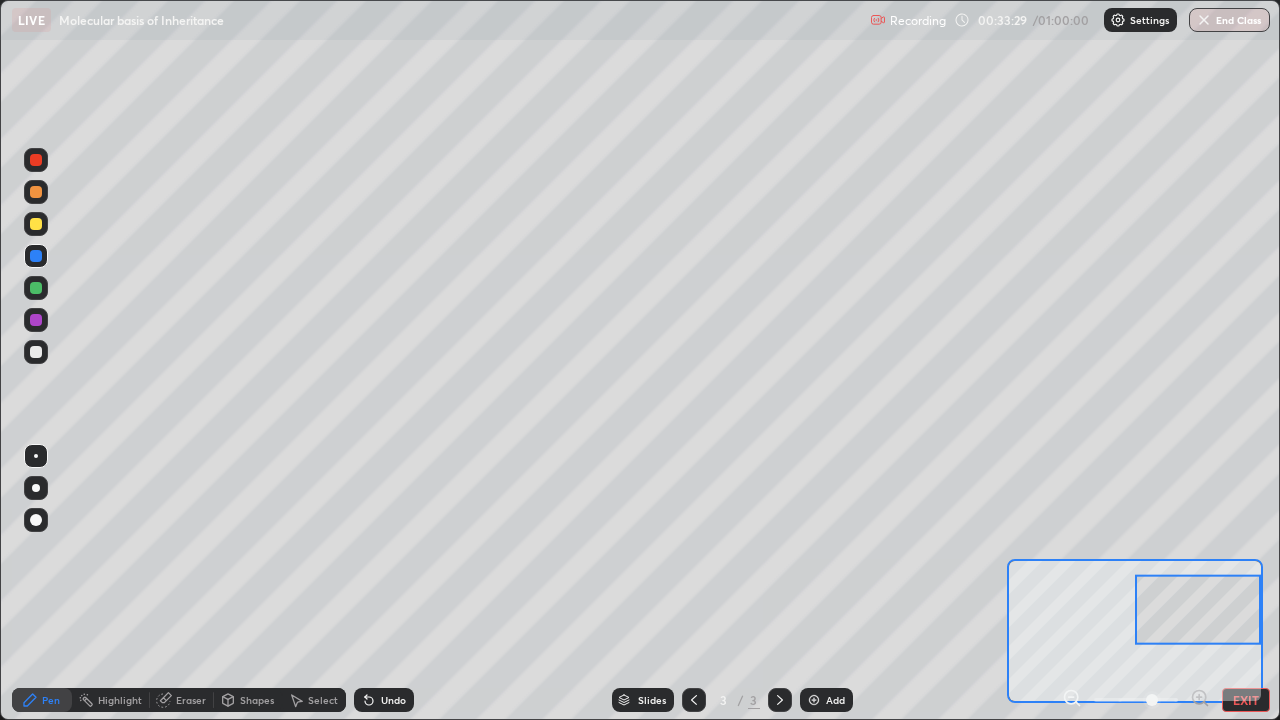 click at bounding box center (36, 224) 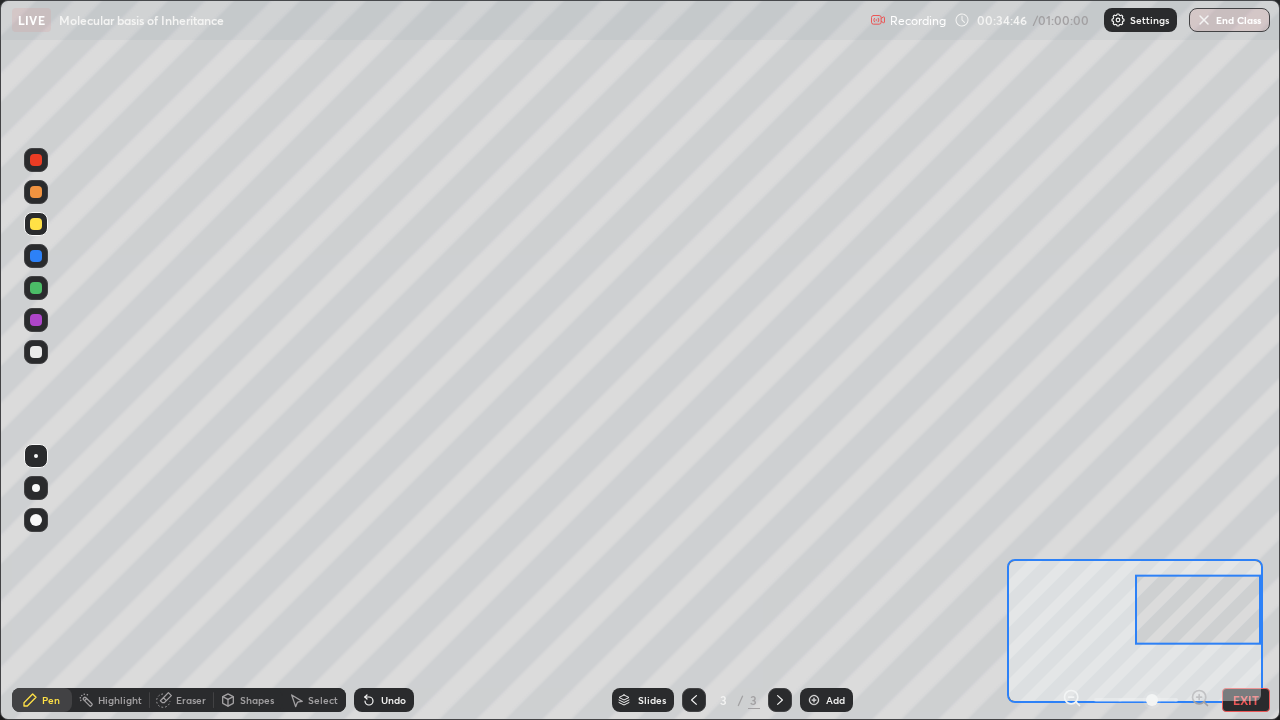 click at bounding box center [36, 288] 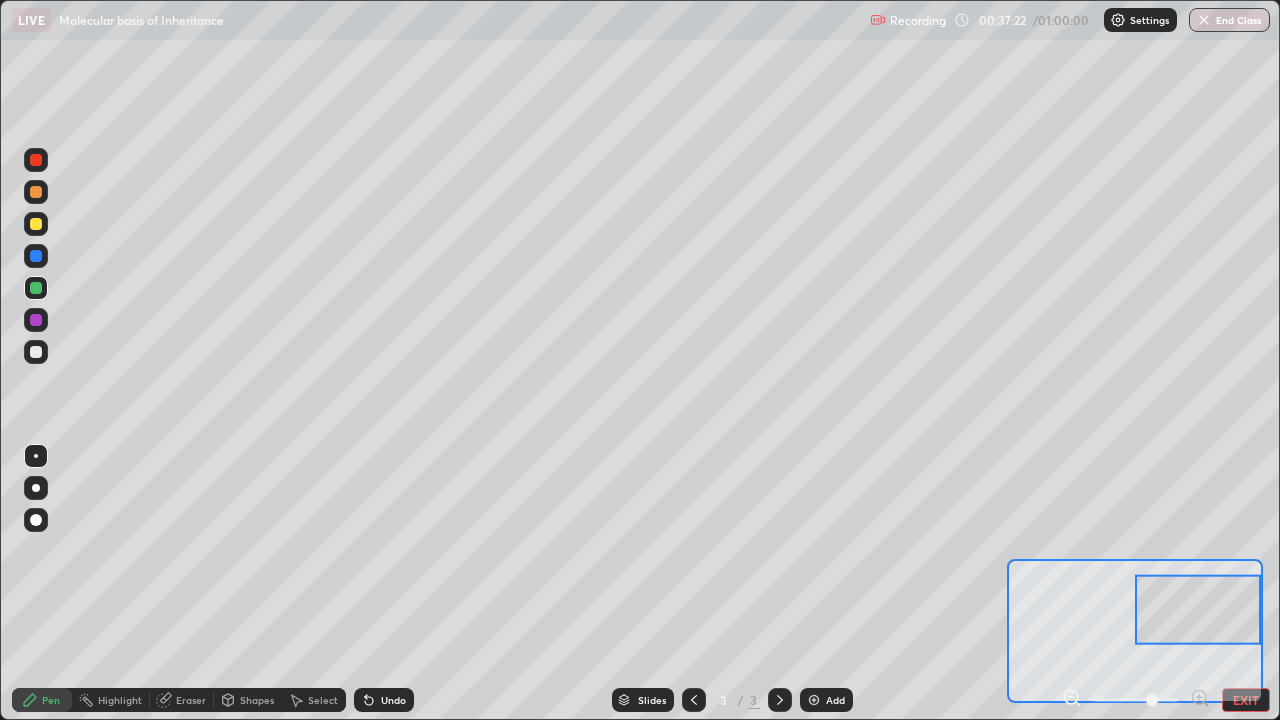 click on "Add" at bounding box center [835, 700] 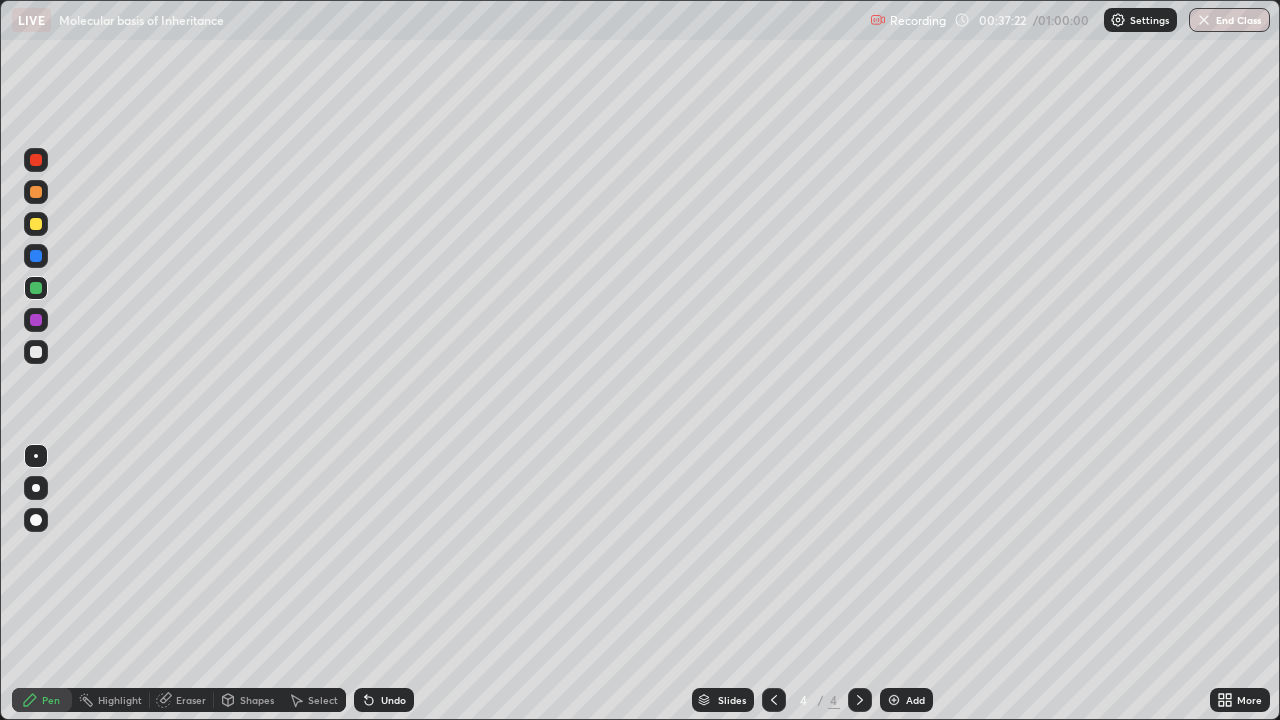 click 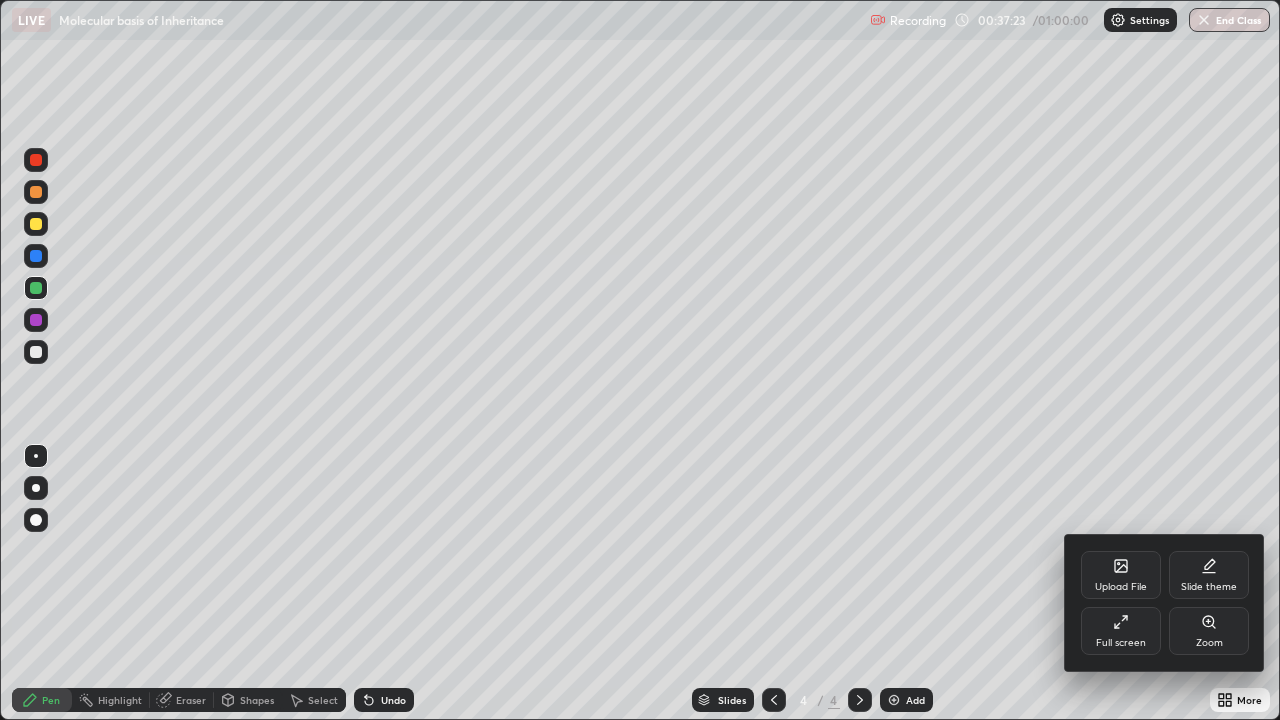 click on "Zoom" at bounding box center (1209, 631) 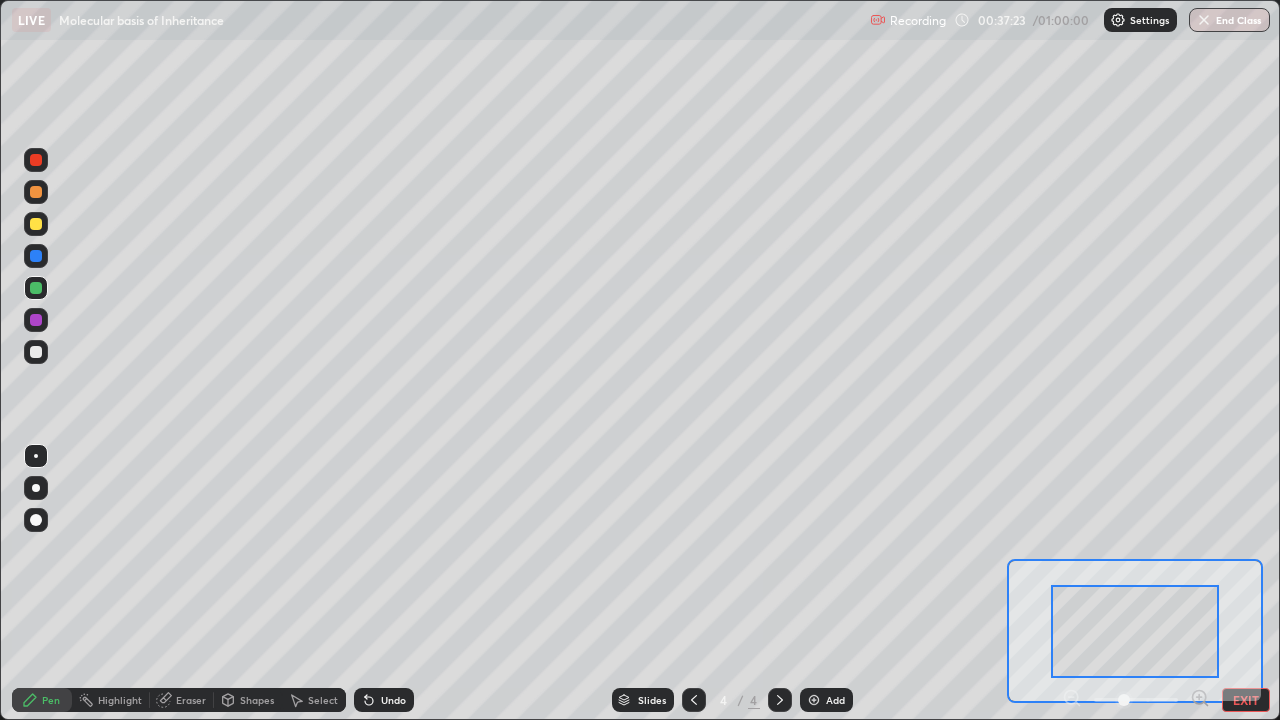 click 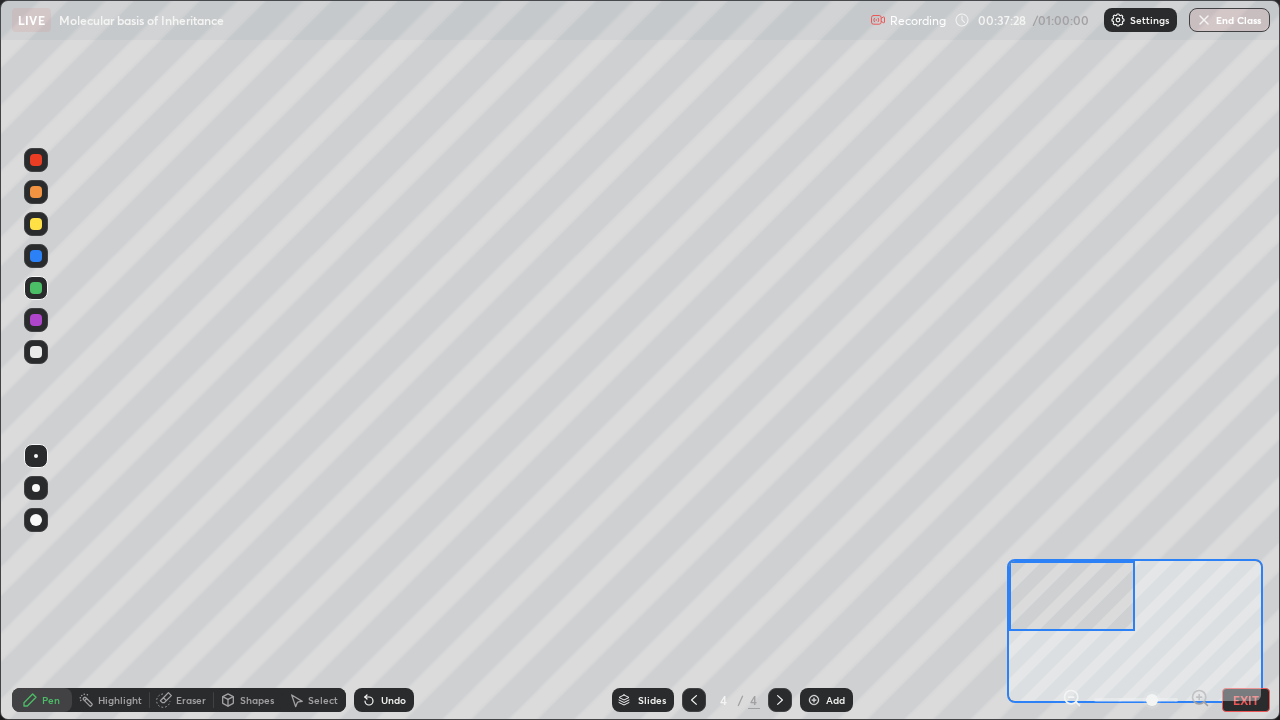 click at bounding box center [36, 160] 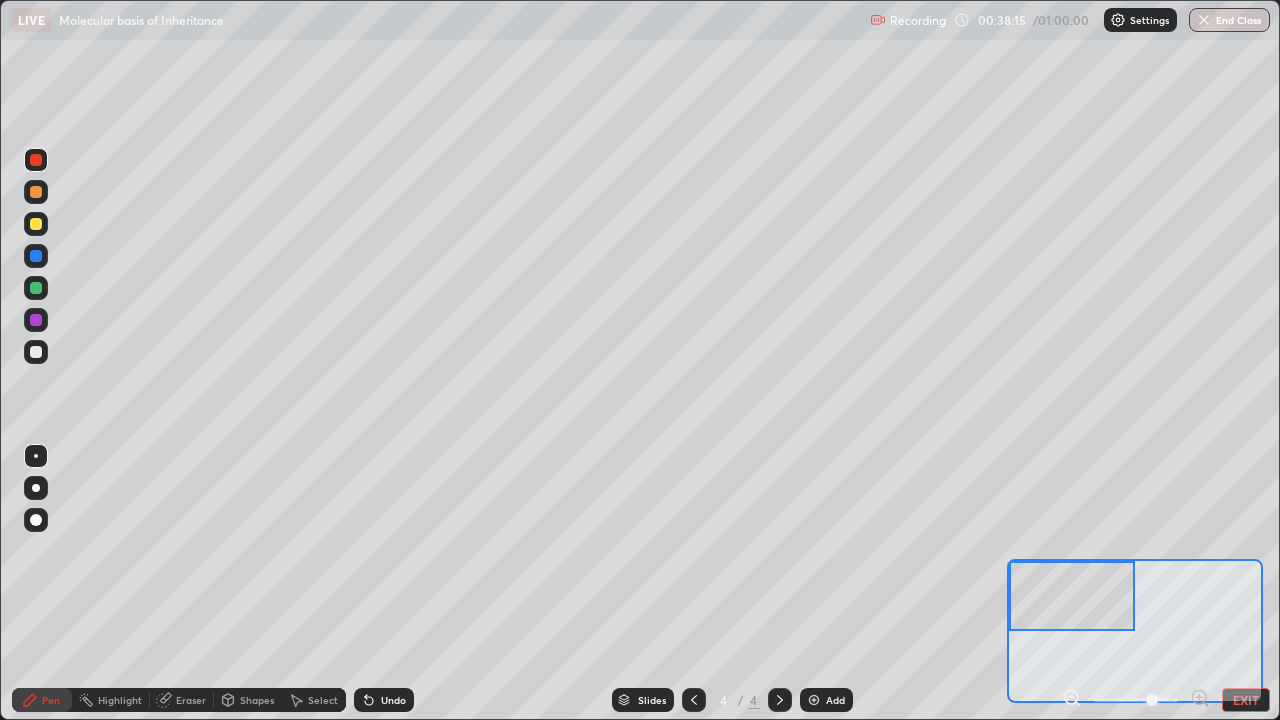 click at bounding box center (36, 352) 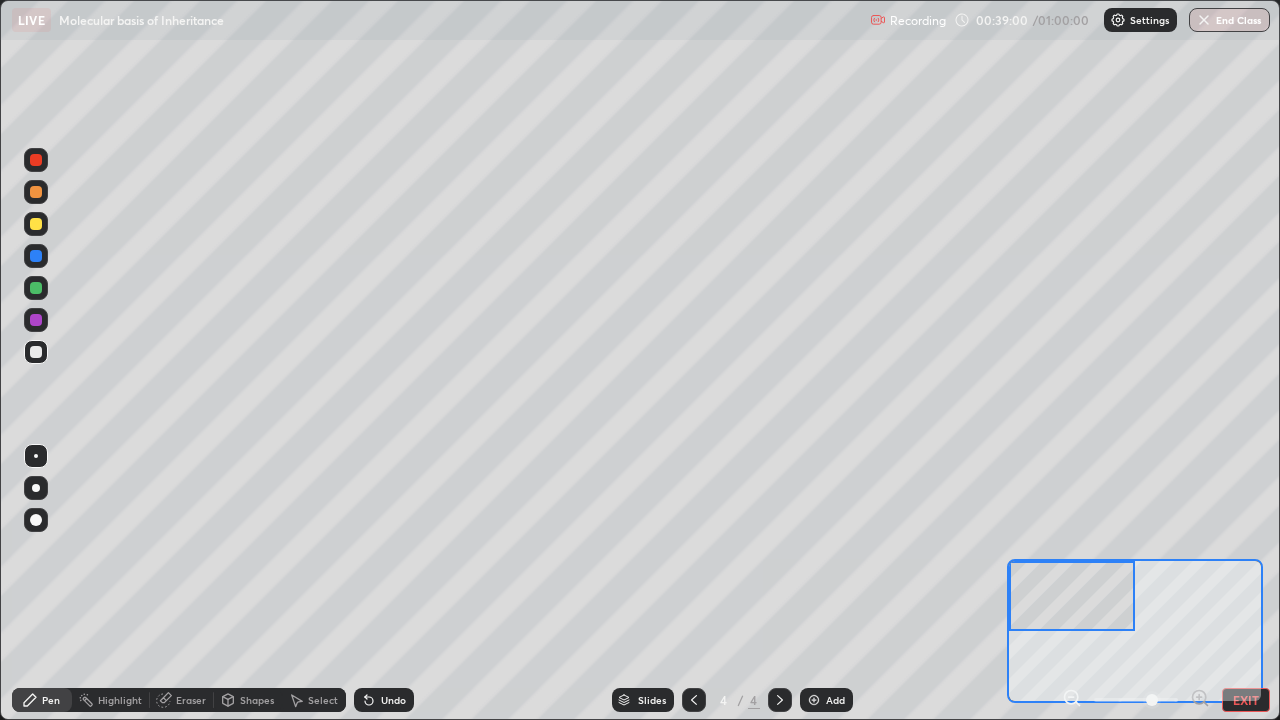 click at bounding box center [36, 224] 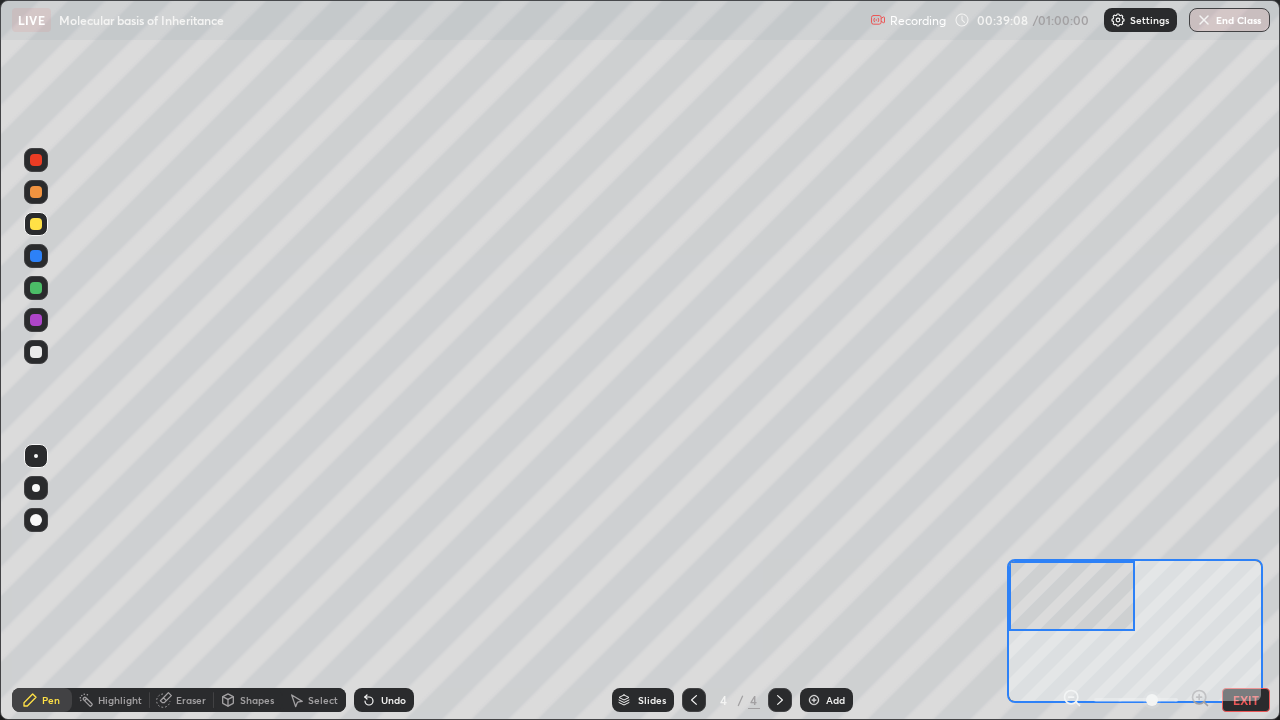 click at bounding box center [36, 352] 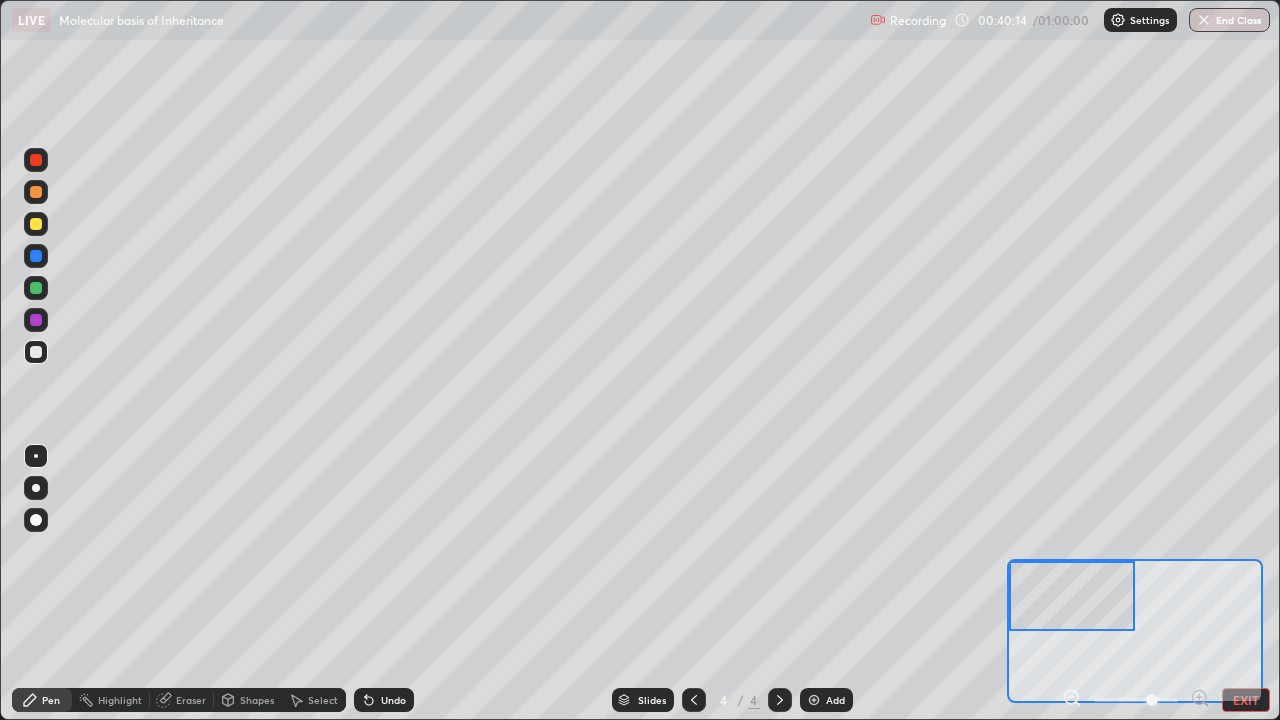click on "Eraser" at bounding box center [191, 700] 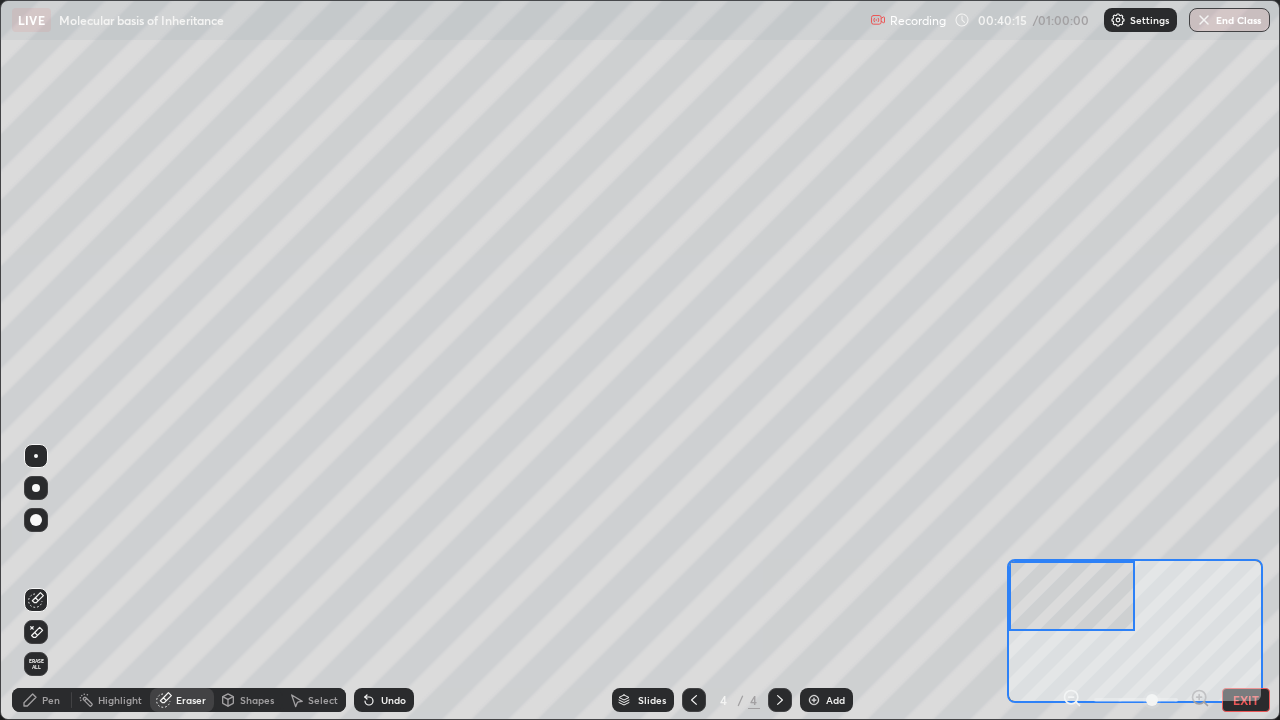 click on "Pen" at bounding box center [51, 700] 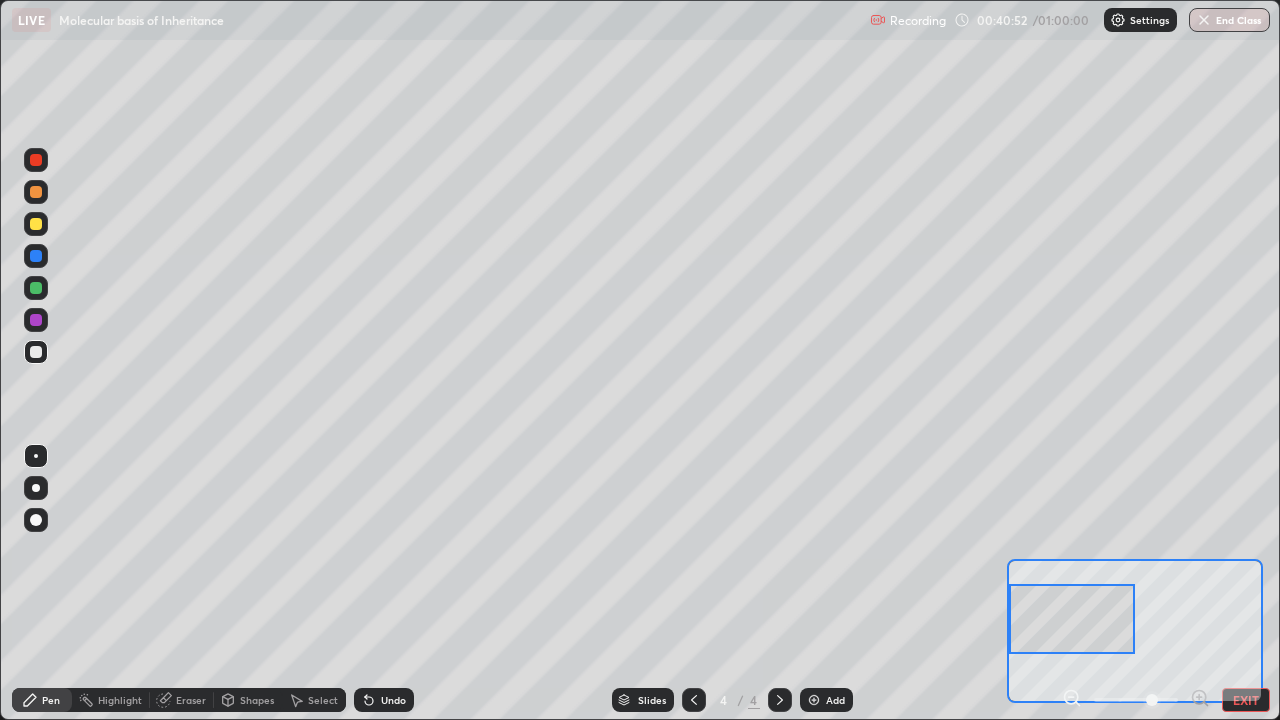 click at bounding box center [36, 160] 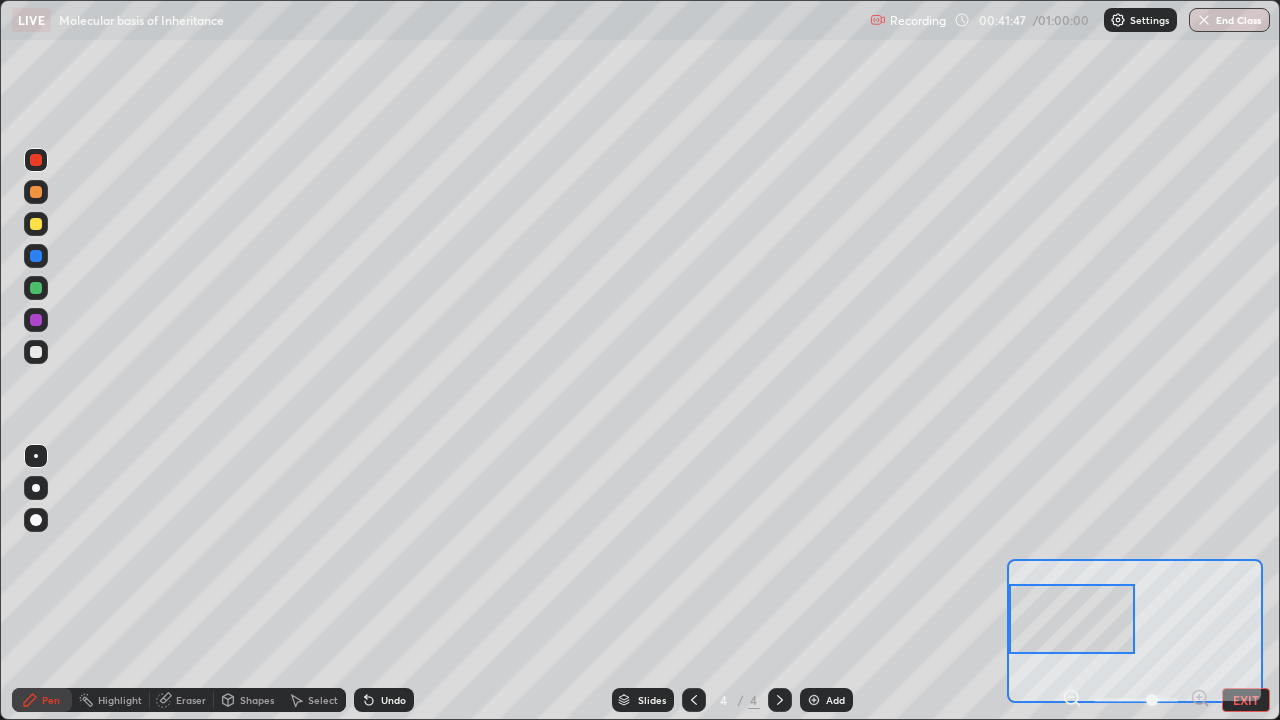 click at bounding box center [36, 352] 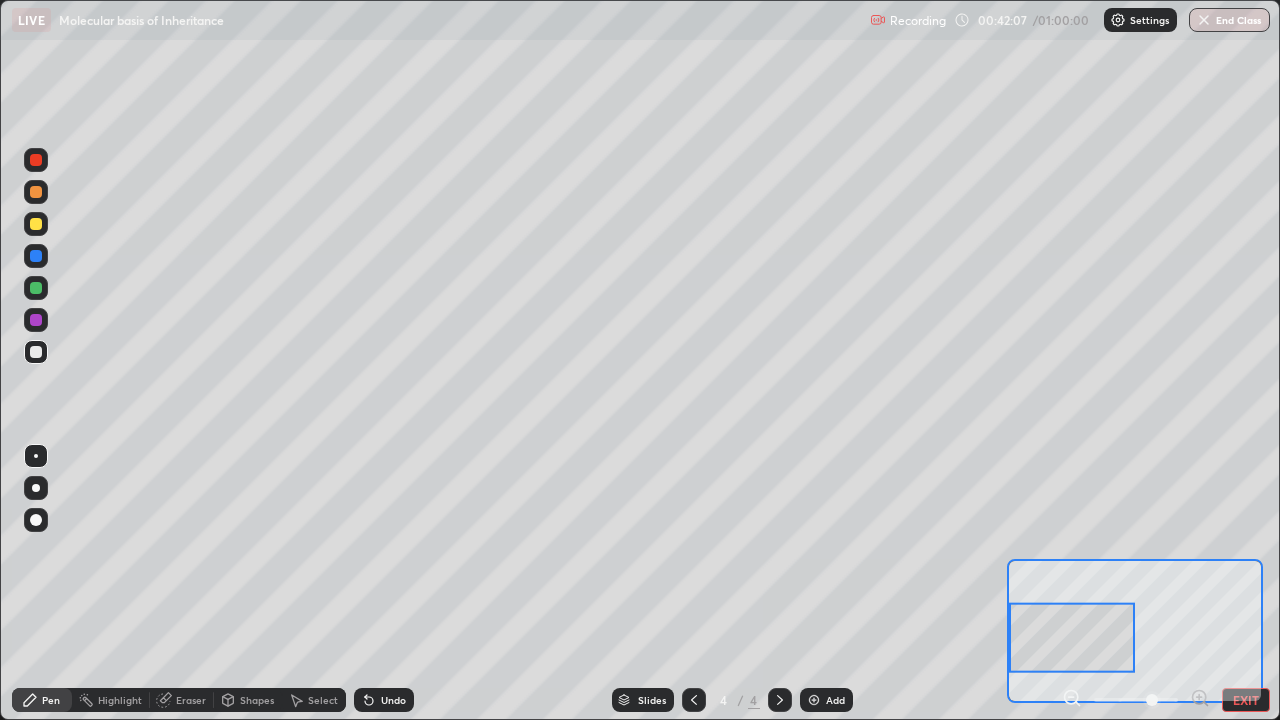 click at bounding box center (36, 224) 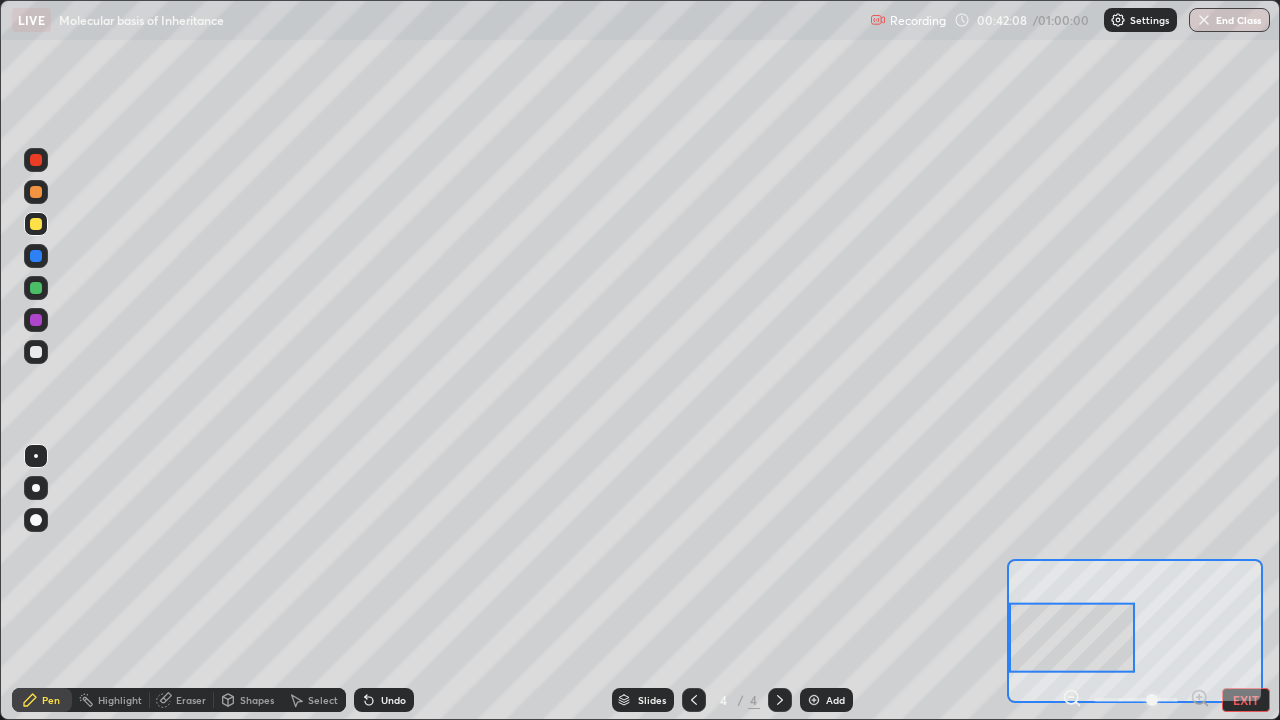 click at bounding box center (36, 488) 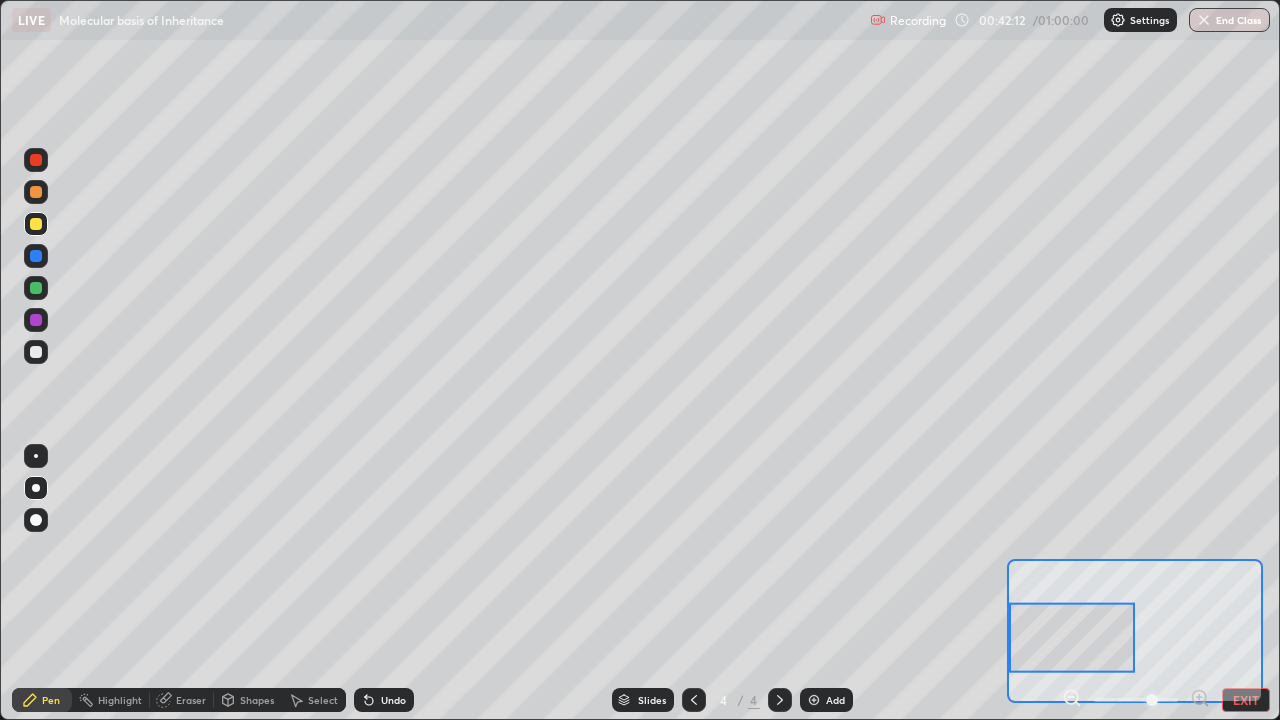 click 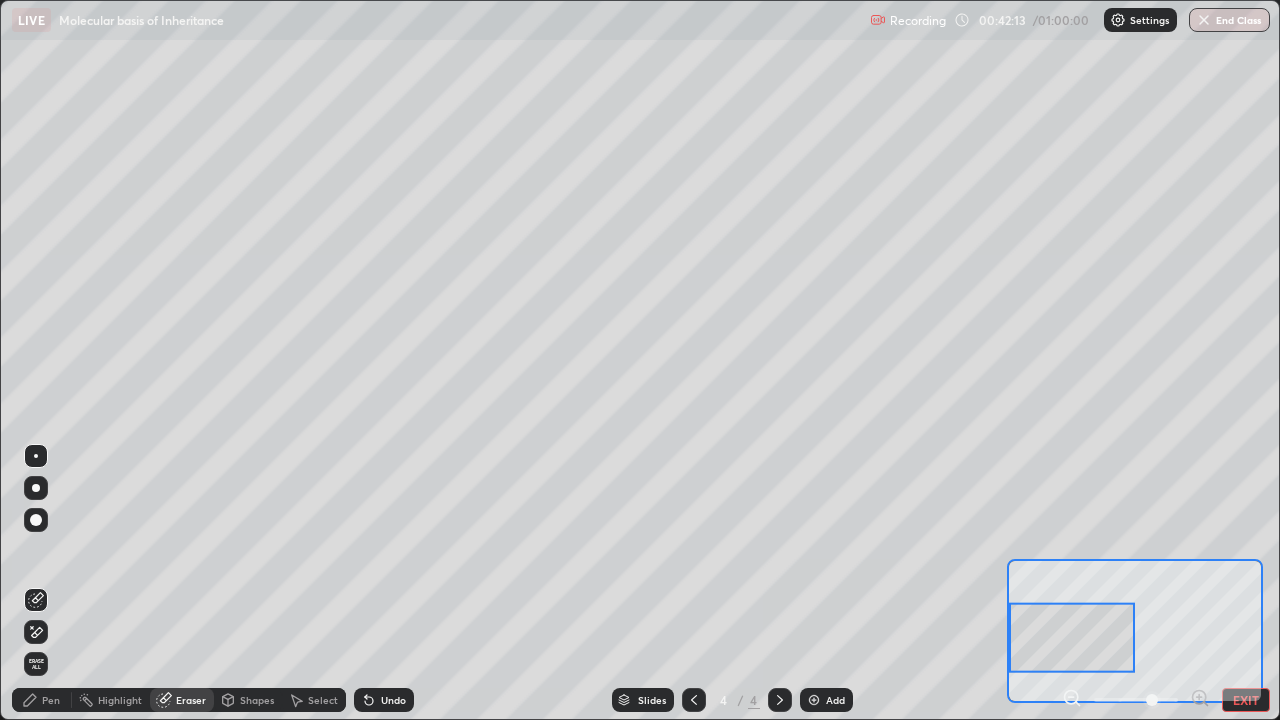 click 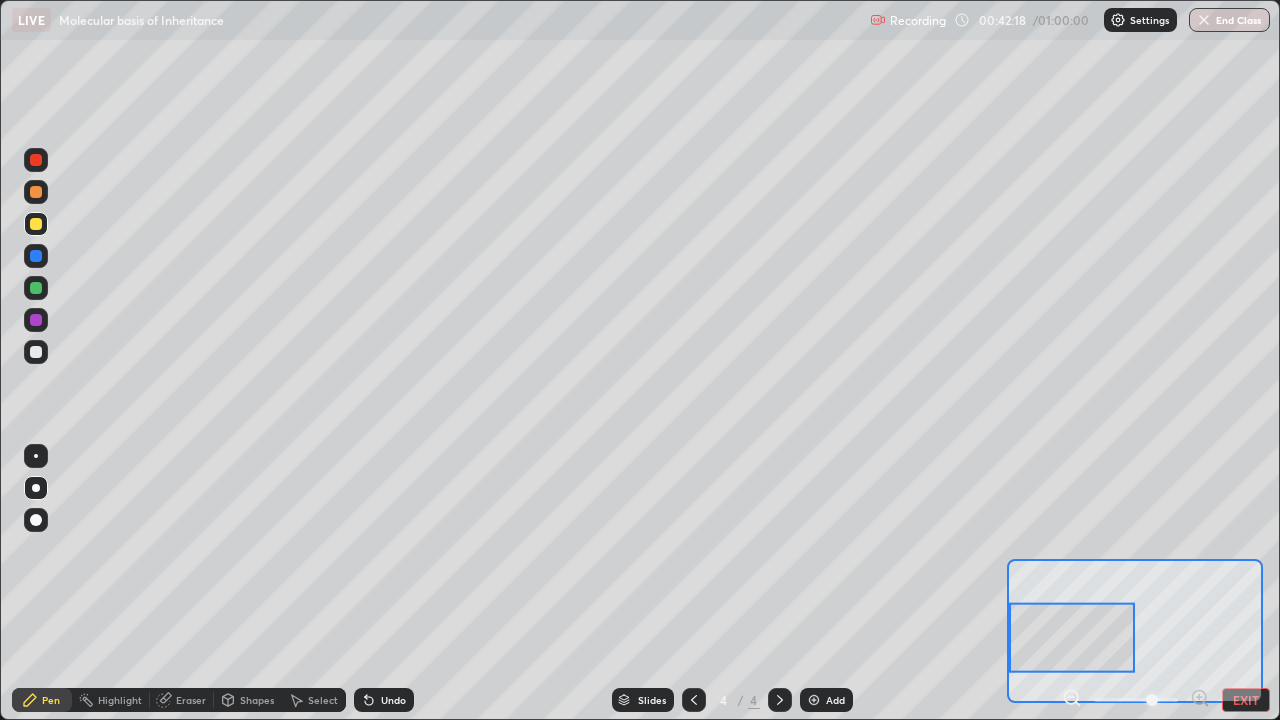 click on "Eraser" at bounding box center (191, 700) 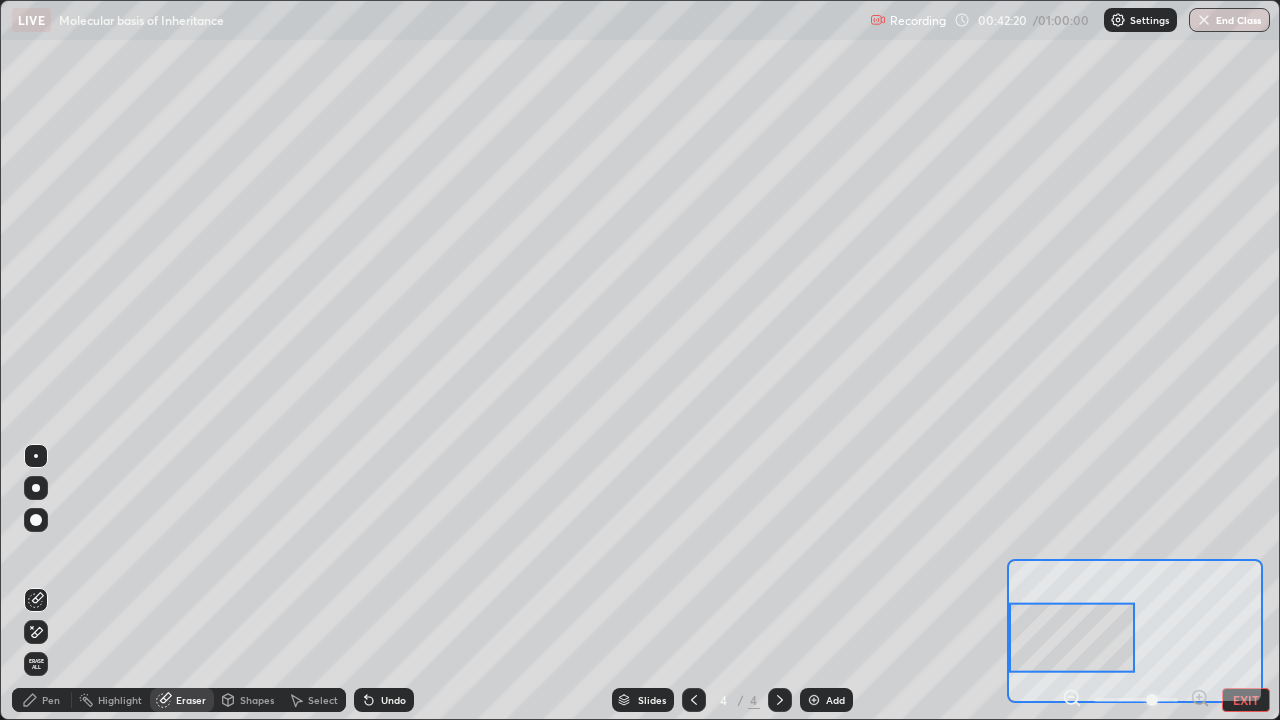 click at bounding box center [36, 520] 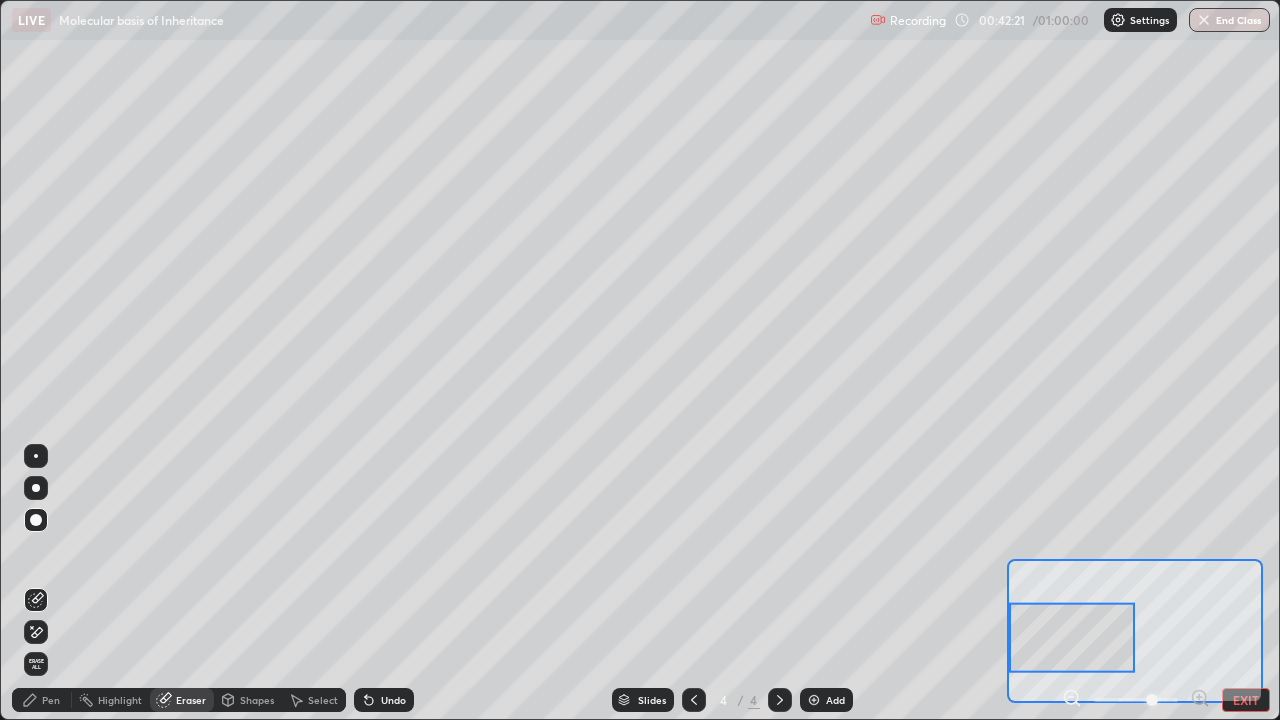 click 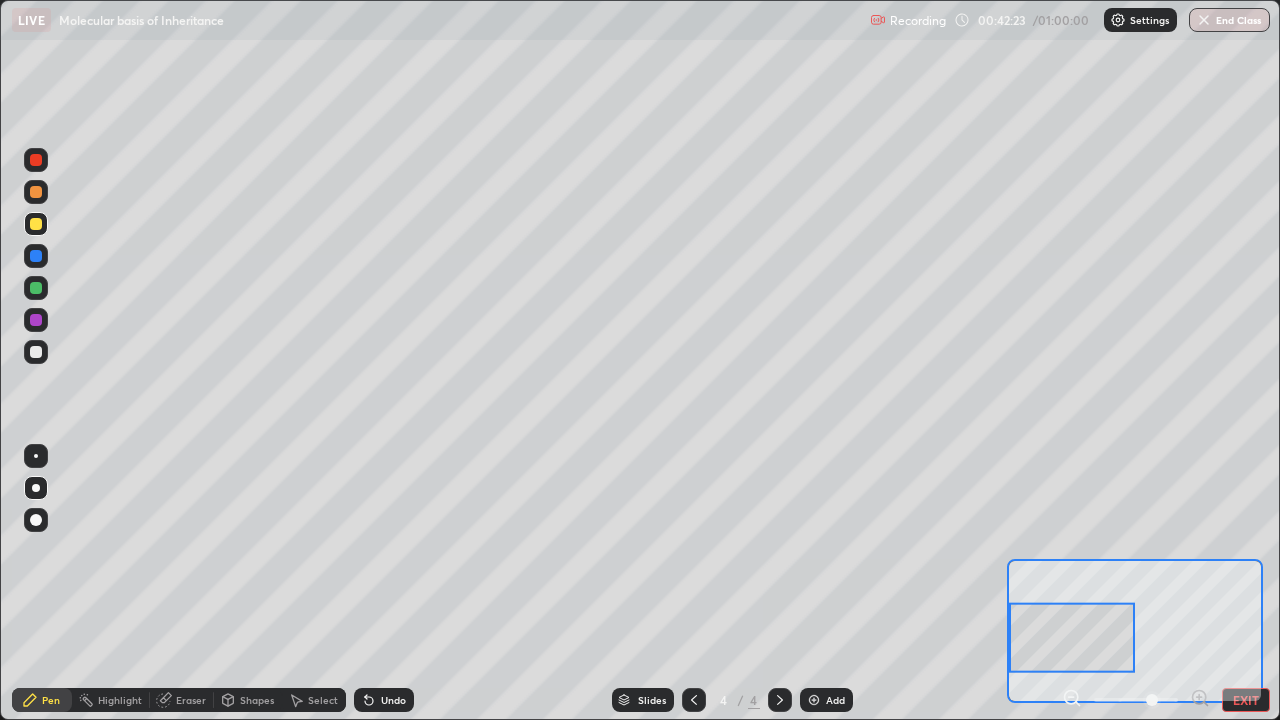 click at bounding box center (36, 520) 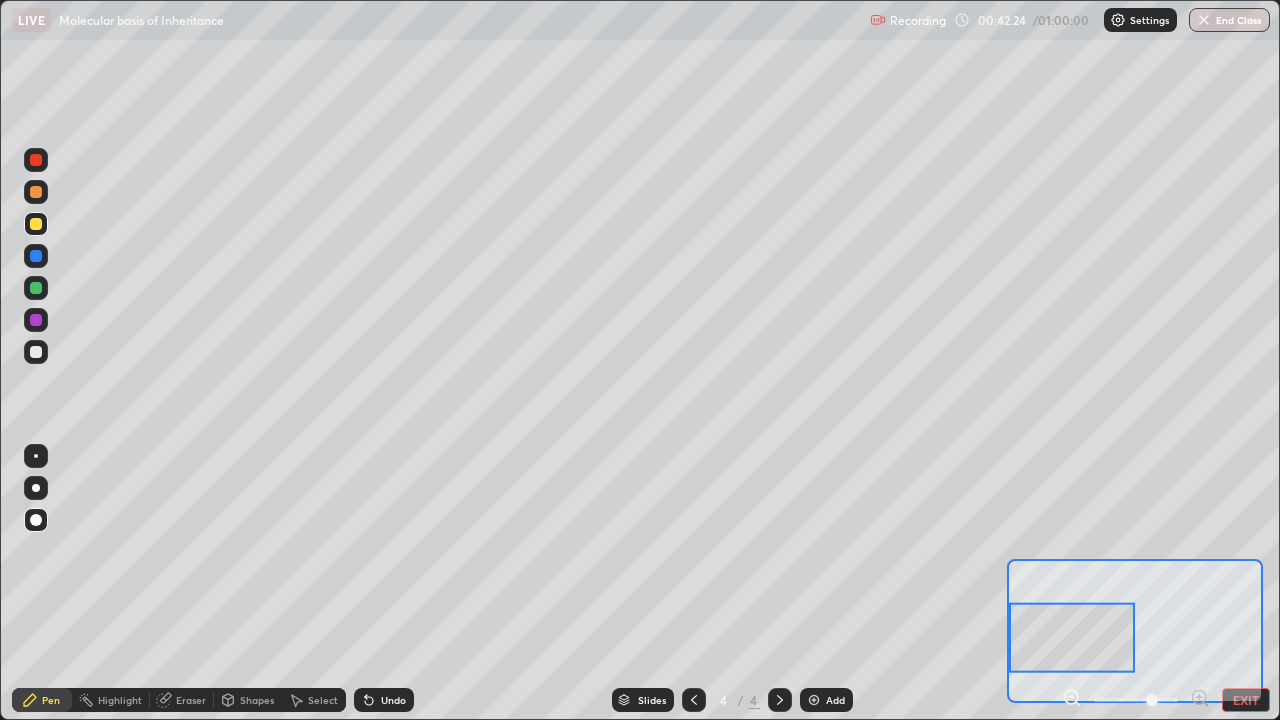 click on "Eraser" at bounding box center (182, 700) 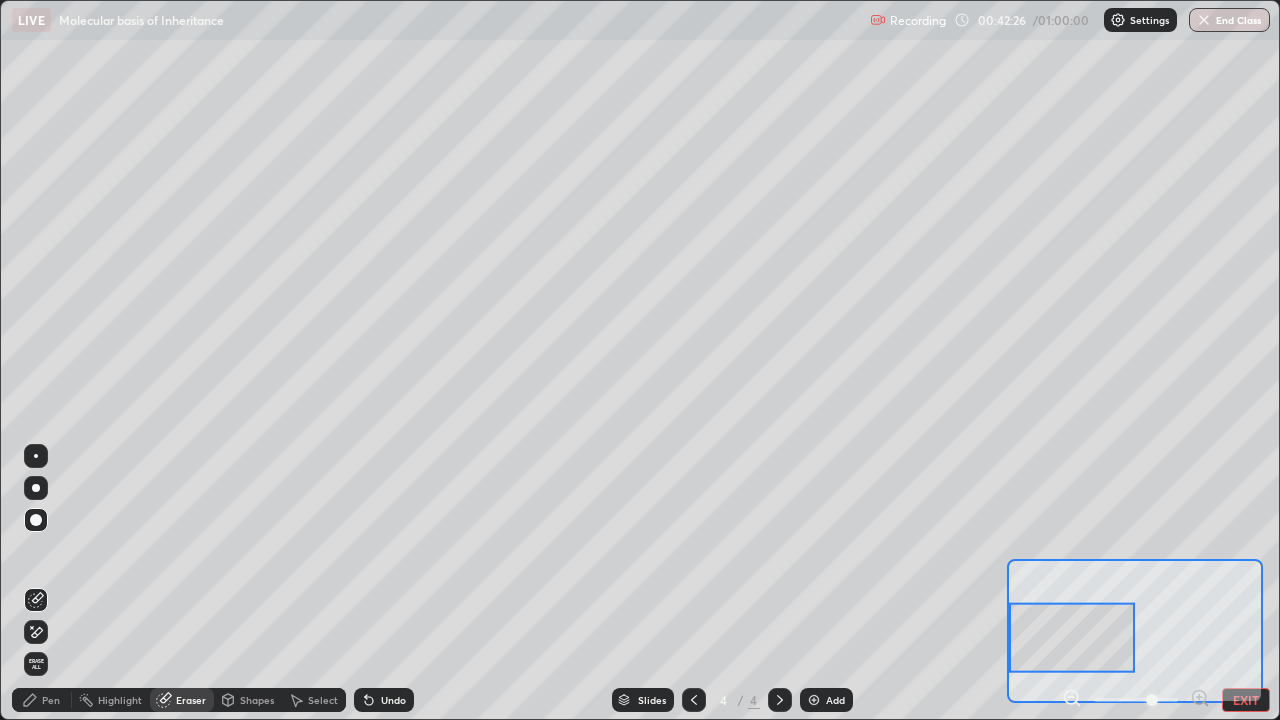 click on "Pen" at bounding box center [51, 700] 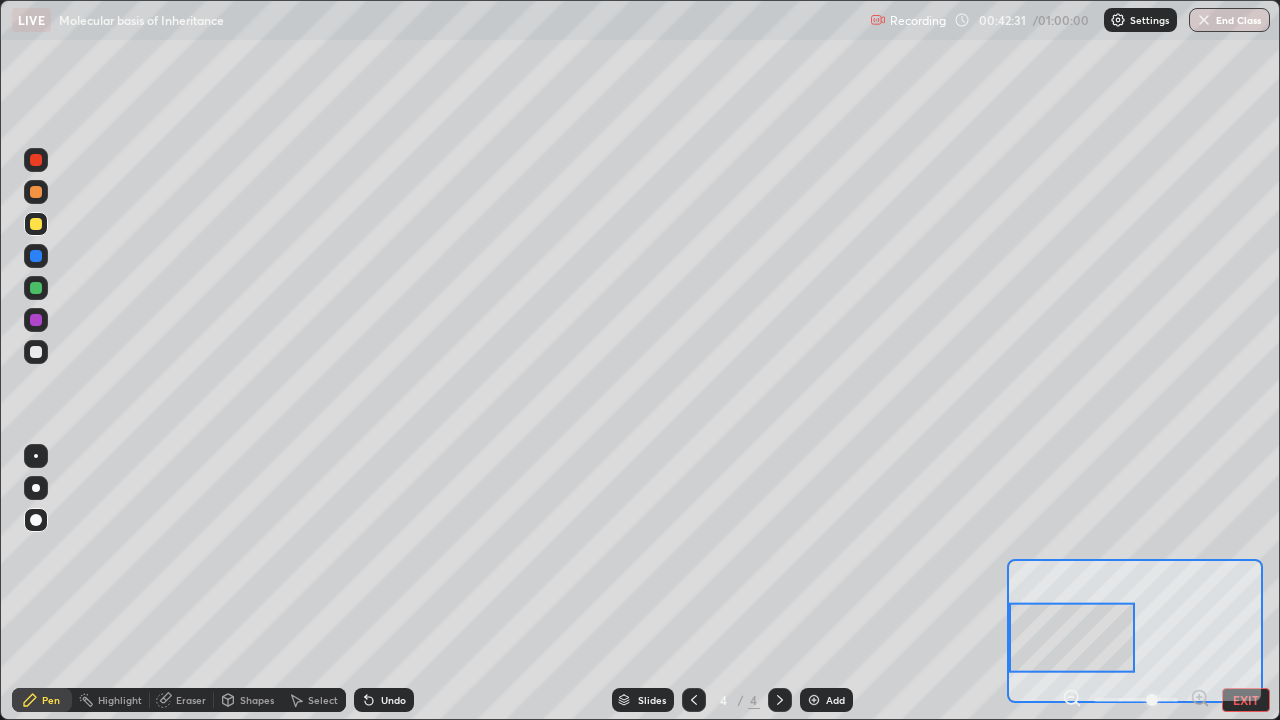 click on "Pen" at bounding box center [42, 700] 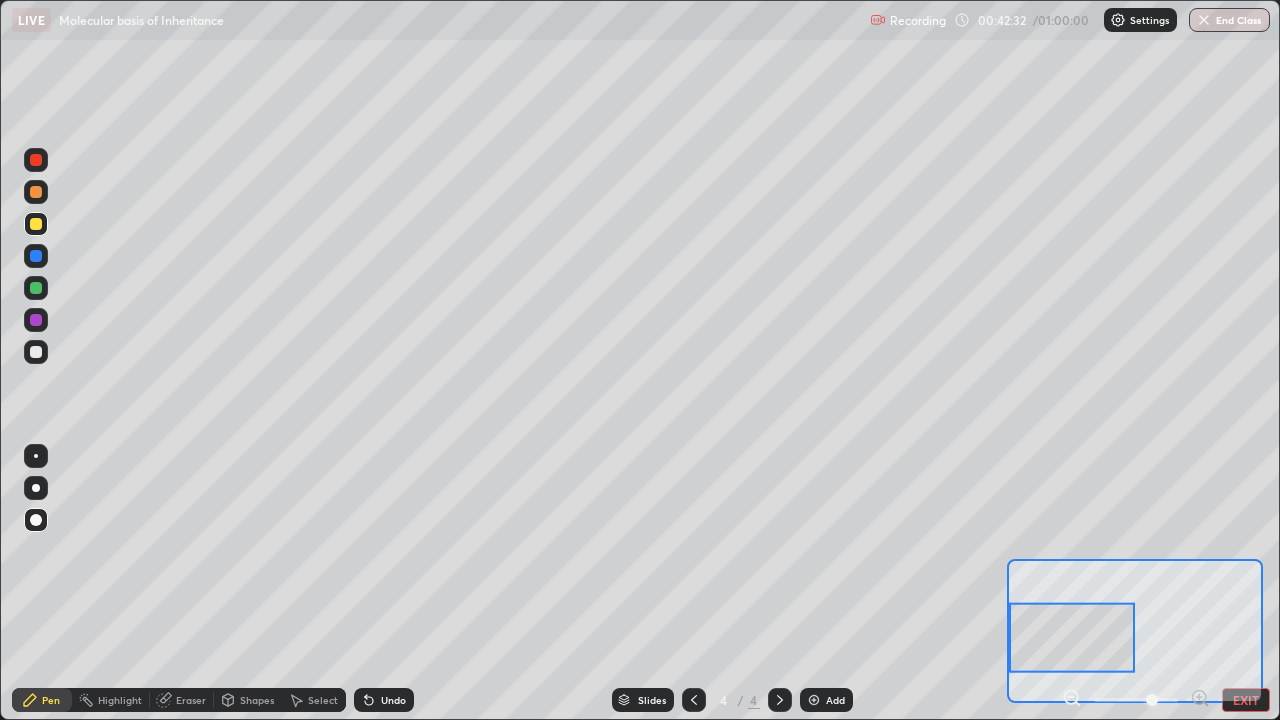 click at bounding box center (36, 352) 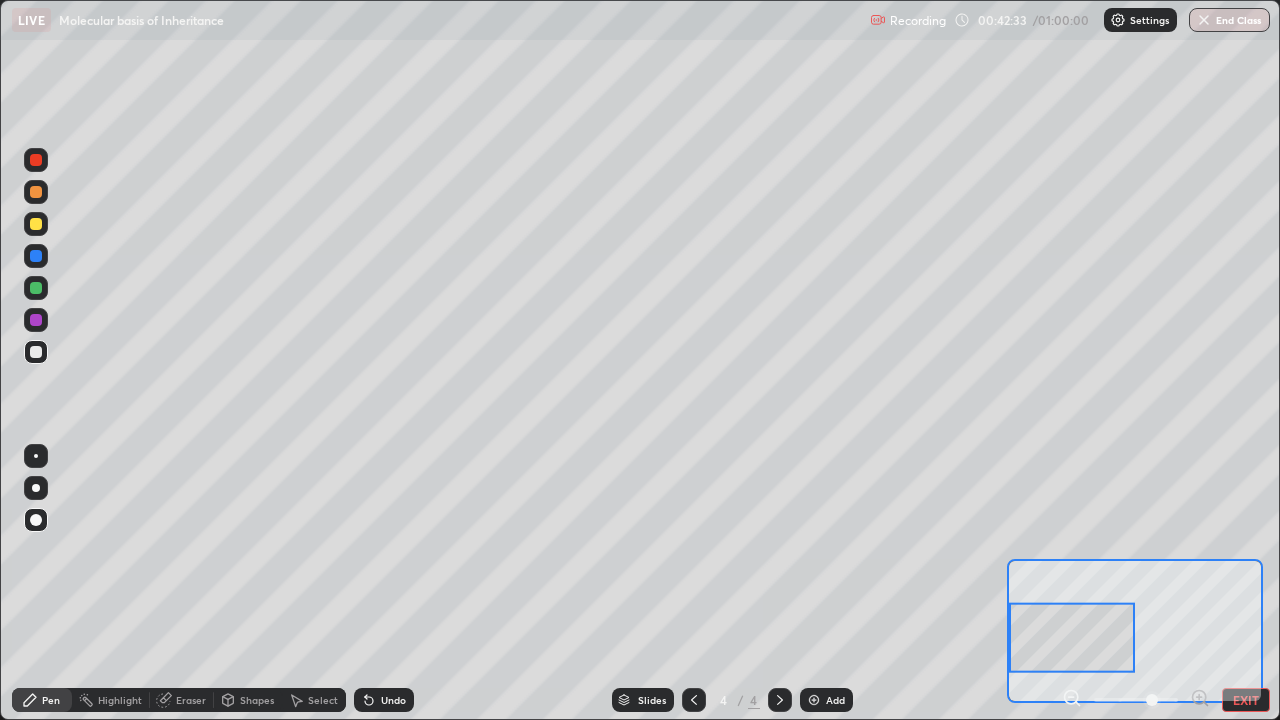 click at bounding box center [36, 456] 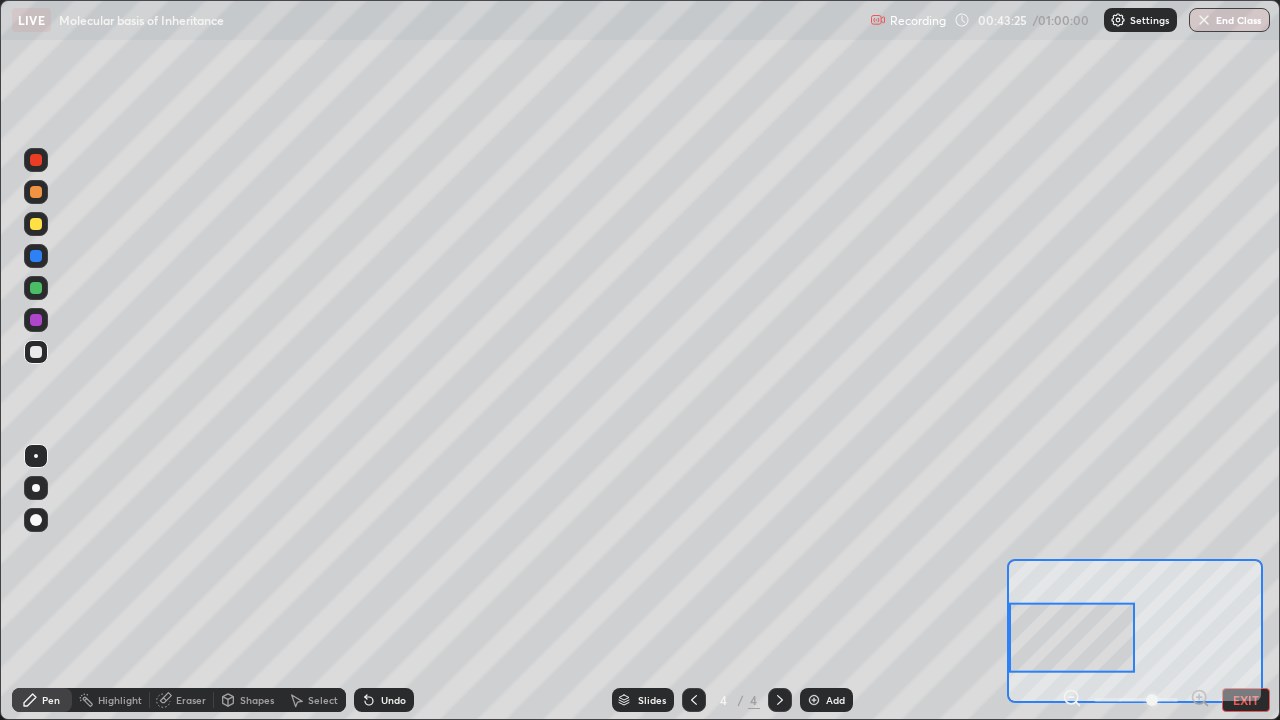 click at bounding box center [36, 160] 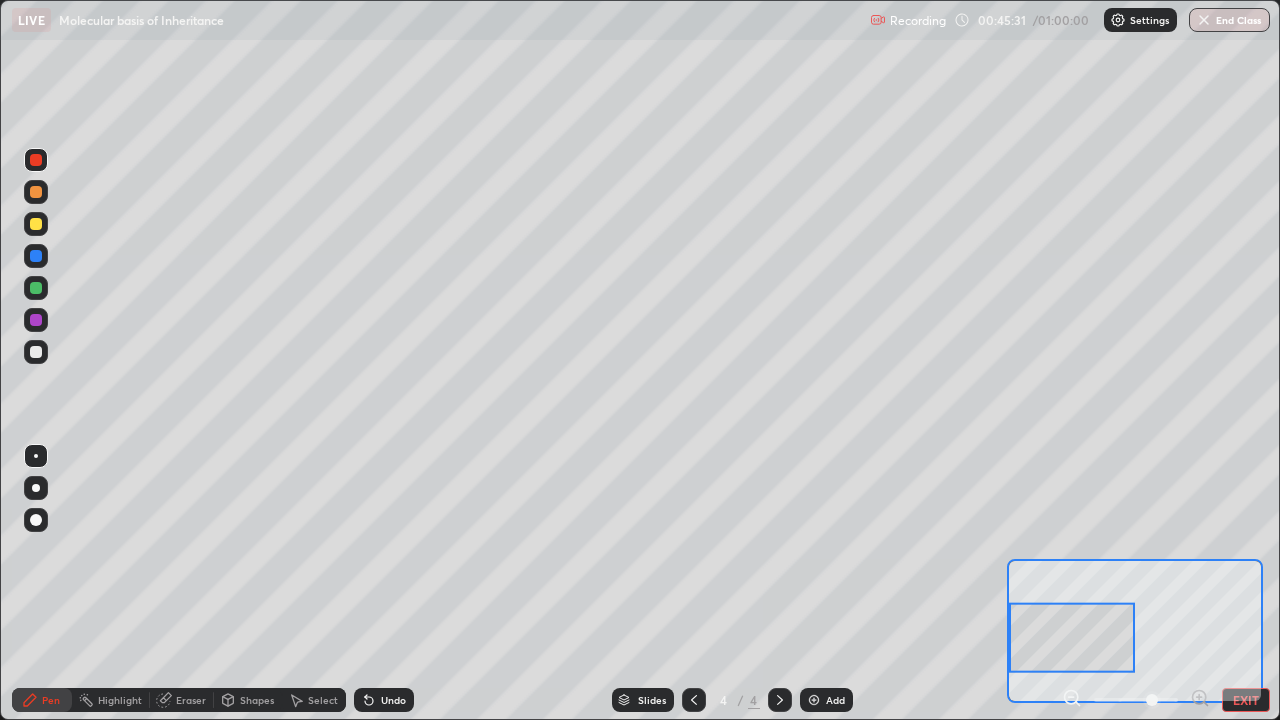 click at bounding box center [36, 288] 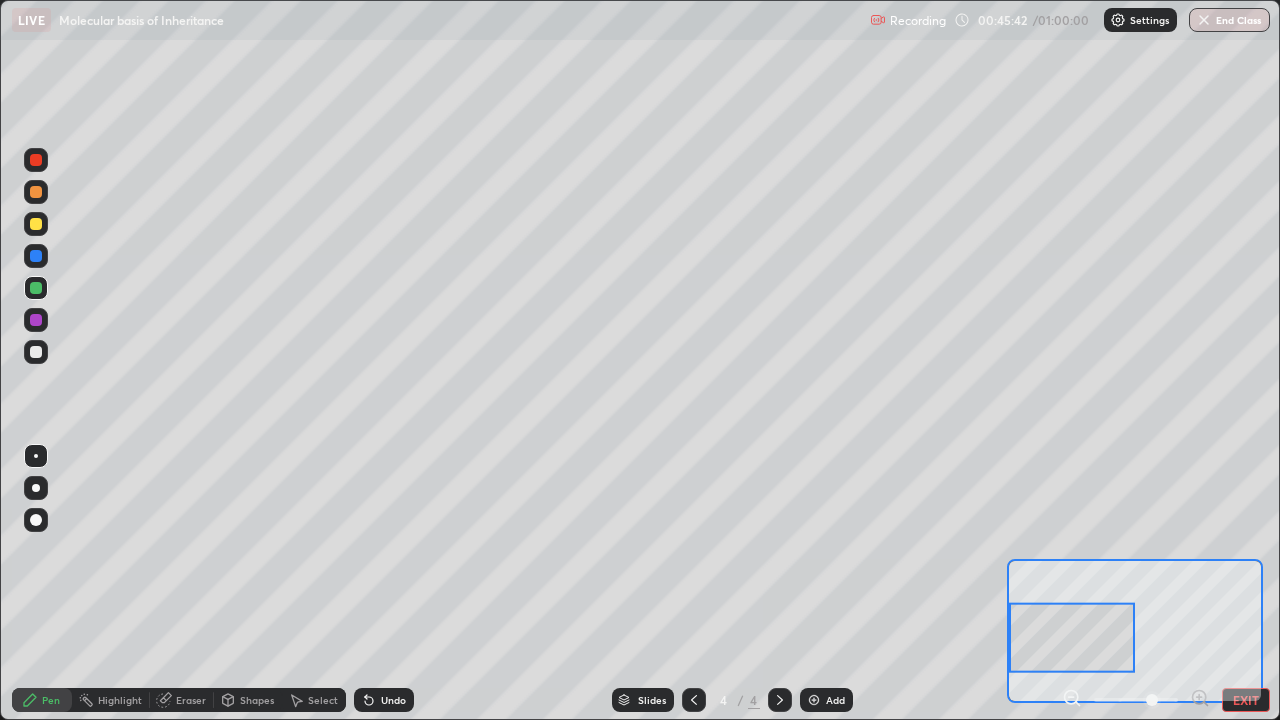 click on "Eraser" at bounding box center (191, 700) 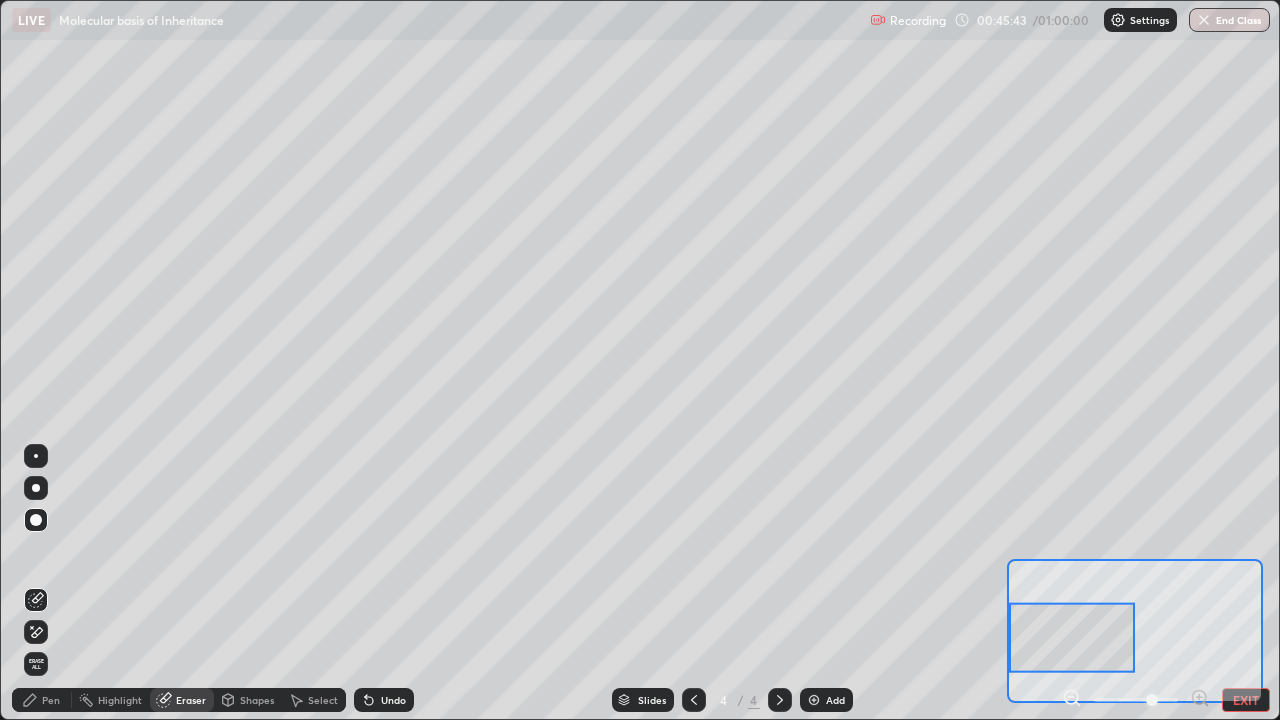 click on "Pen" at bounding box center [42, 700] 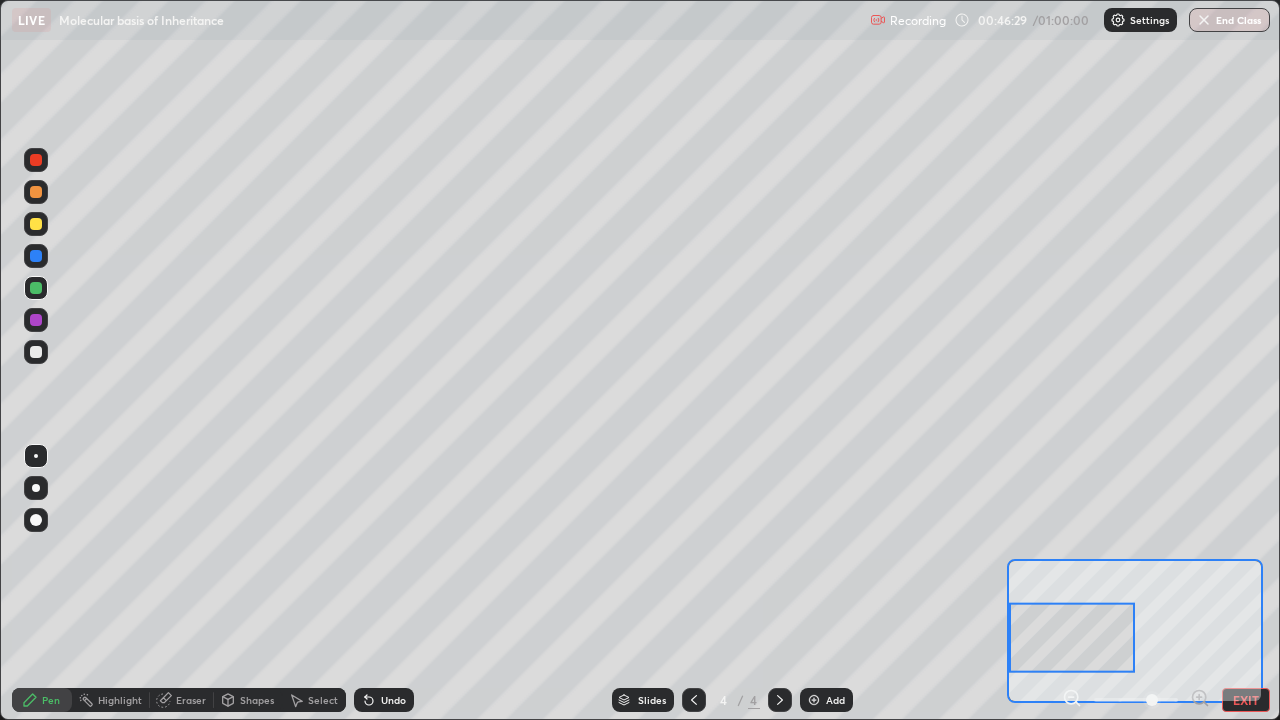 click at bounding box center [36, 224] 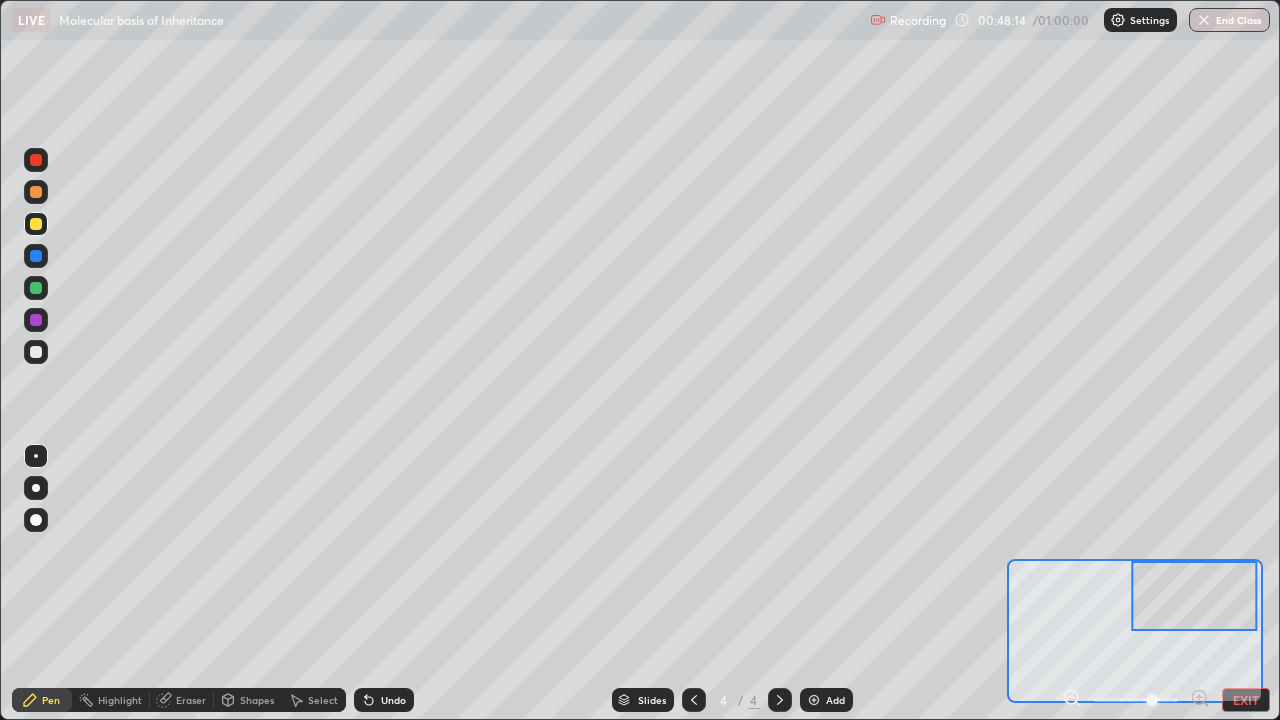 click at bounding box center (36, 160) 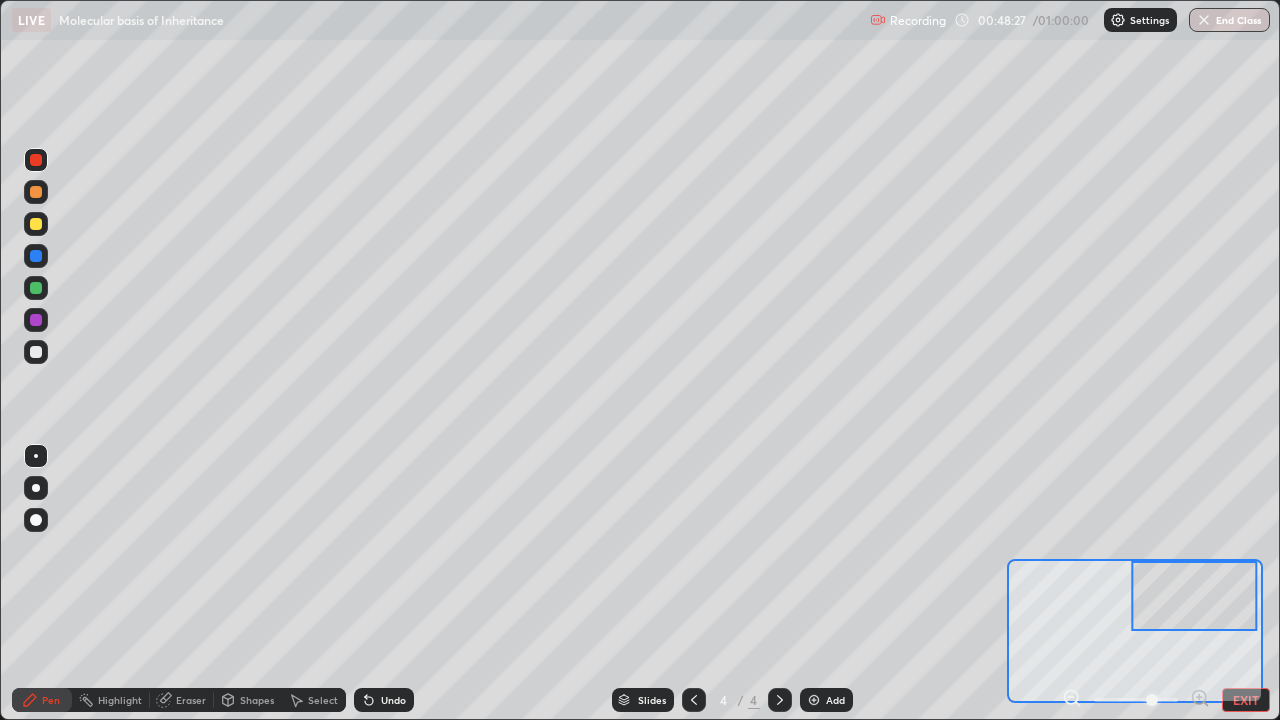 click at bounding box center [36, 224] 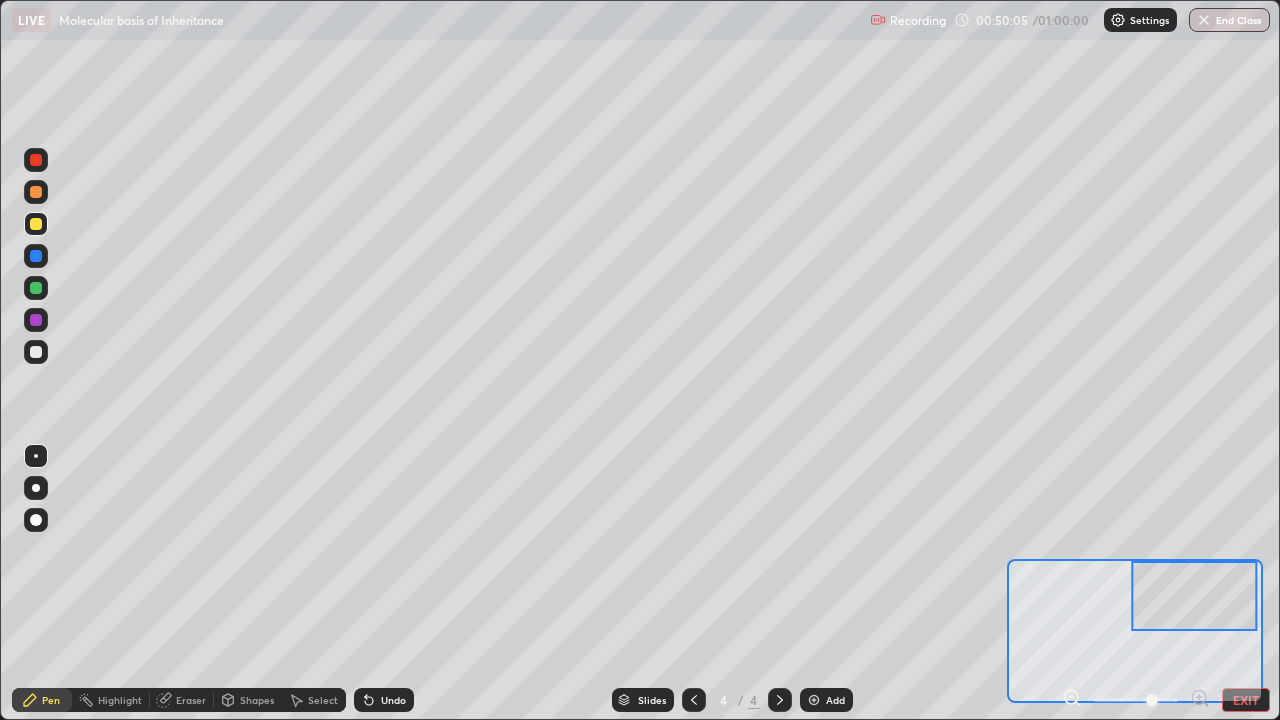 click at bounding box center [36, 224] 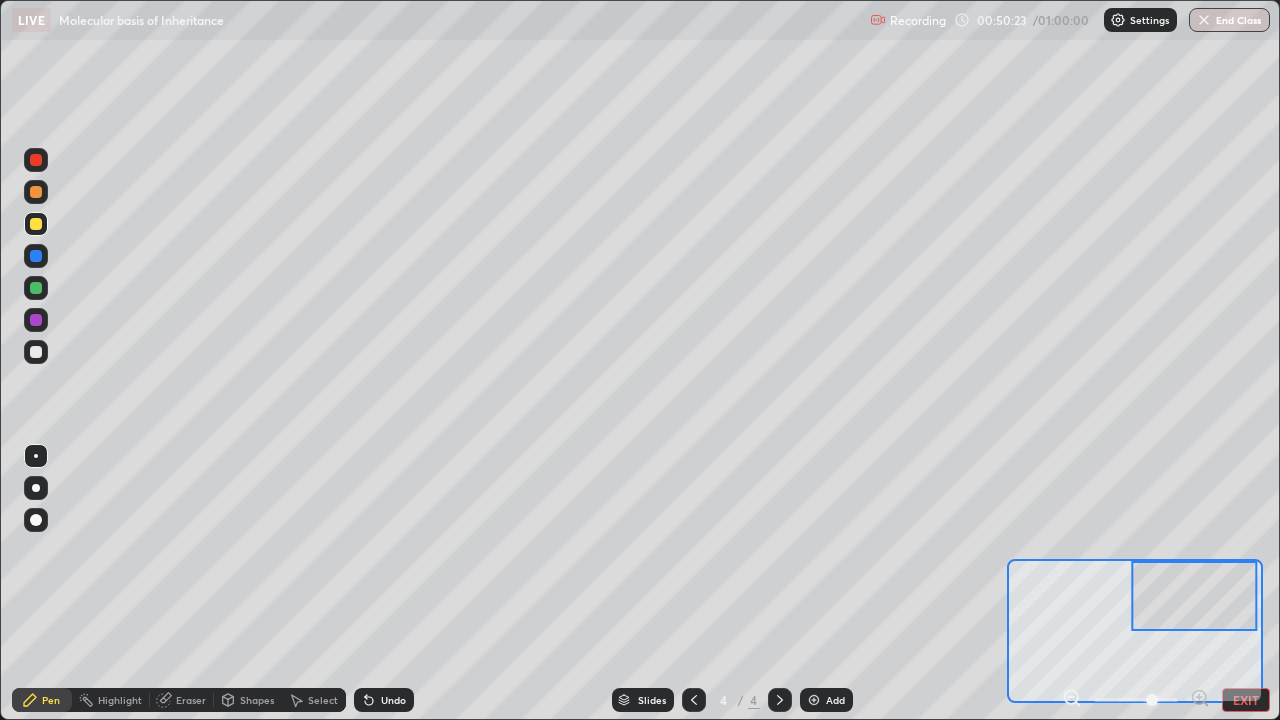 click at bounding box center [36, 160] 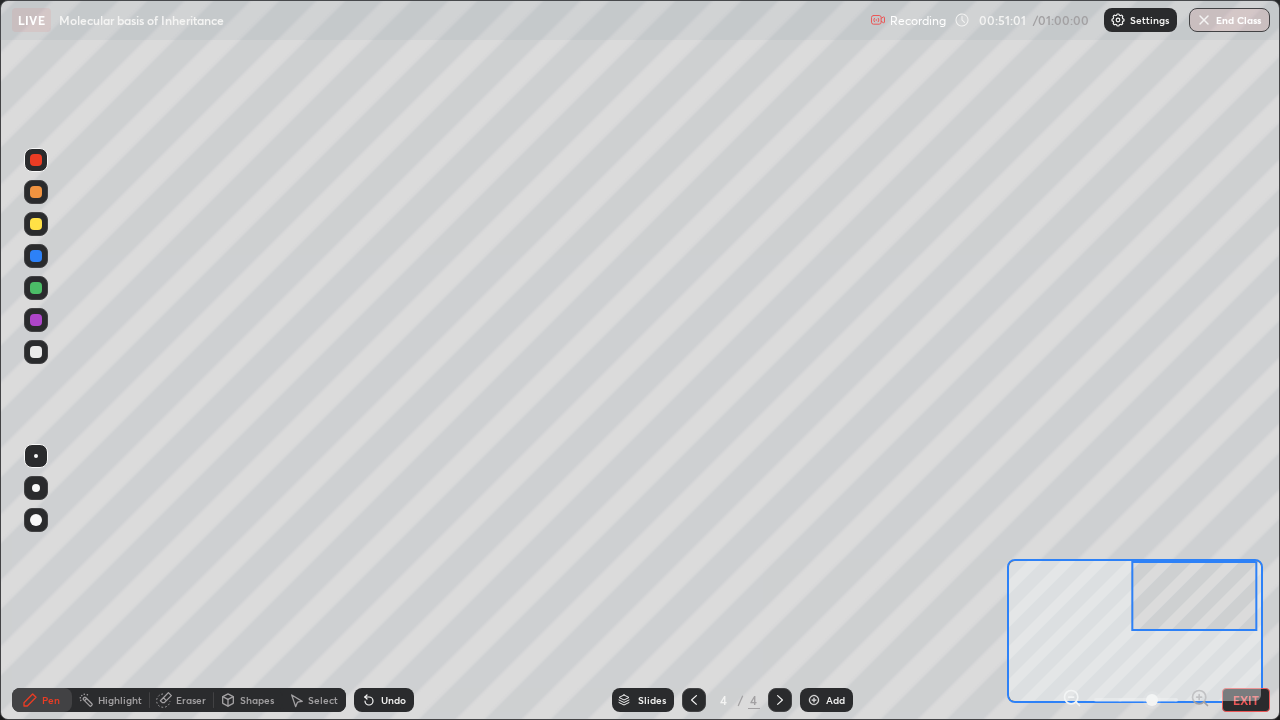 click at bounding box center [36, 224] 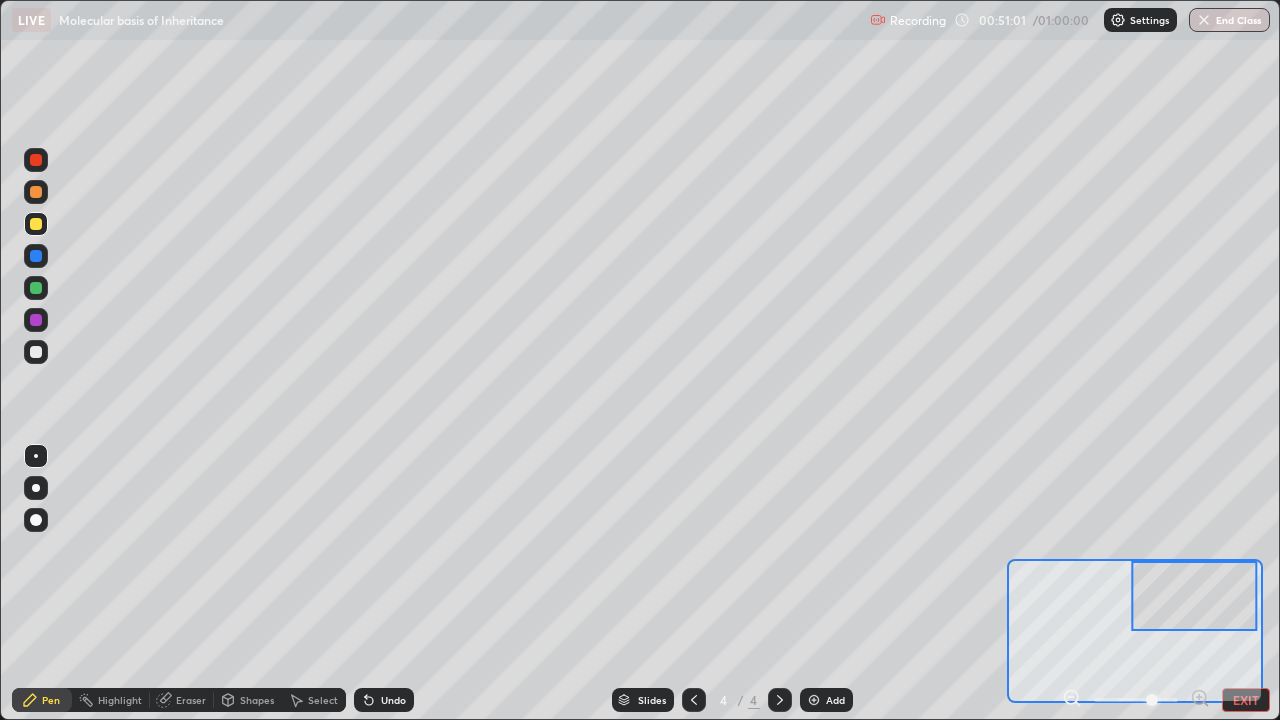 click at bounding box center [36, 256] 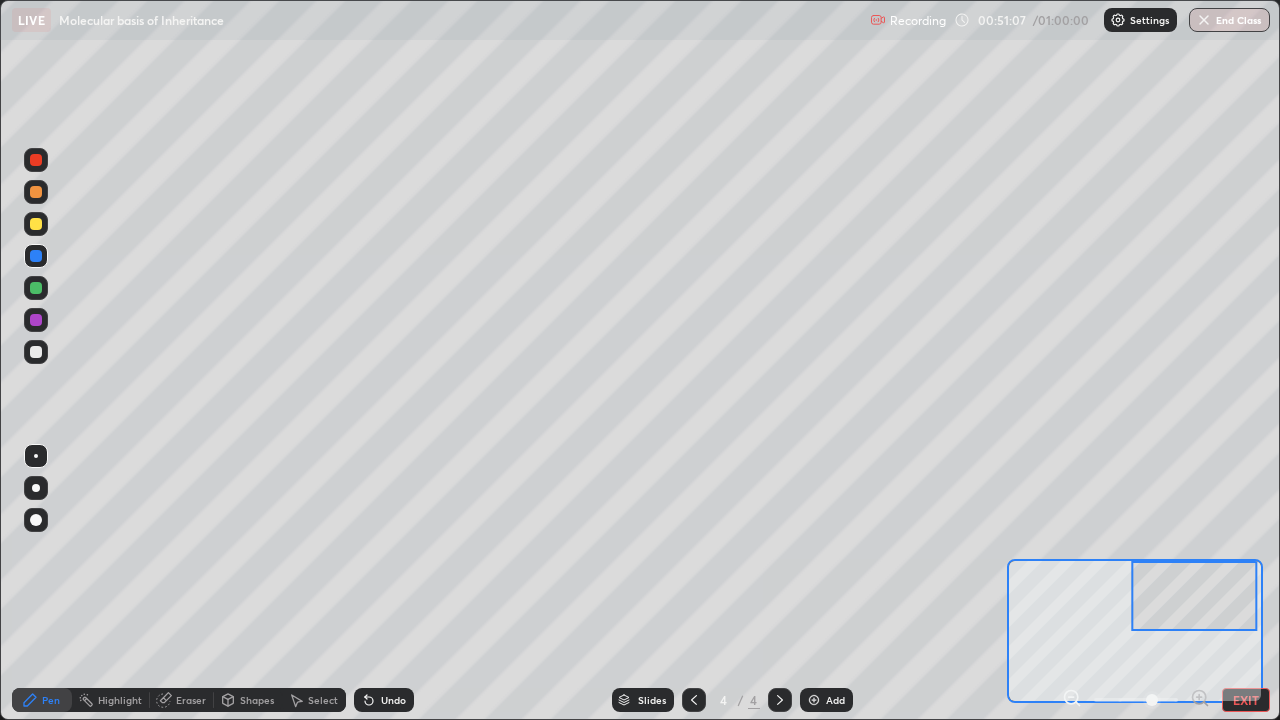 click on "Eraser" at bounding box center (191, 700) 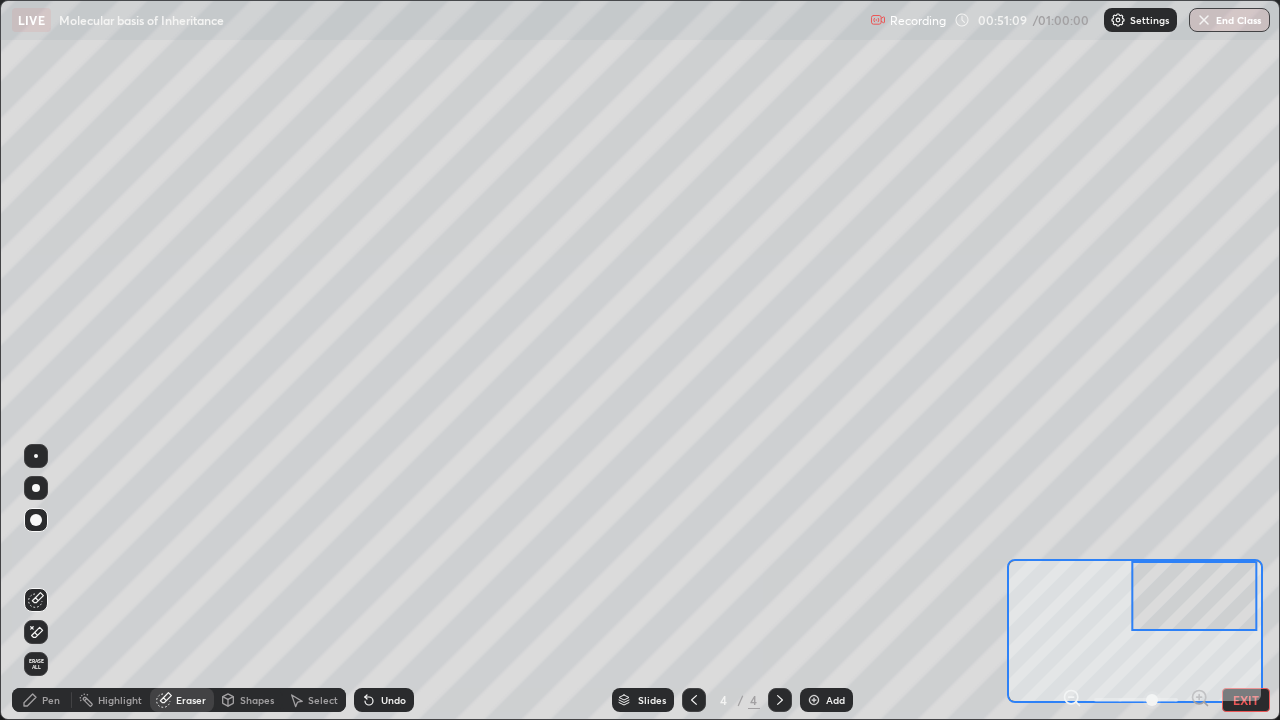 click on "Pen" at bounding box center (42, 700) 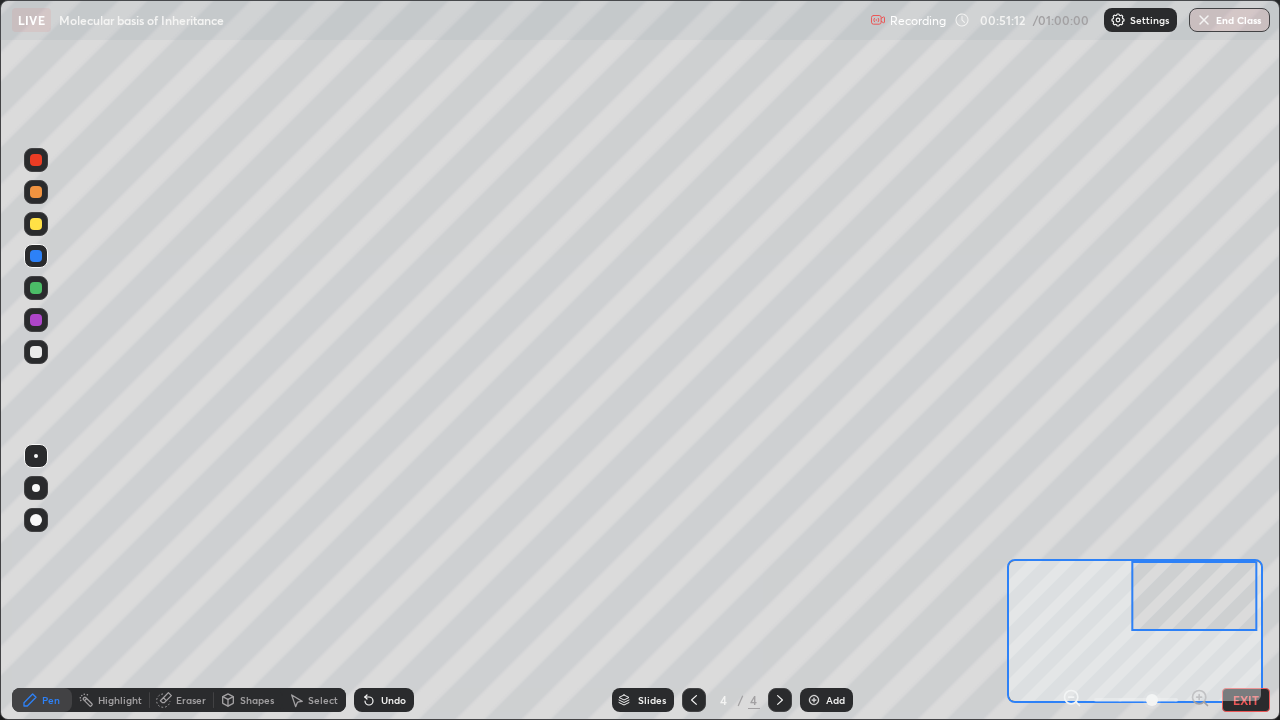 click at bounding box center (36, 160) 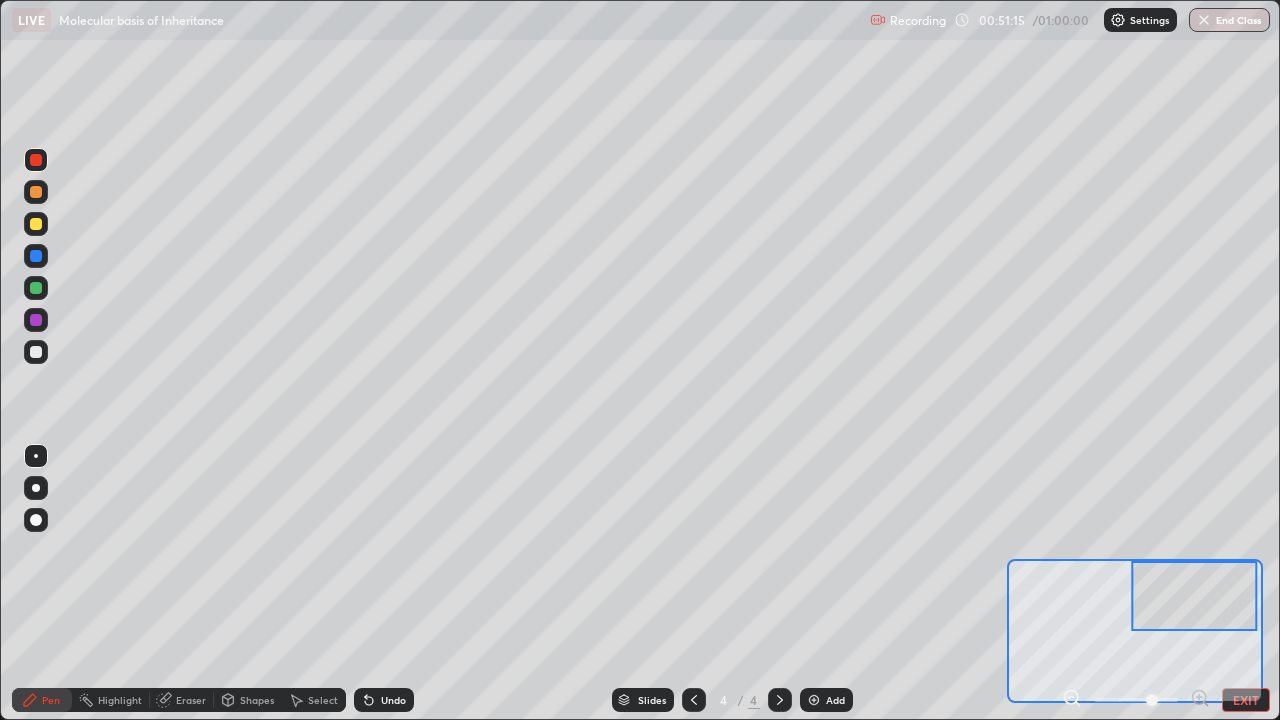 click at bounding box center [36, 256] 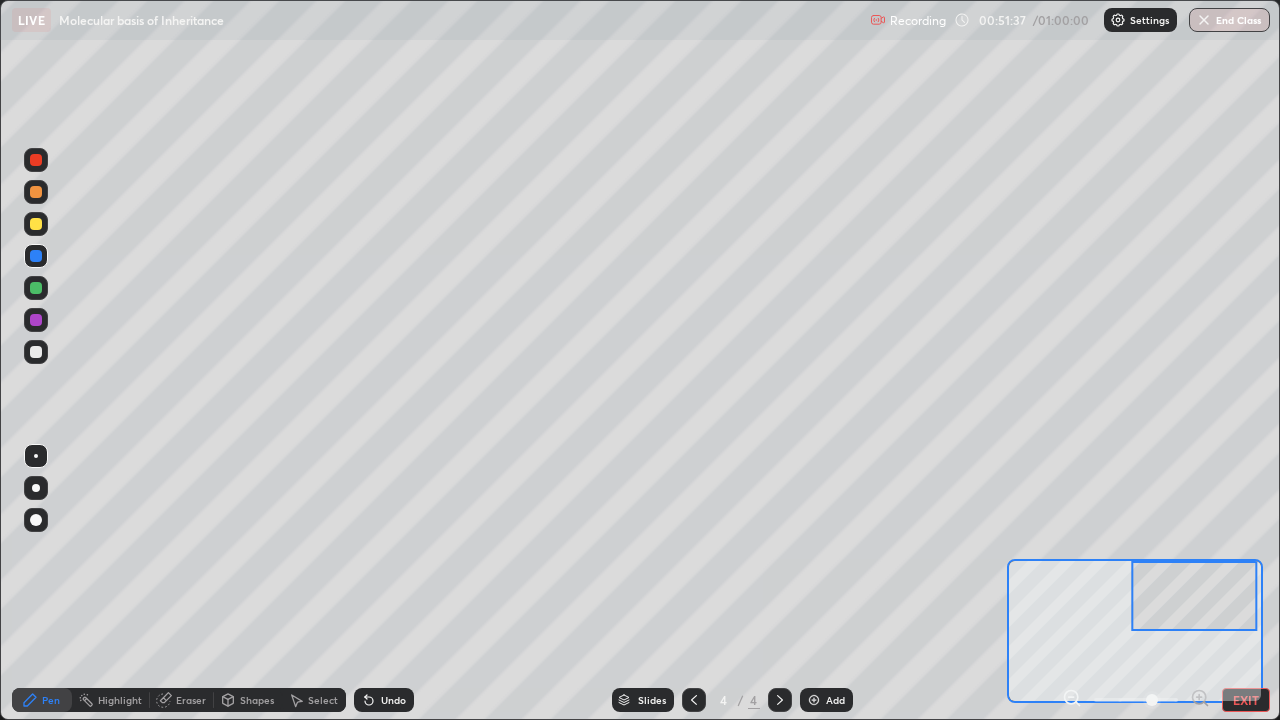 click at bounding box center [36, 224] 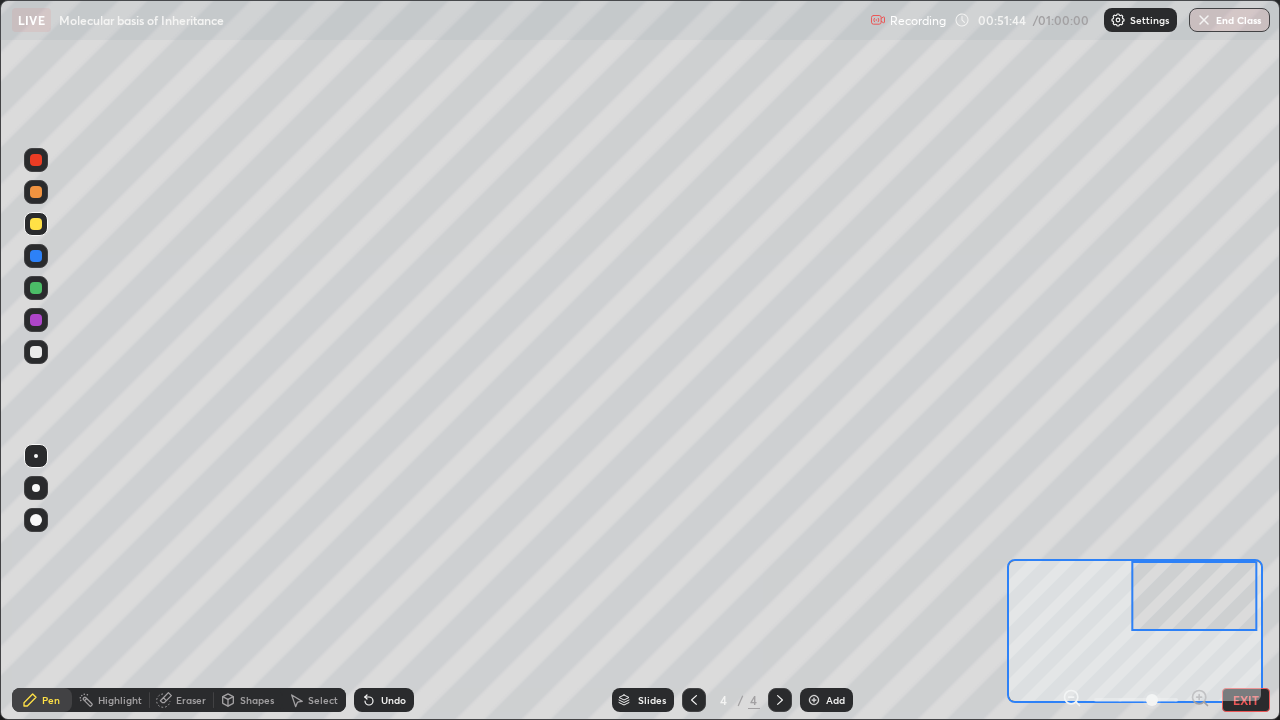 click at bounding box center [36, 320] 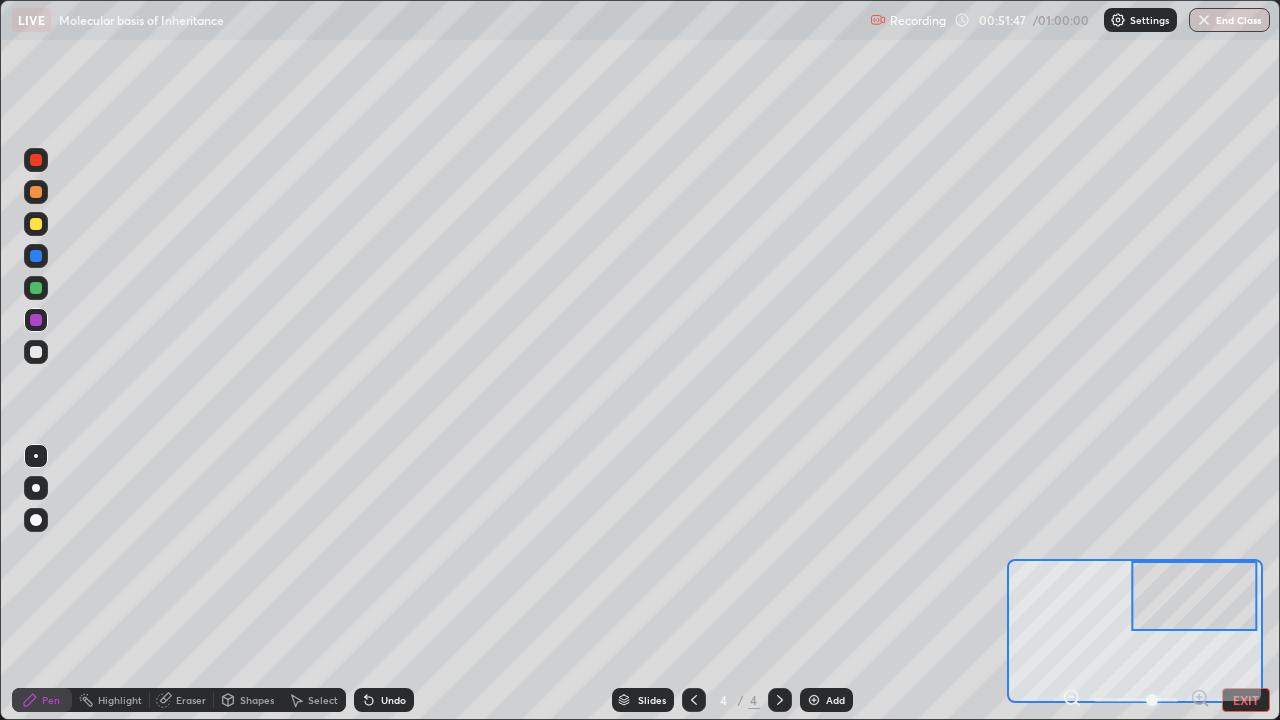 click at bounding box center (36, 160) 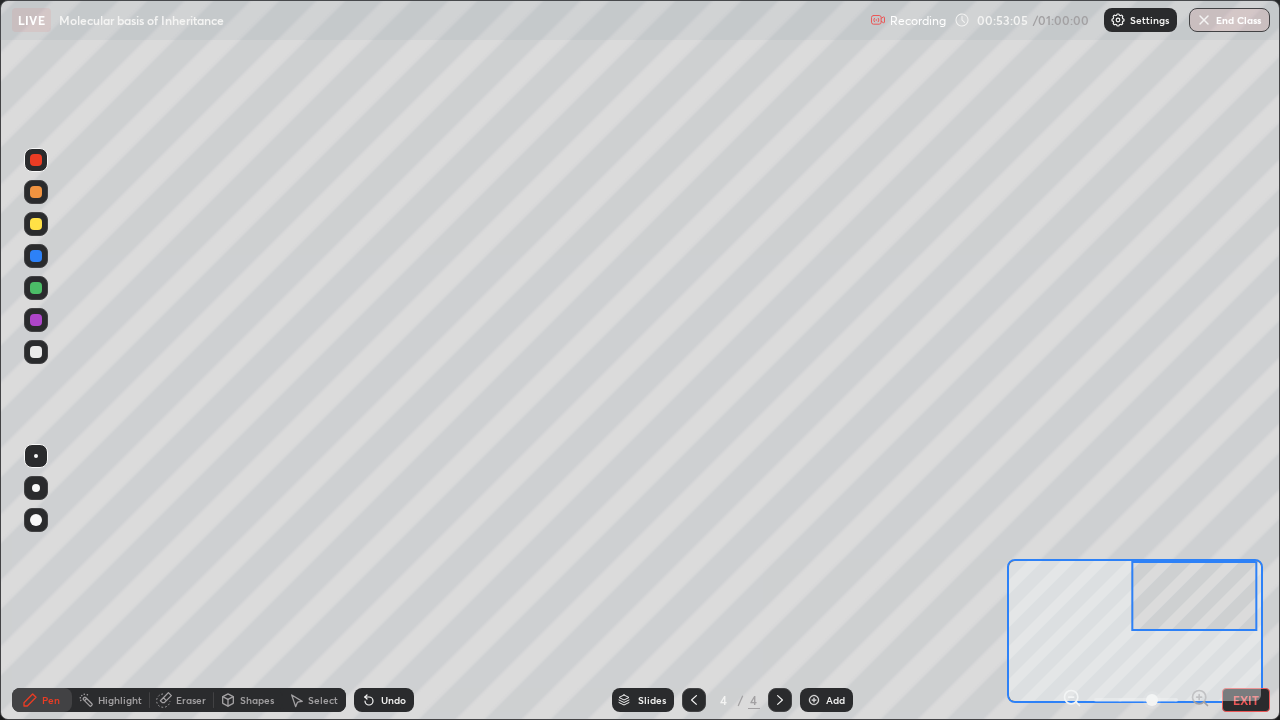 click at bounding box center (36, 256) 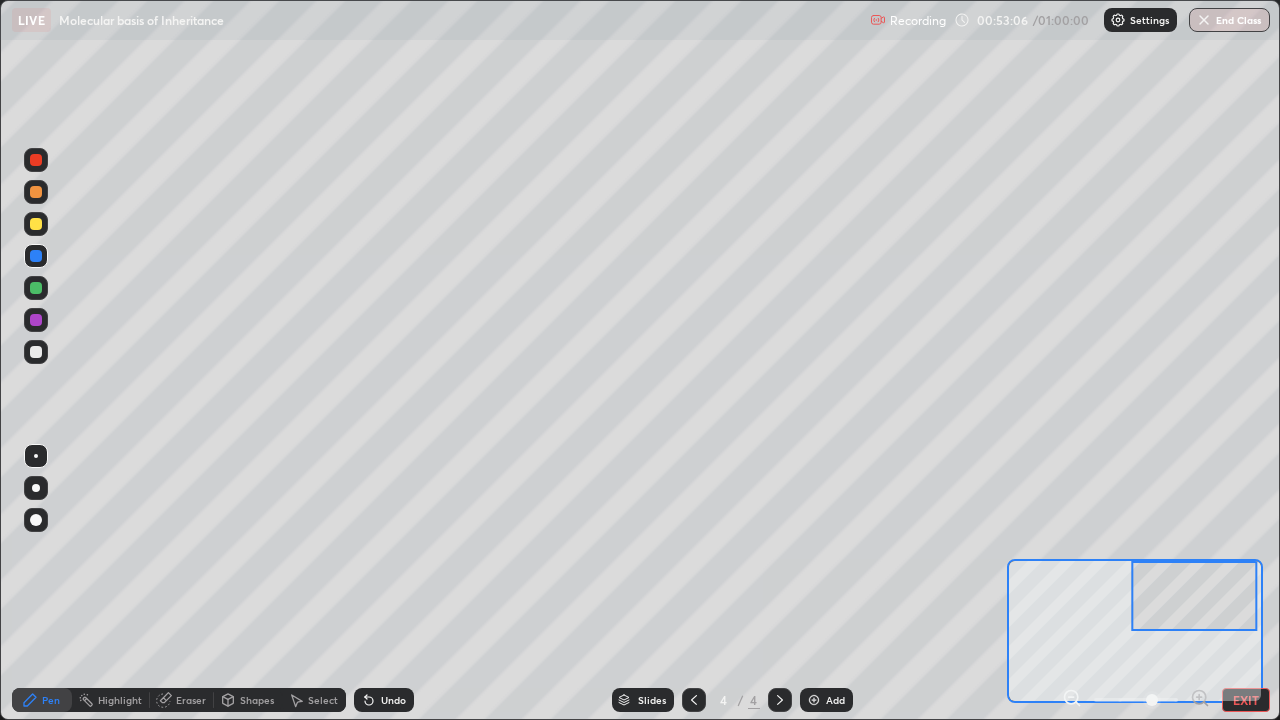 click at bounding box center [36, 224] 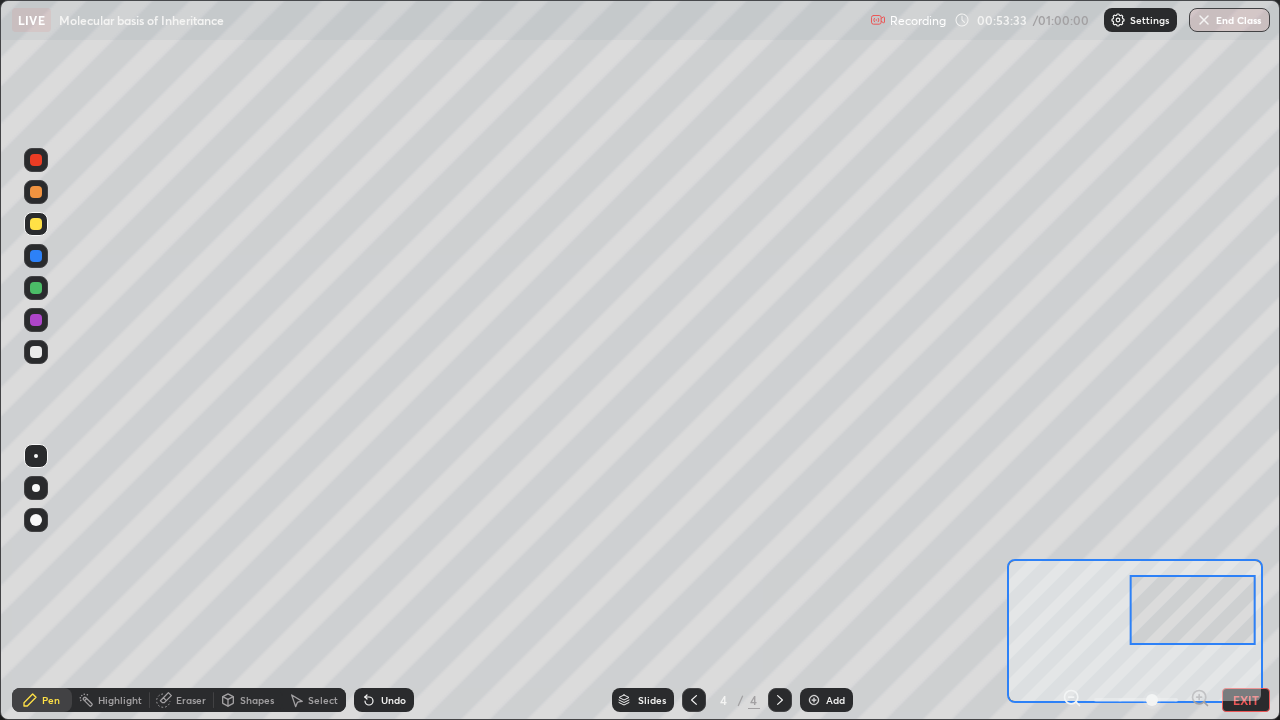 click at bounding box center (36, 160) 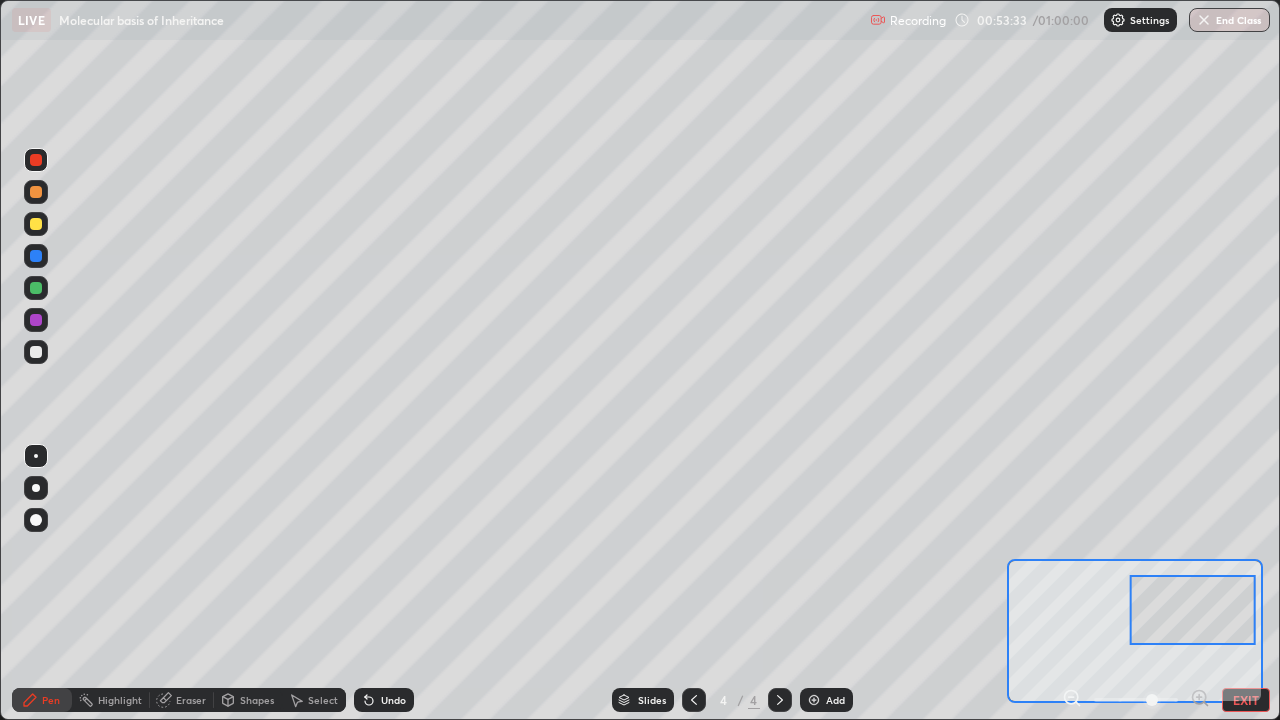 click at bounding box center (36, 224) 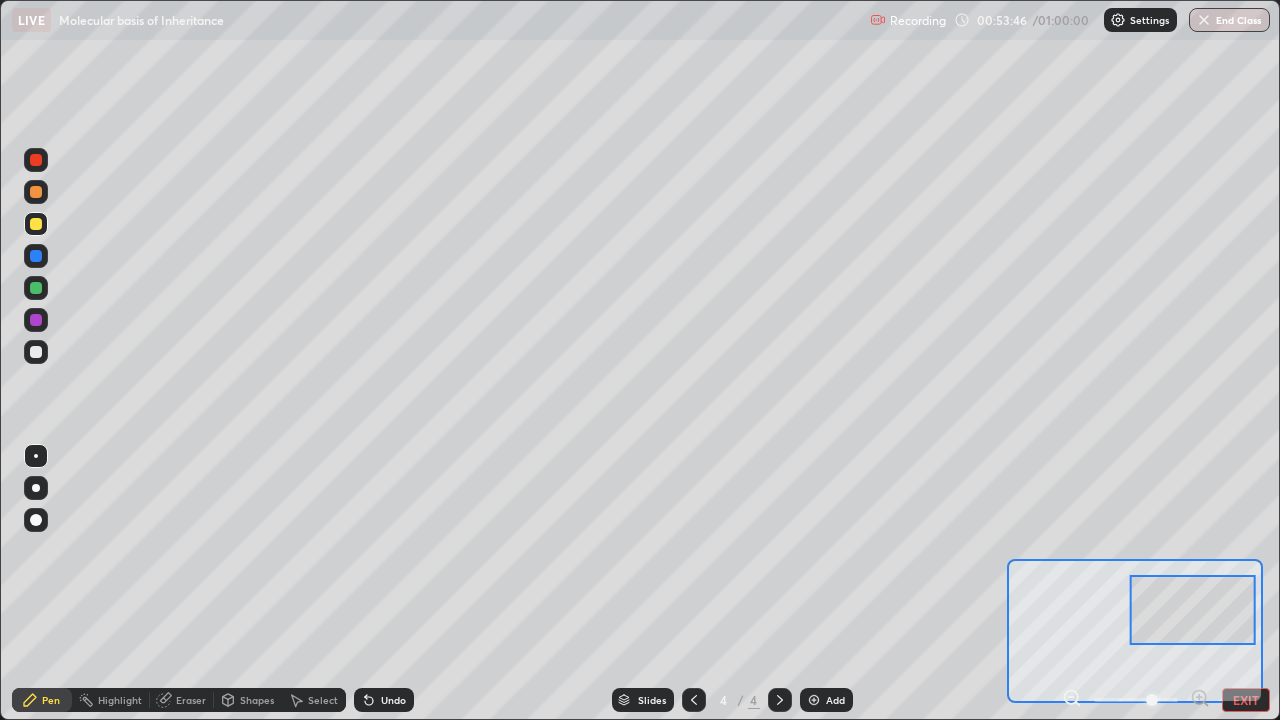 click at bounding box center (36, 352) 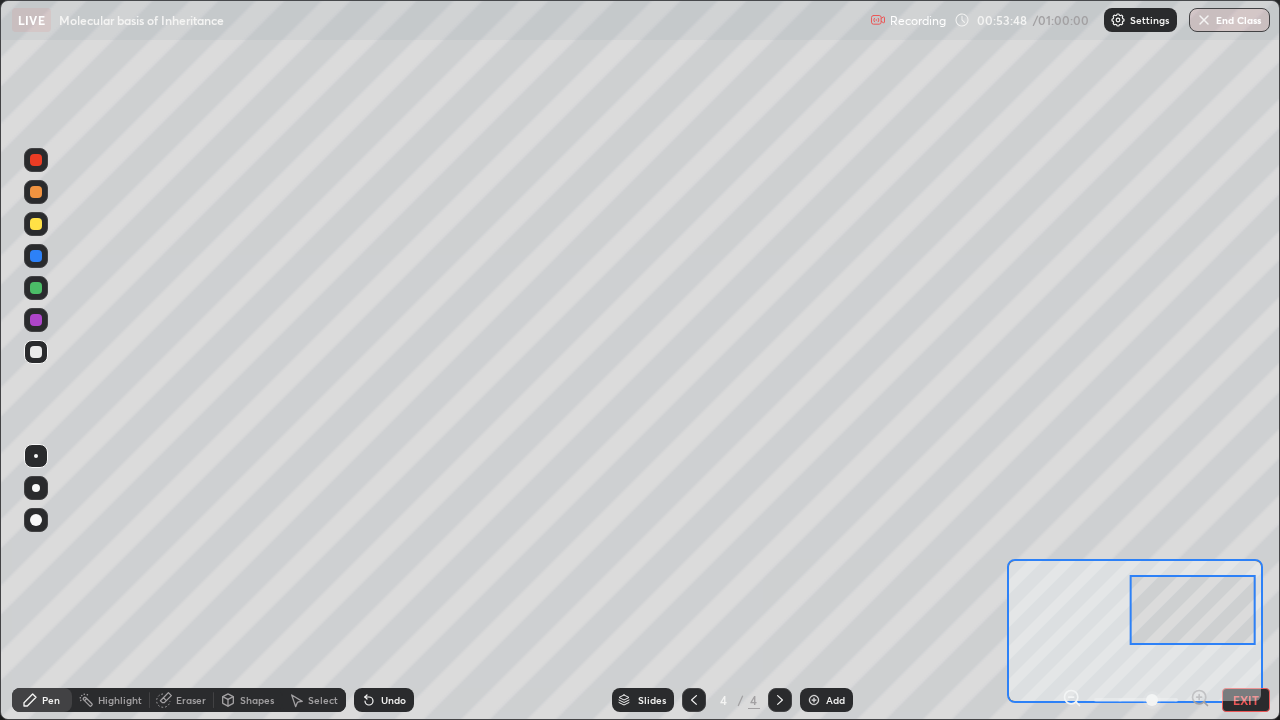 click at bounding box center [36, 160] 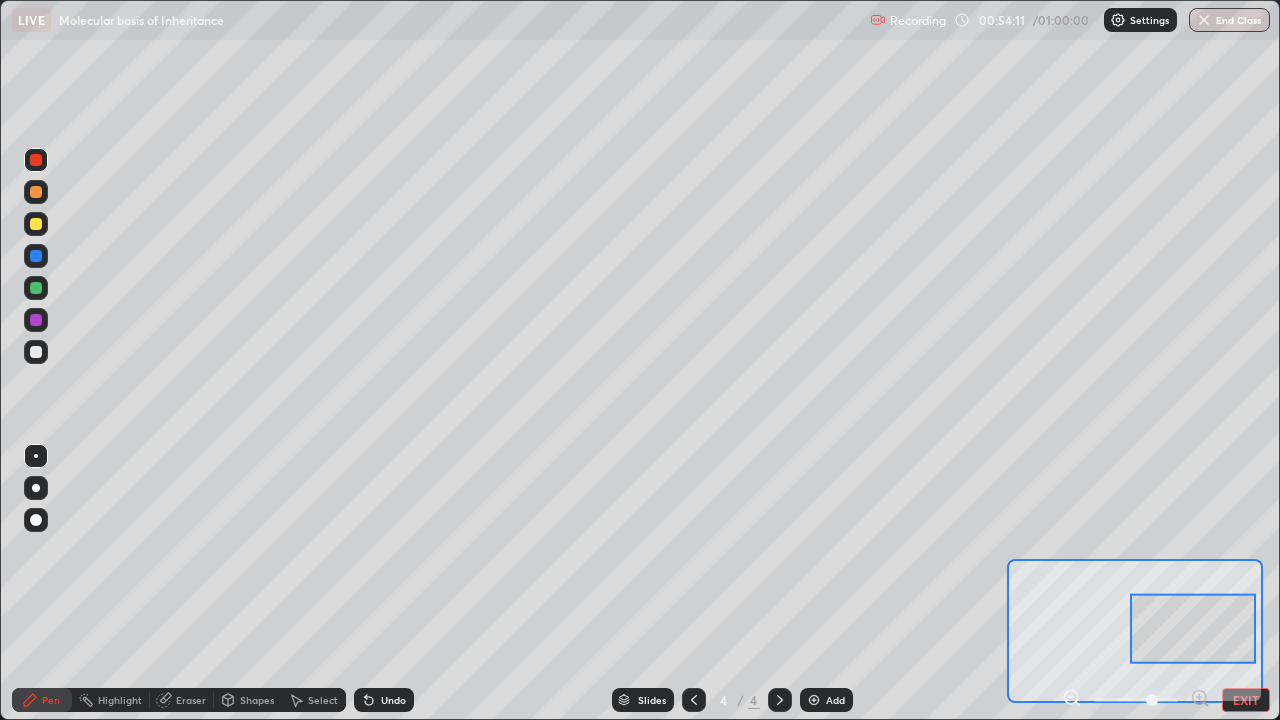 click at bounding box center [36, 320] 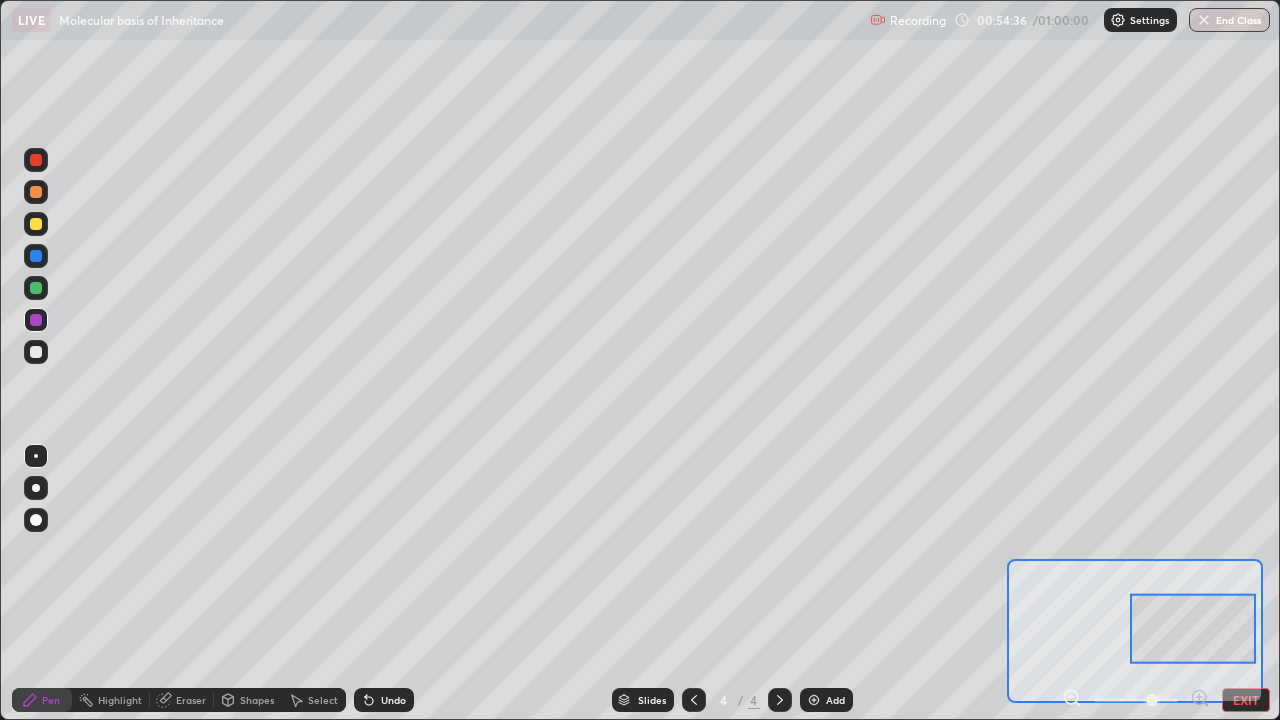 click at bounding box center (36, 224) 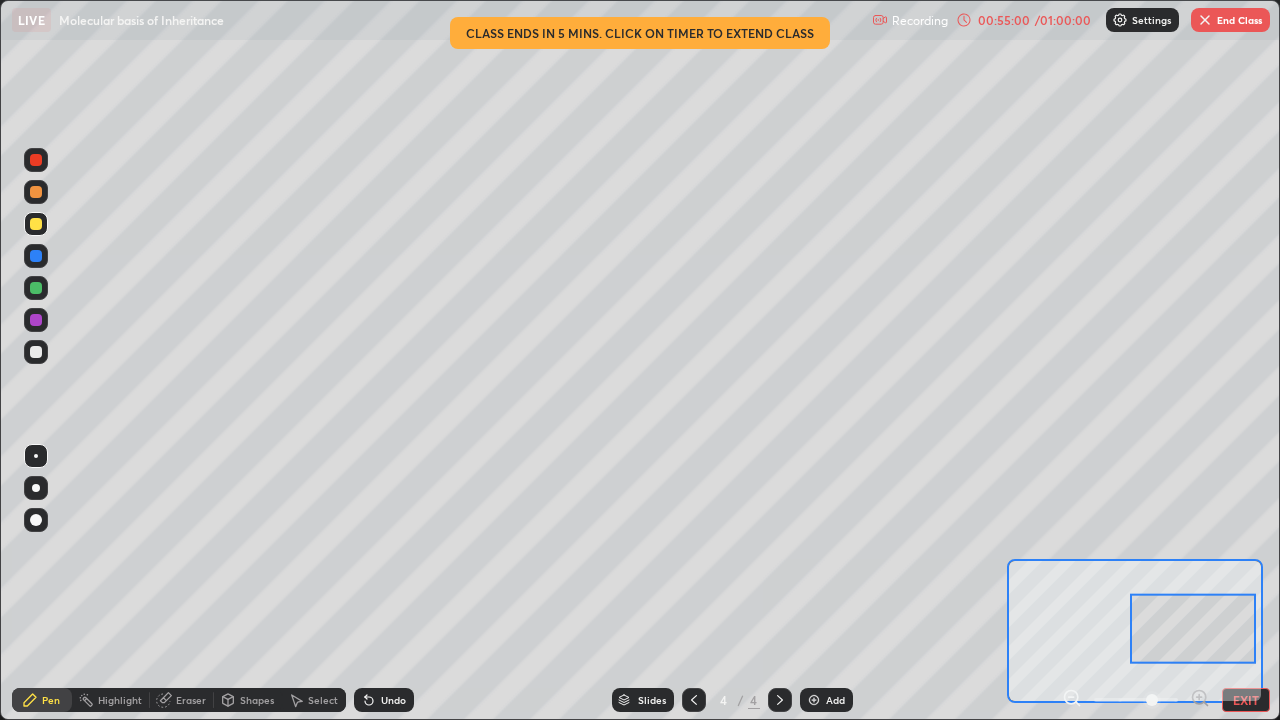 click at bounding box center [36, 160] 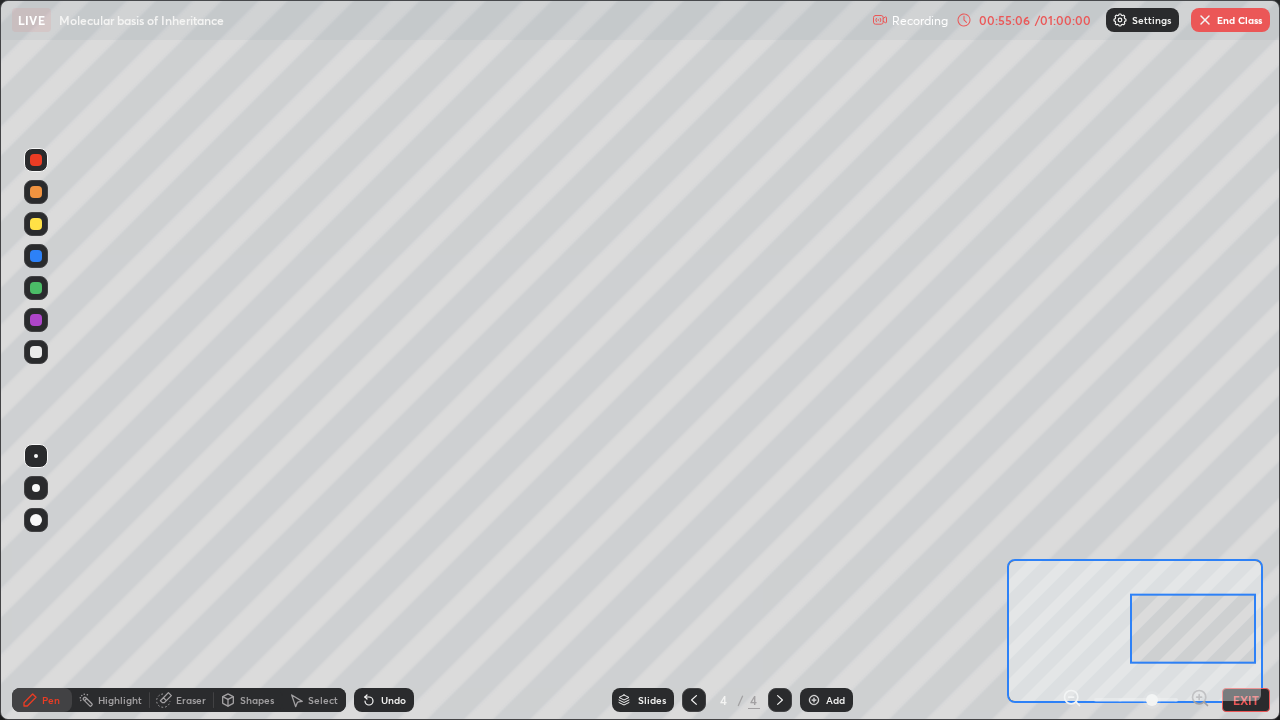 click on "Eraser" at bounding box center [191, 700] 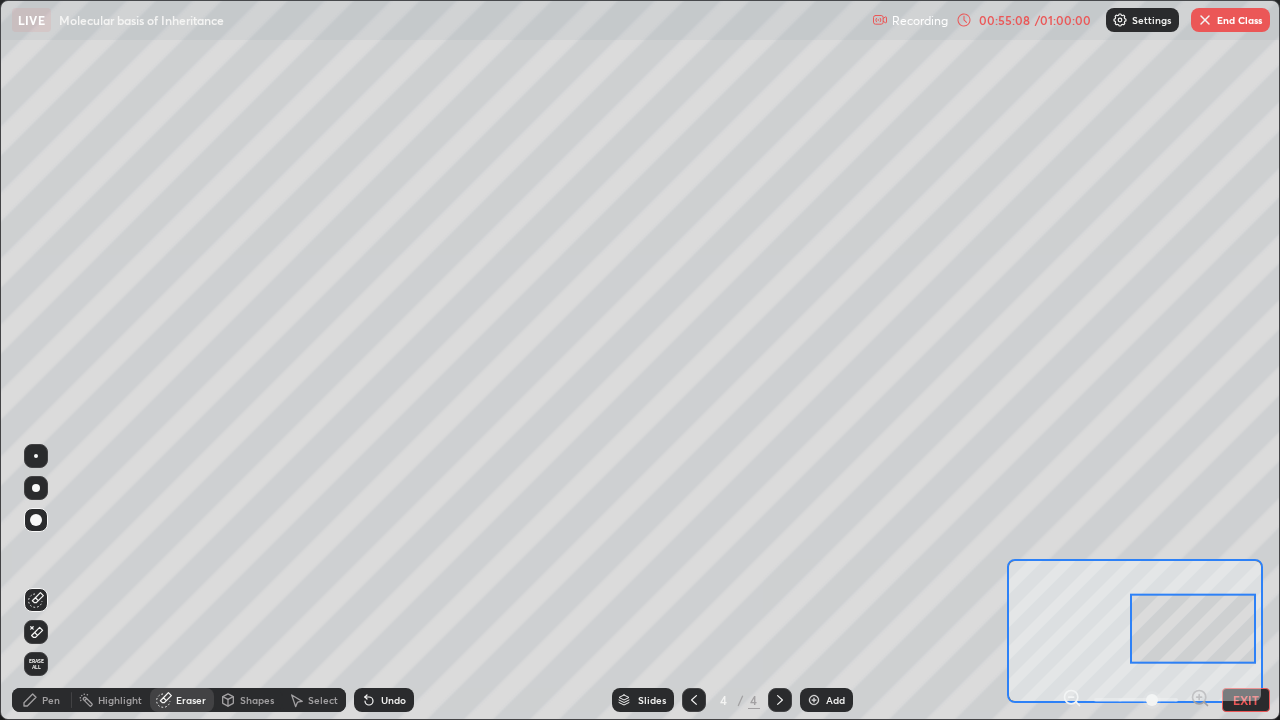 click on "Pen" at bounding box center [51, 700] 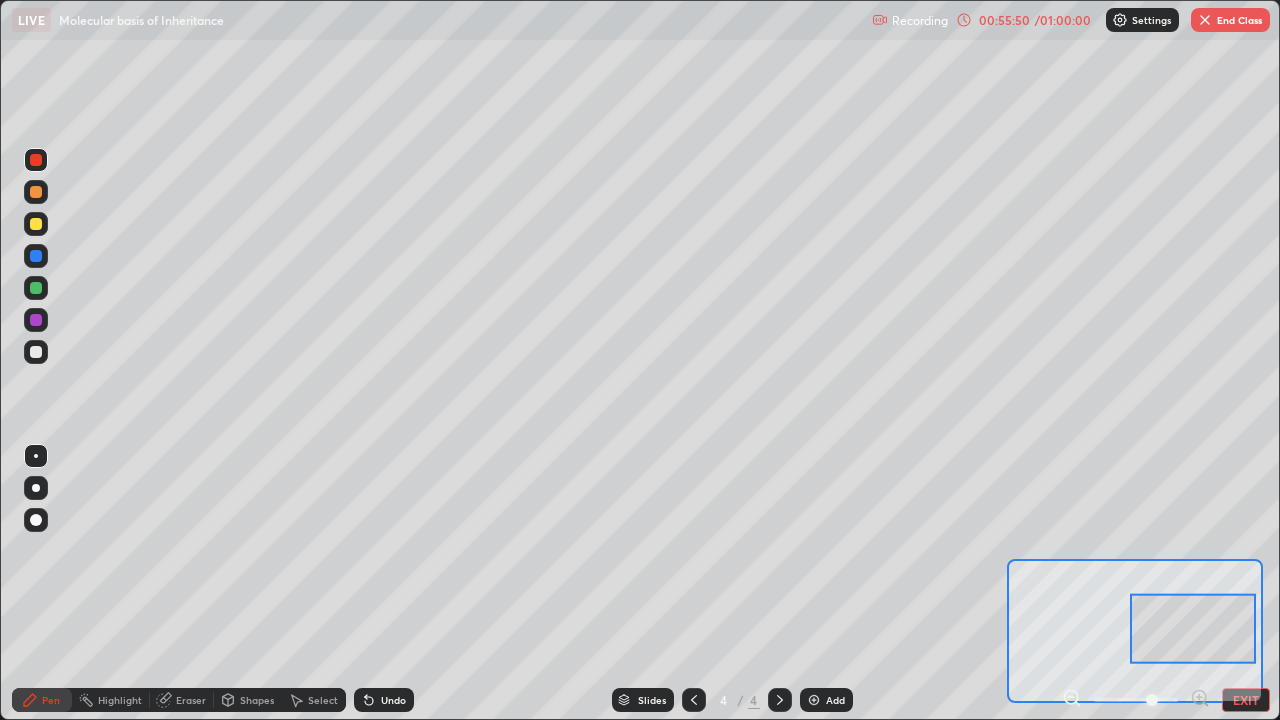 click 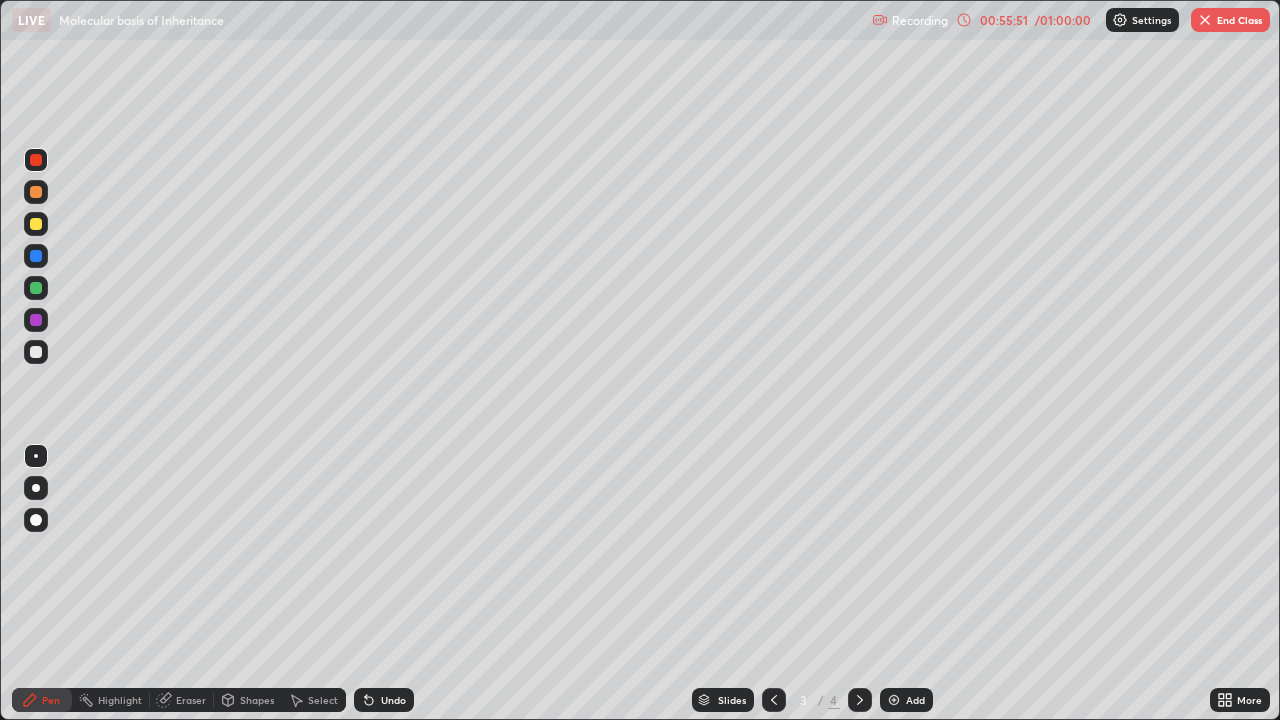 click on "More" at bounding box center (1249, 700) 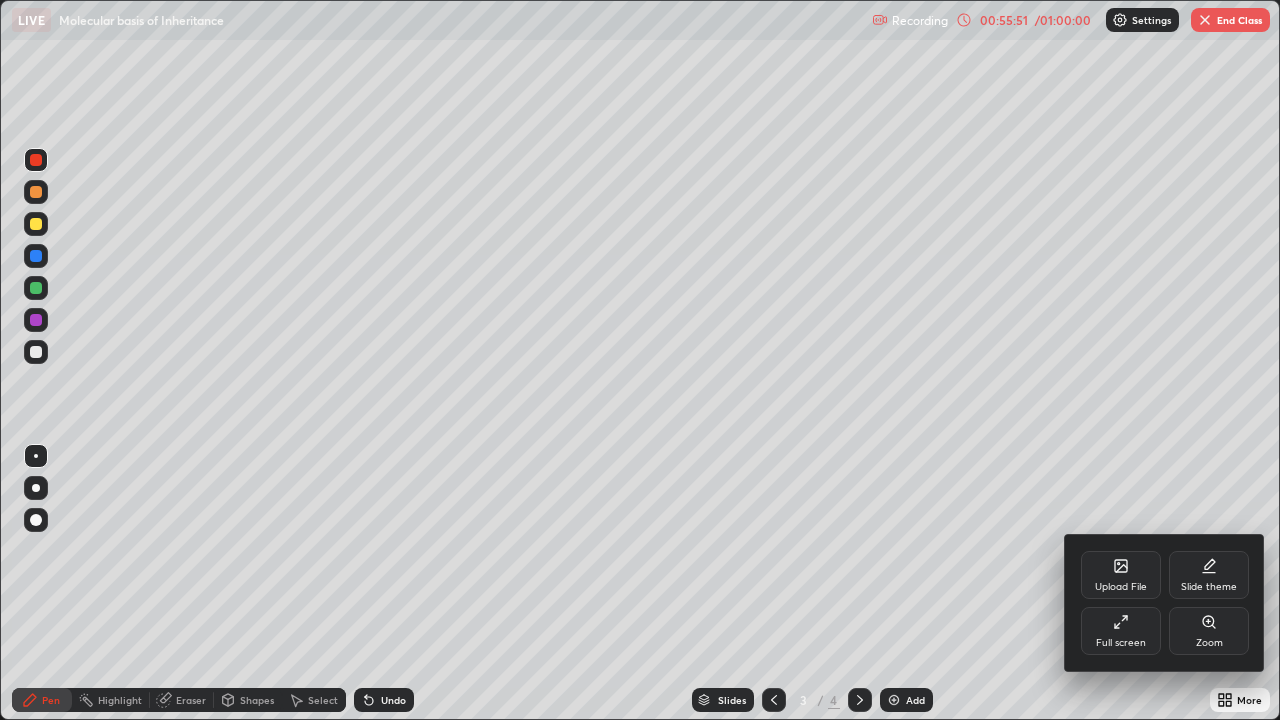 click 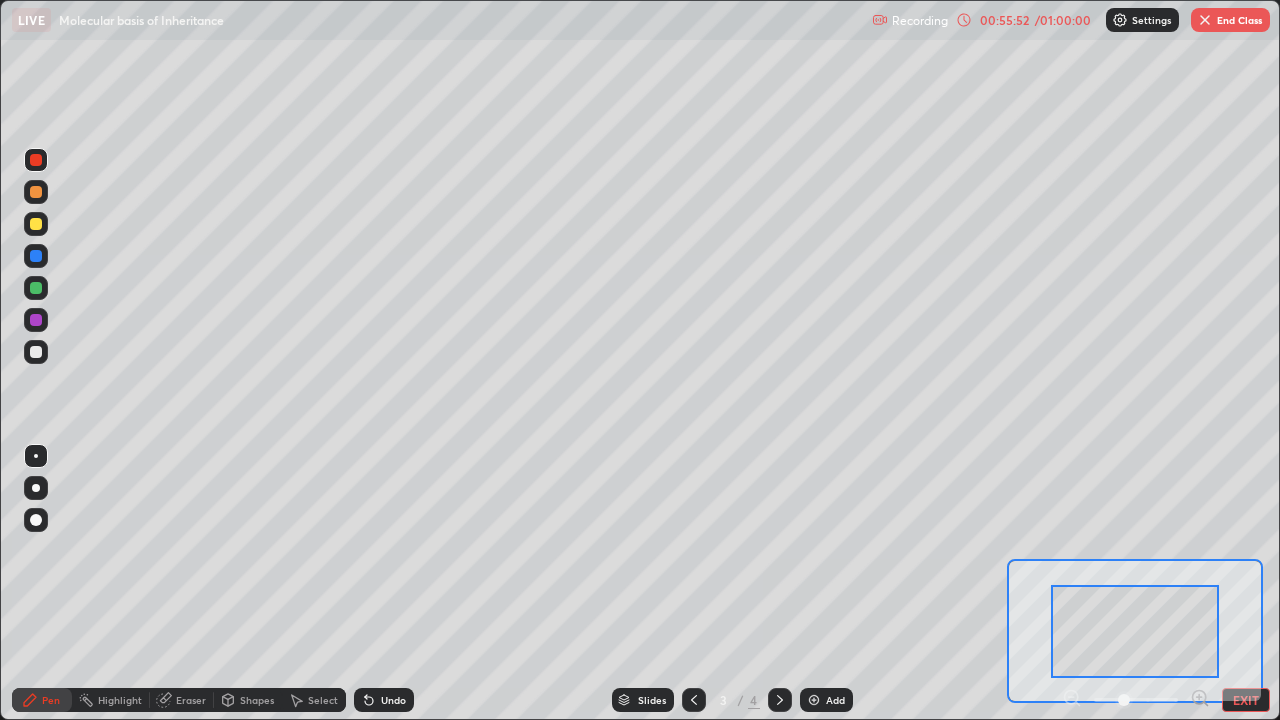 click 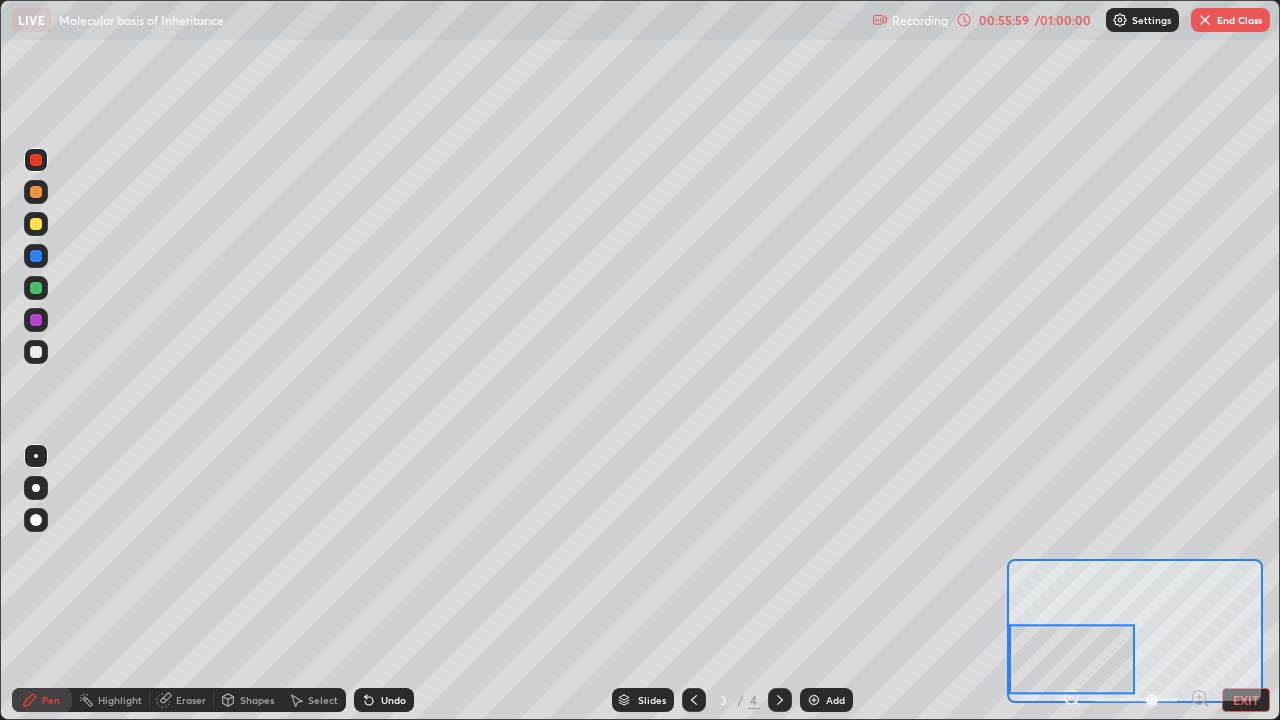 click at bounding box center (36, 288) 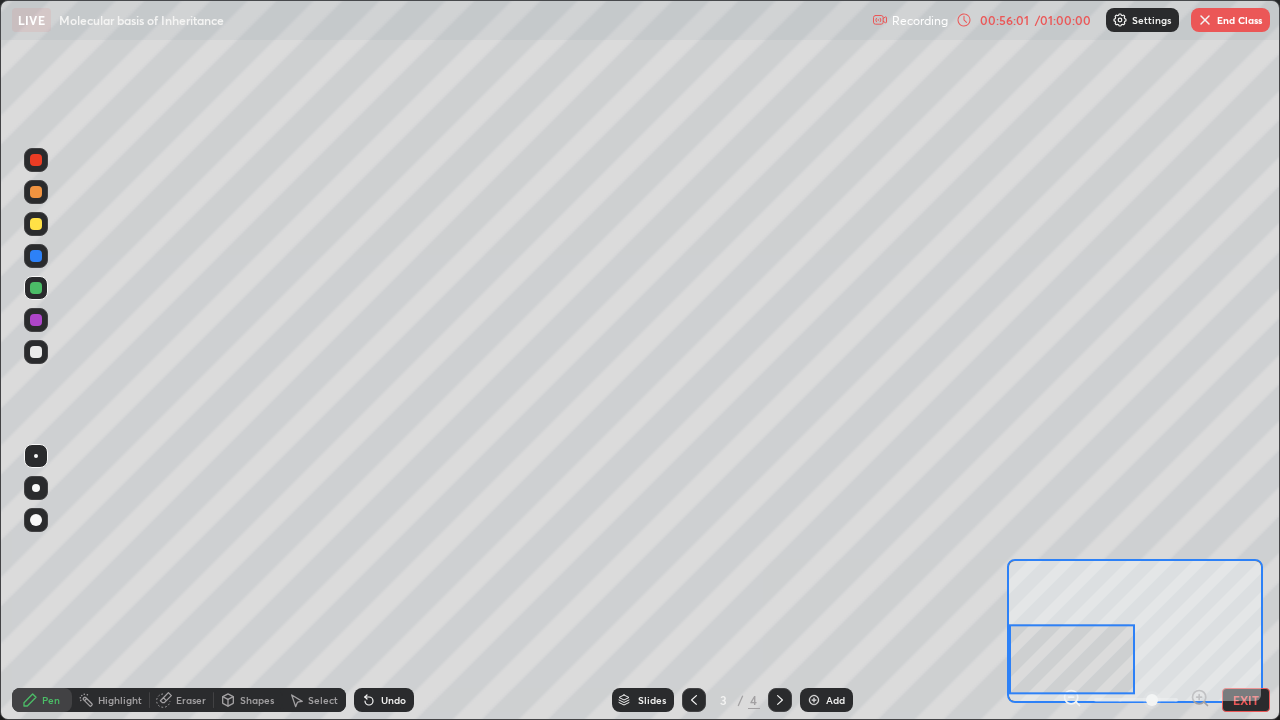 click at bounding box center (36, 160) 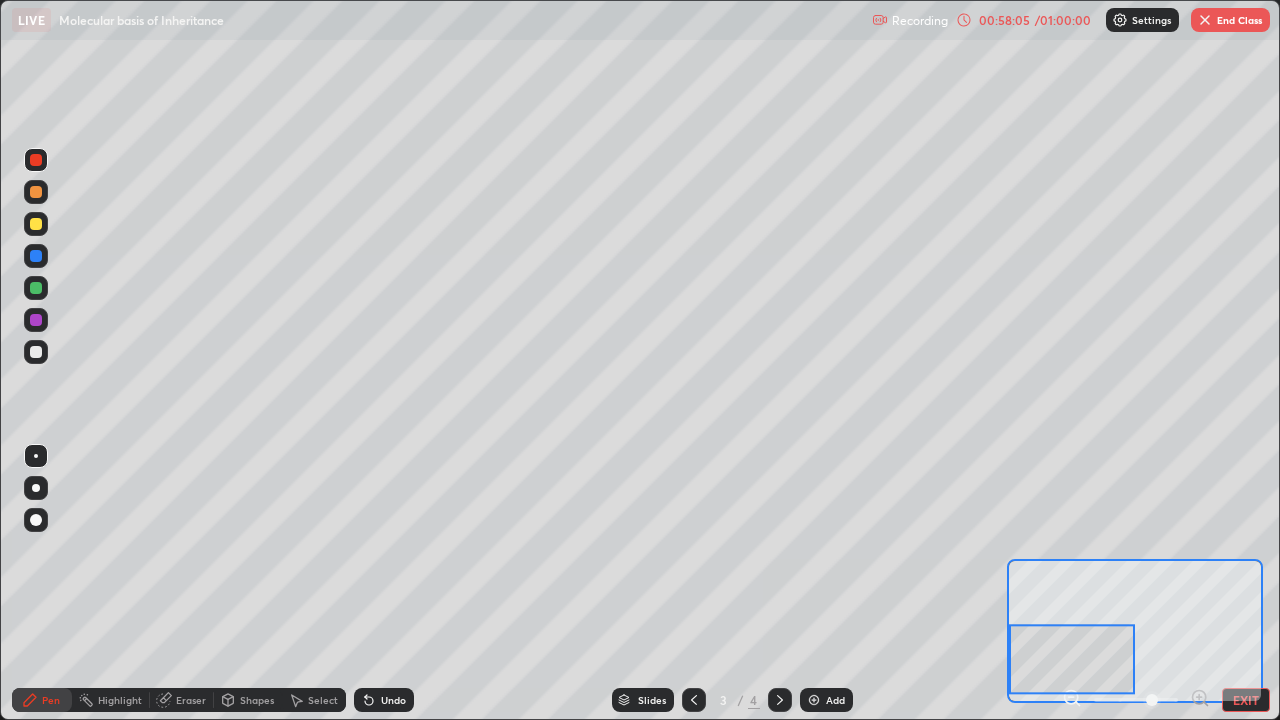 click at bounding box center (36, 224) 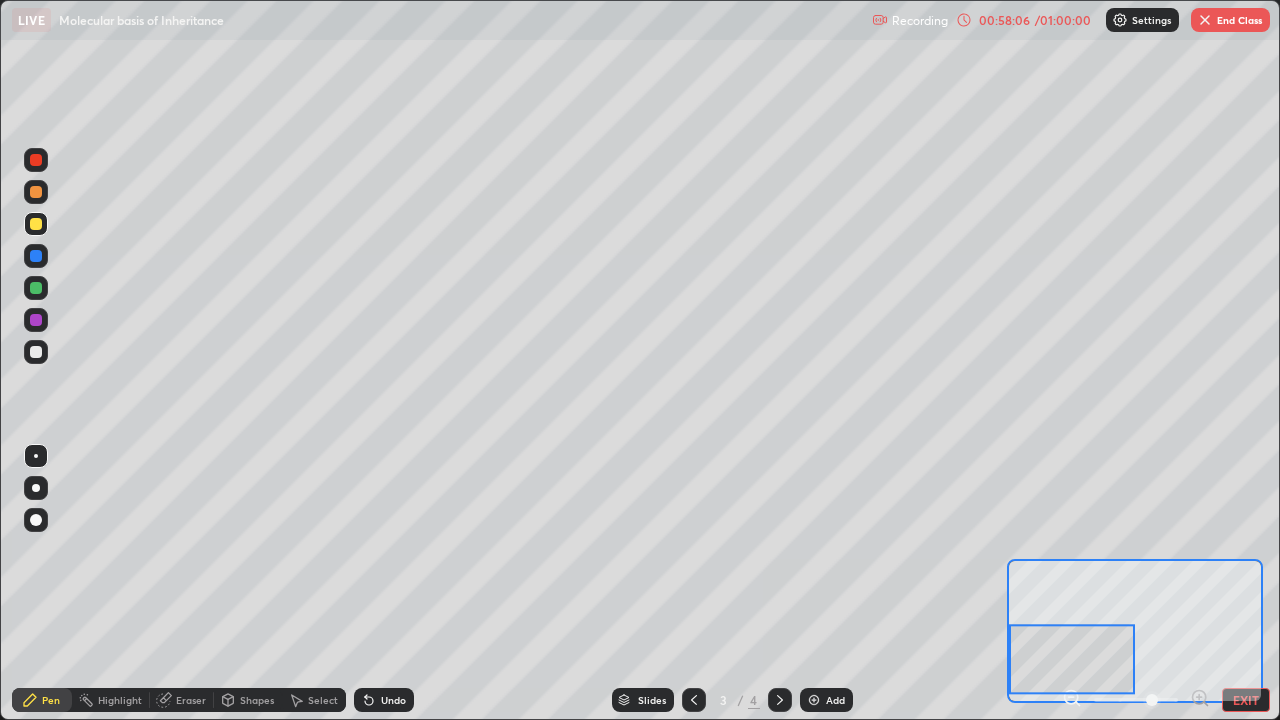 click at bounding box center (36, 160) 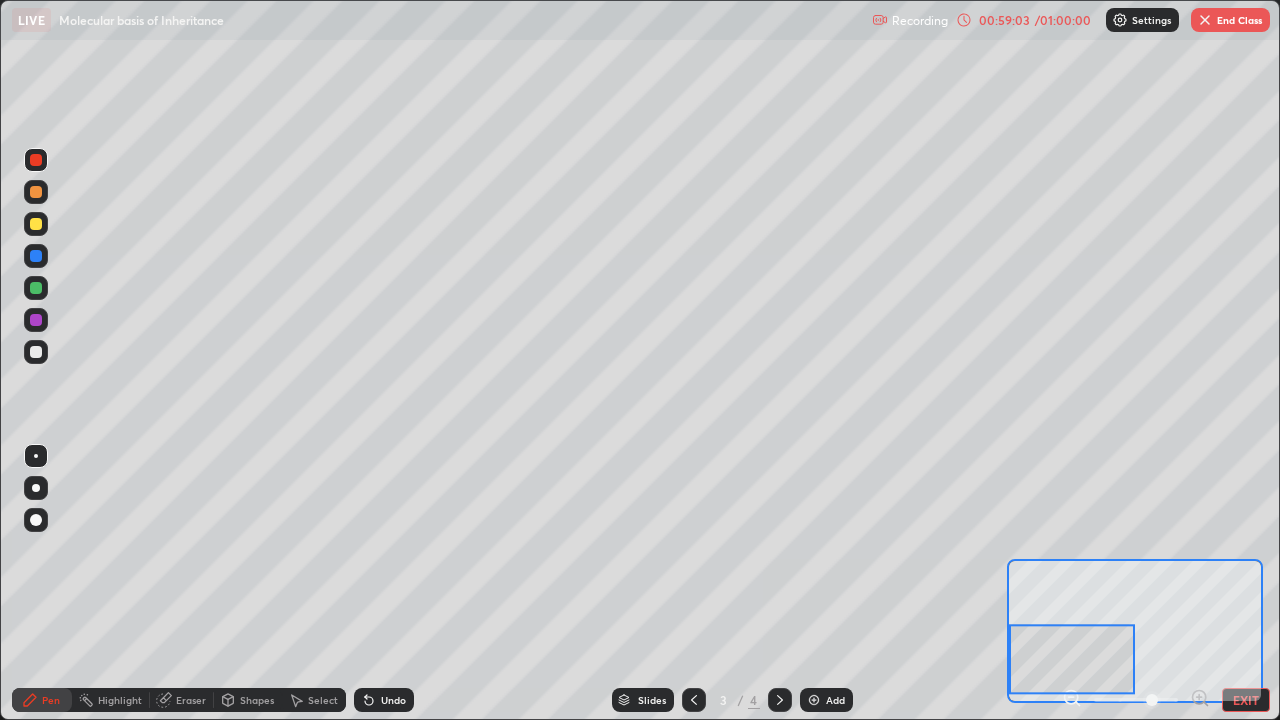 click at bounding box center (36, 320) 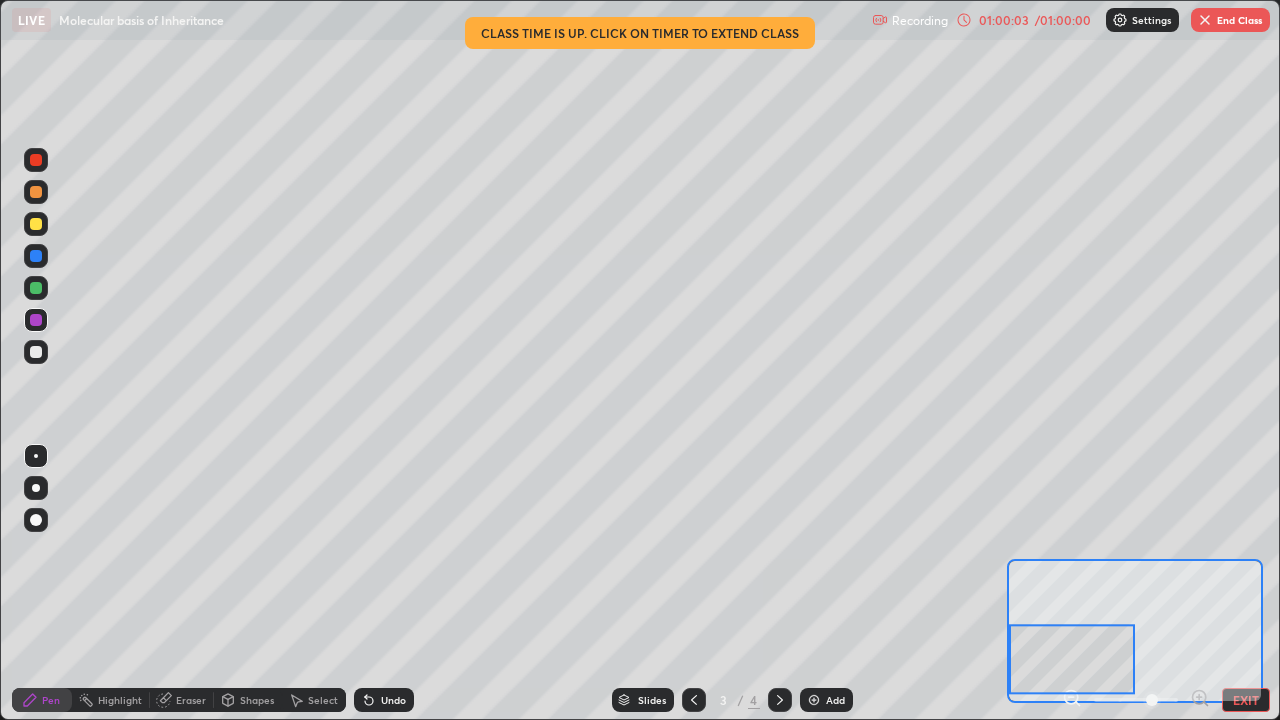 click 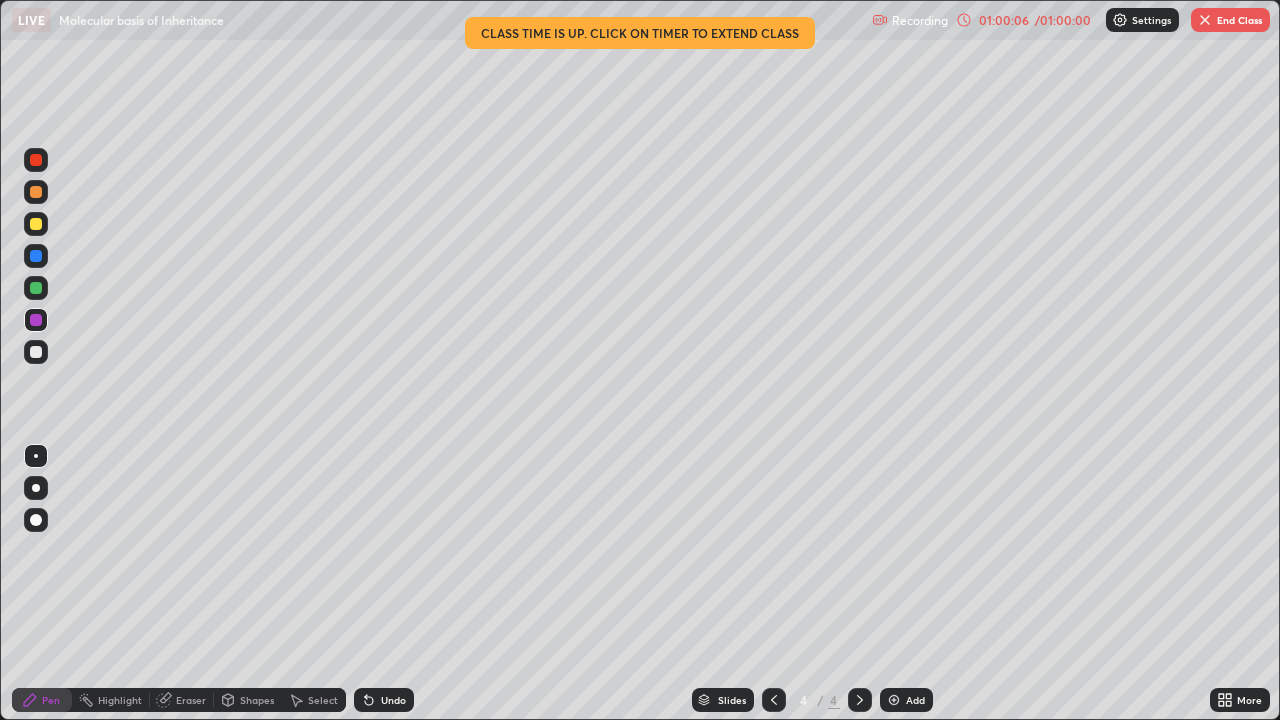 click 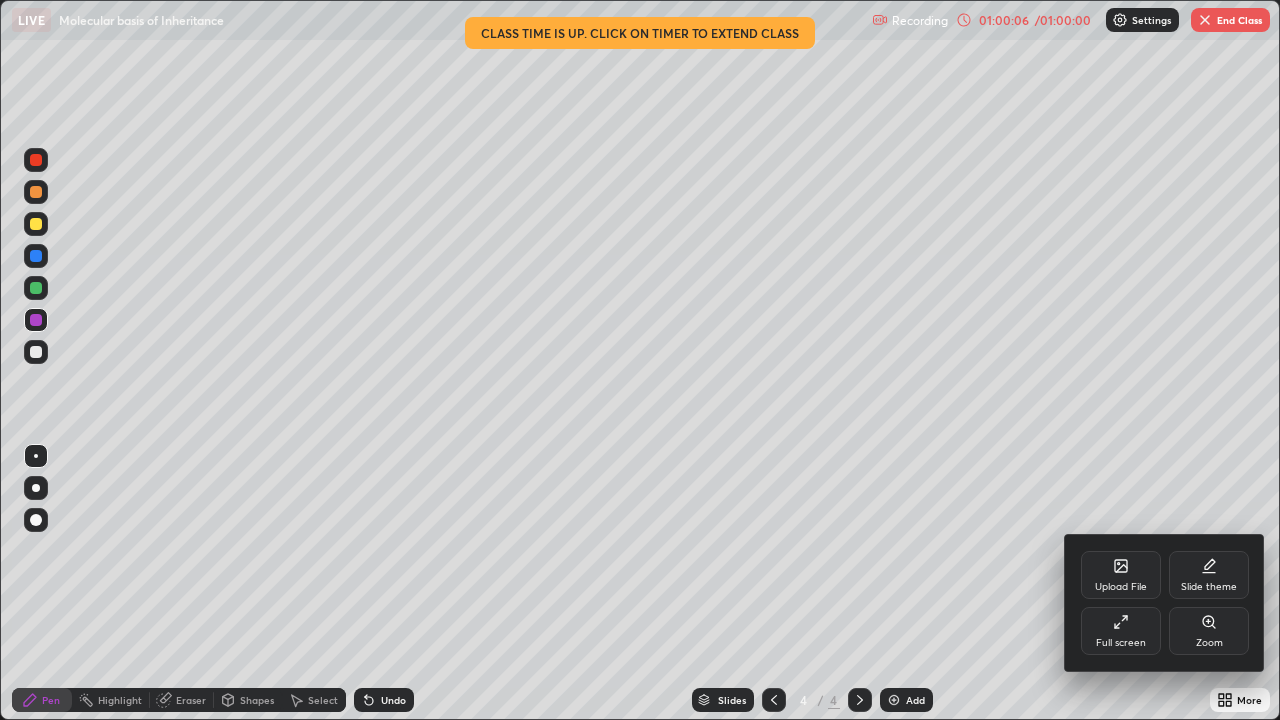 click on "Zoom" at bounding box center [1209, 643] 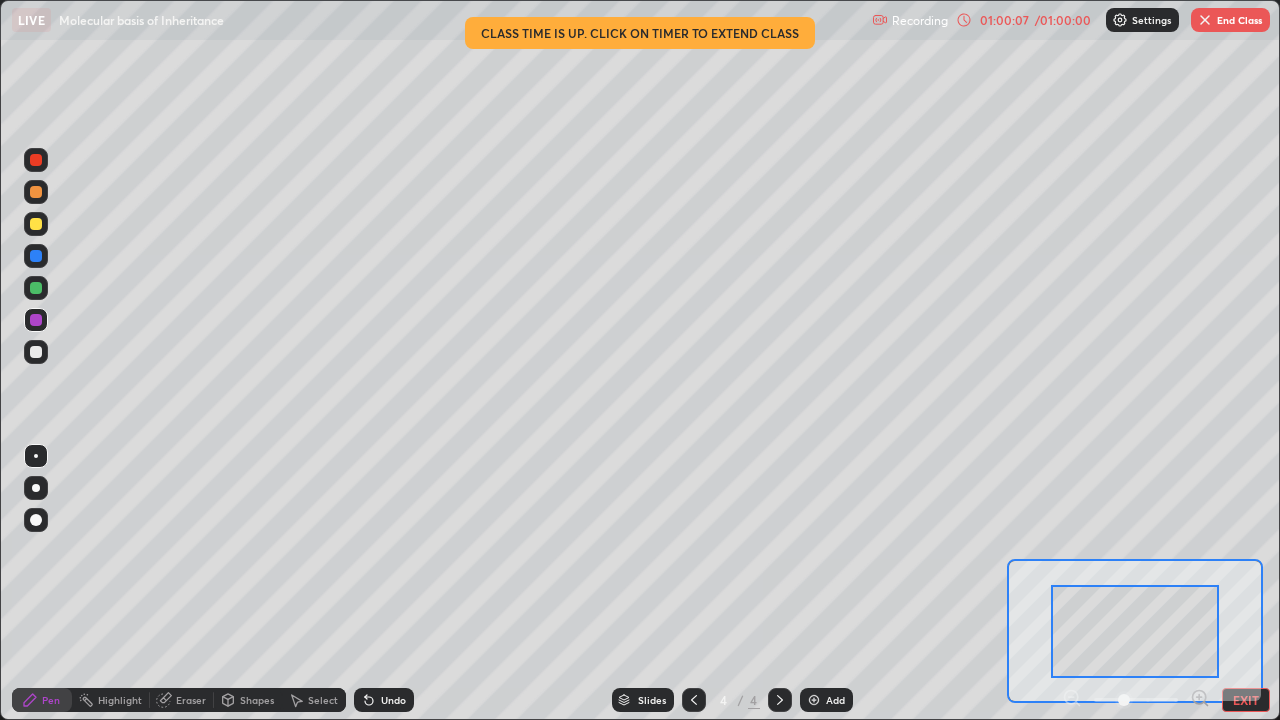 click 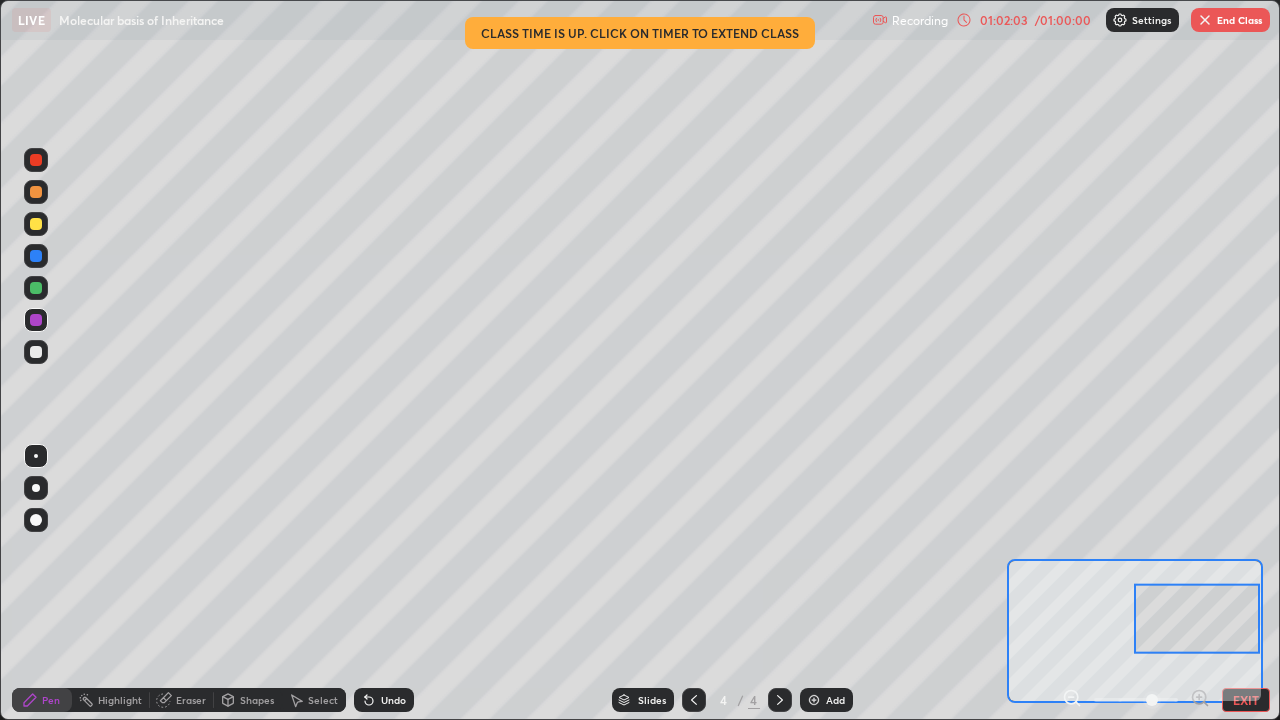 click on "End Class" at bounding box center (1230, 20) 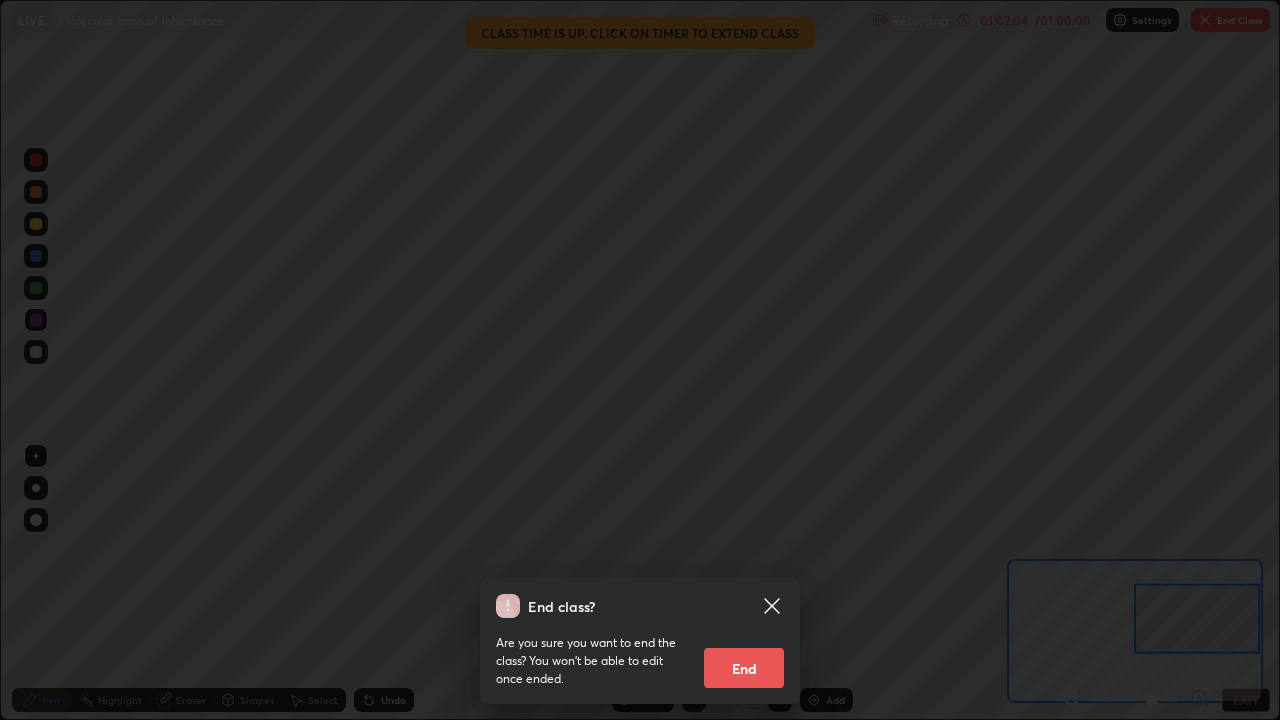 click on "End" at bounding box center [744, 668] 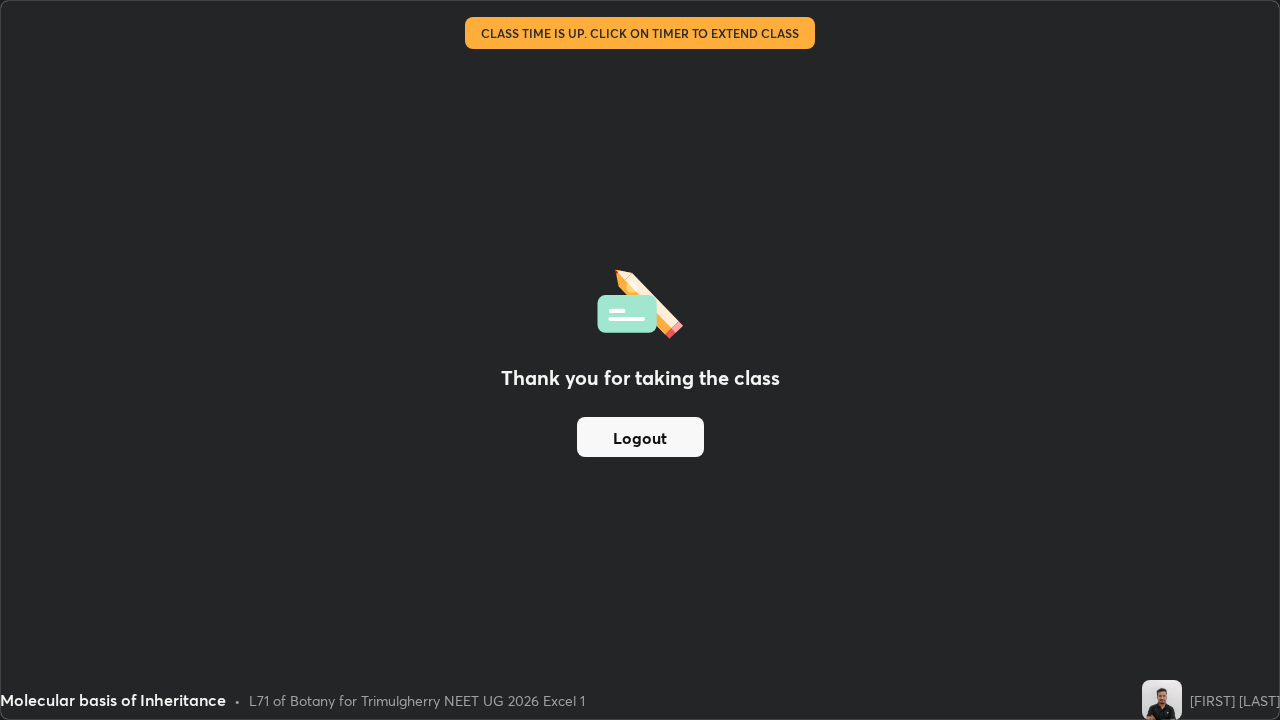 click on "Logout" at bounding box center (640, 437) 